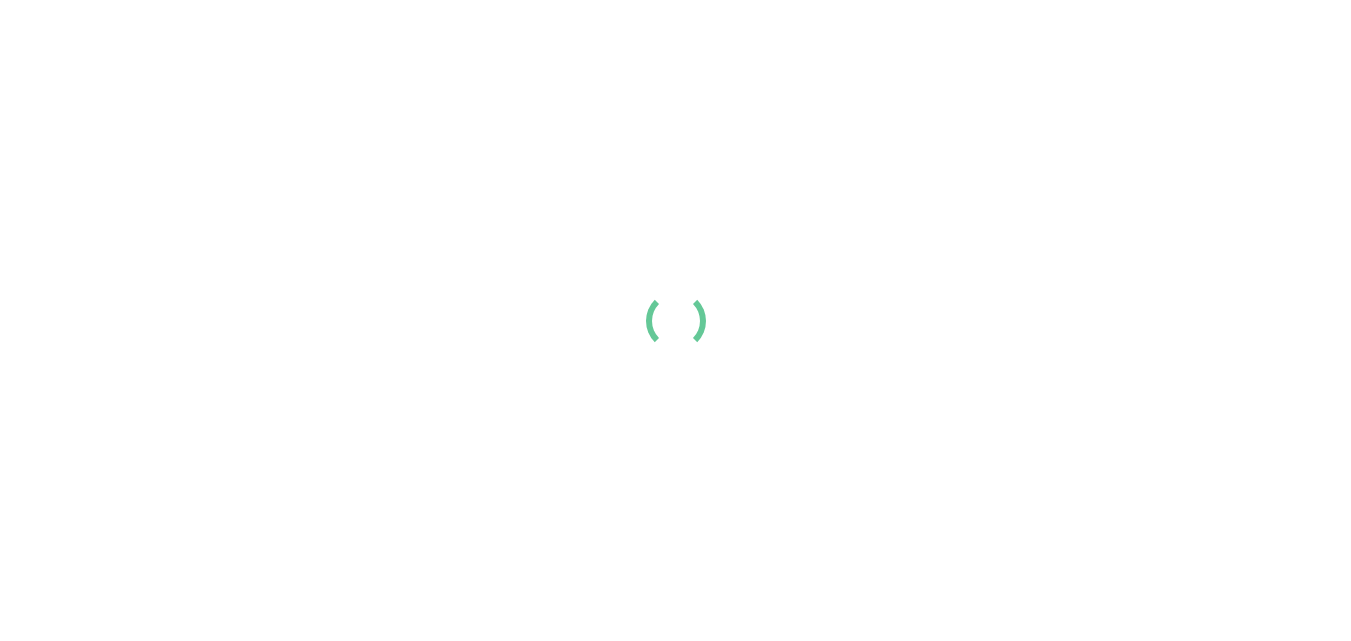 scroll, scrollTop: 0, scrollLeft: 0, axis: both 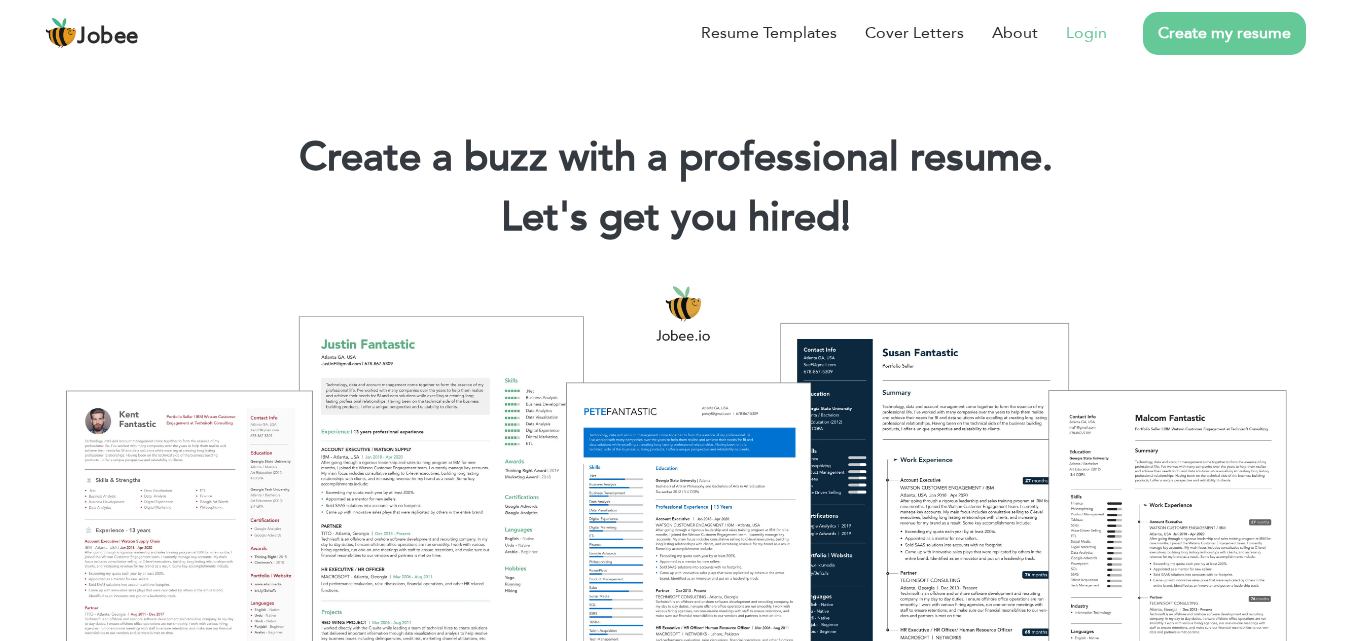 click on "Login" at bounding box center [1086, 33] 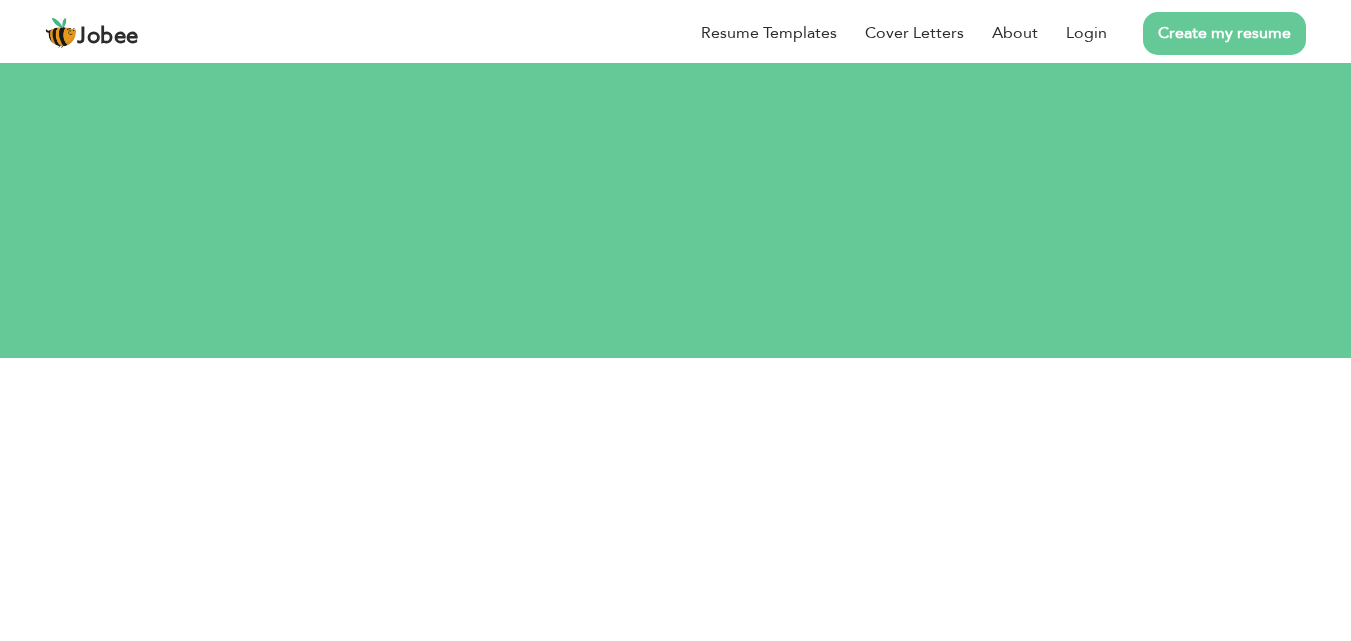 scroll, scrollTop: 0, scrollLeft: 0, axis: both 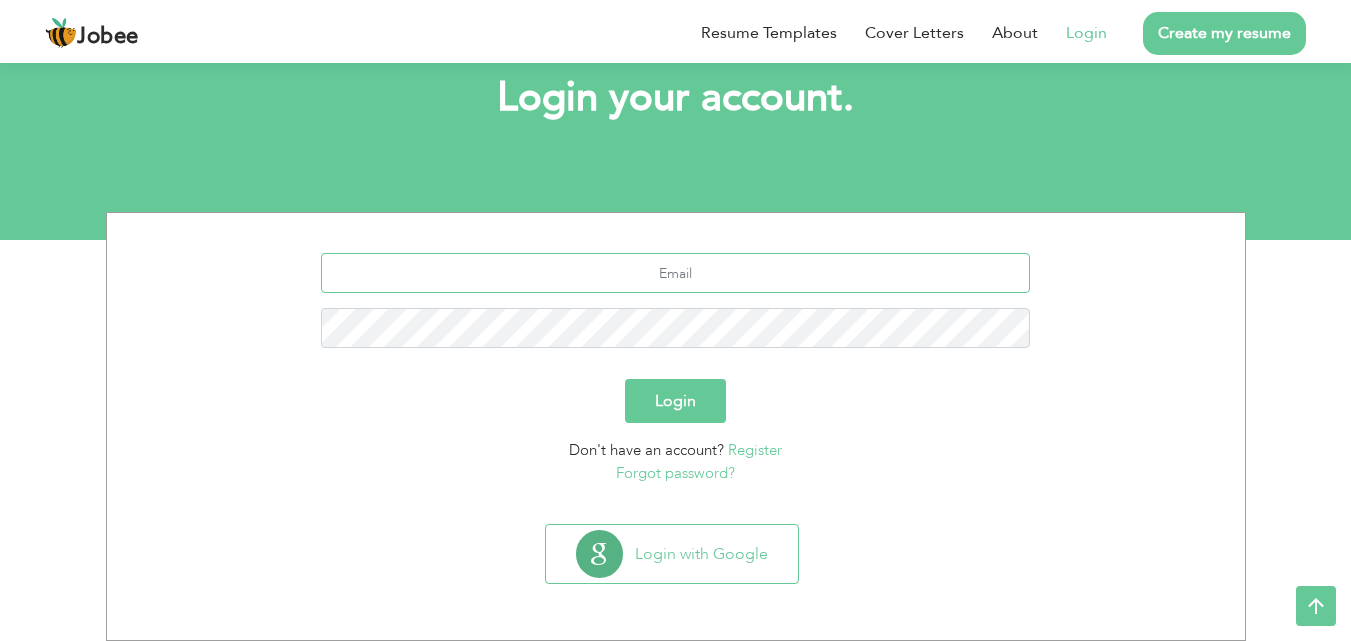 type on "[EMAIL_ADDRESS][DOMAIN_NAME]" 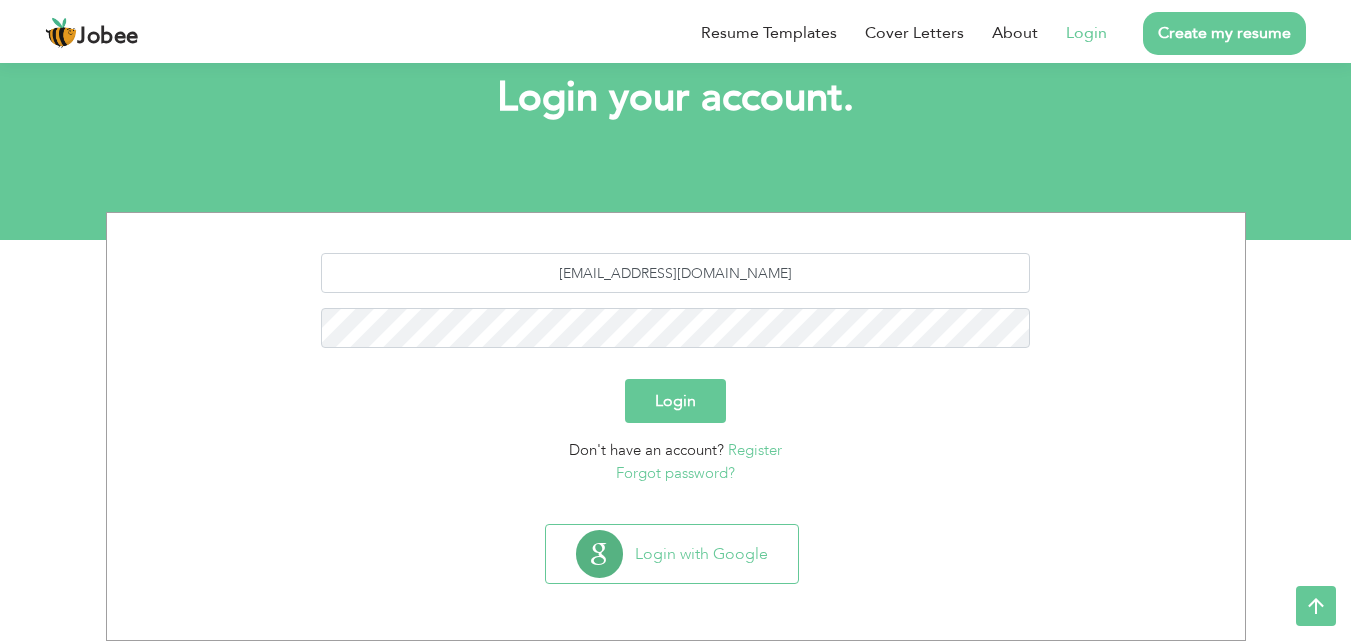 click on "Login" at bounding box center [675, 401] 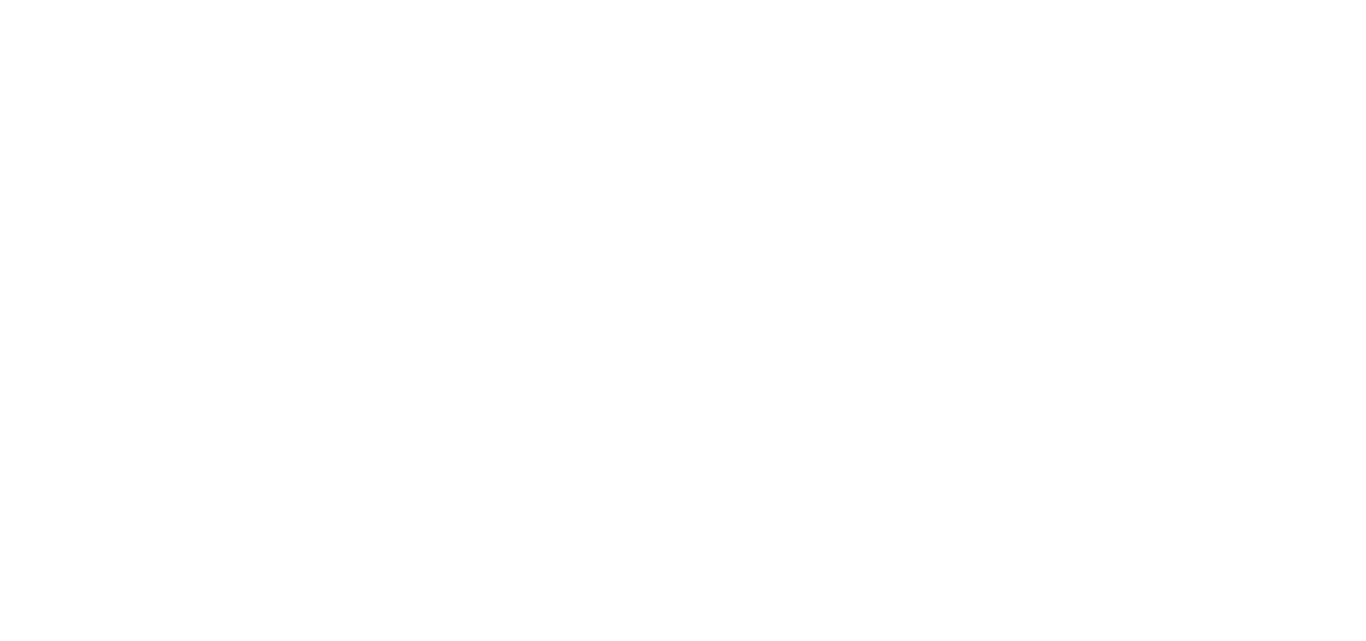 scroll, scrollTop: 0, scrollLeft: 0, axis: both 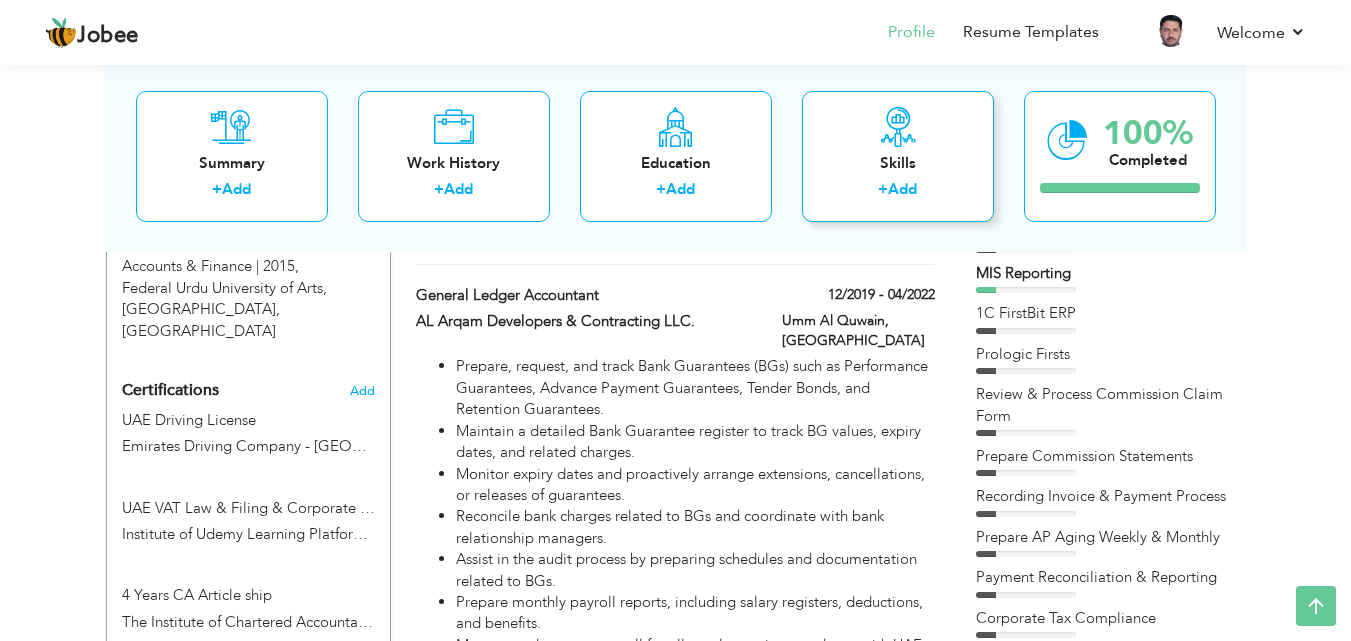 click on "Skills" at bounding box center (898, 162) 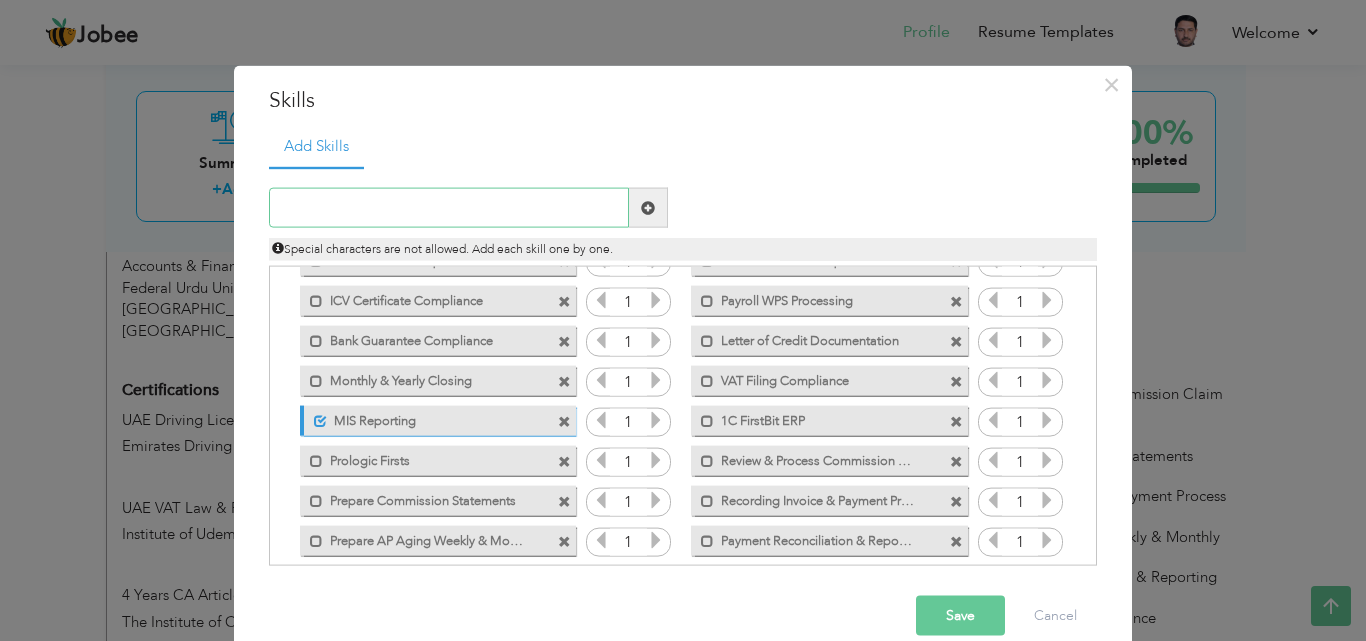 scroll, scrollTop: 245, scrollLeft: 0, axis: vertical 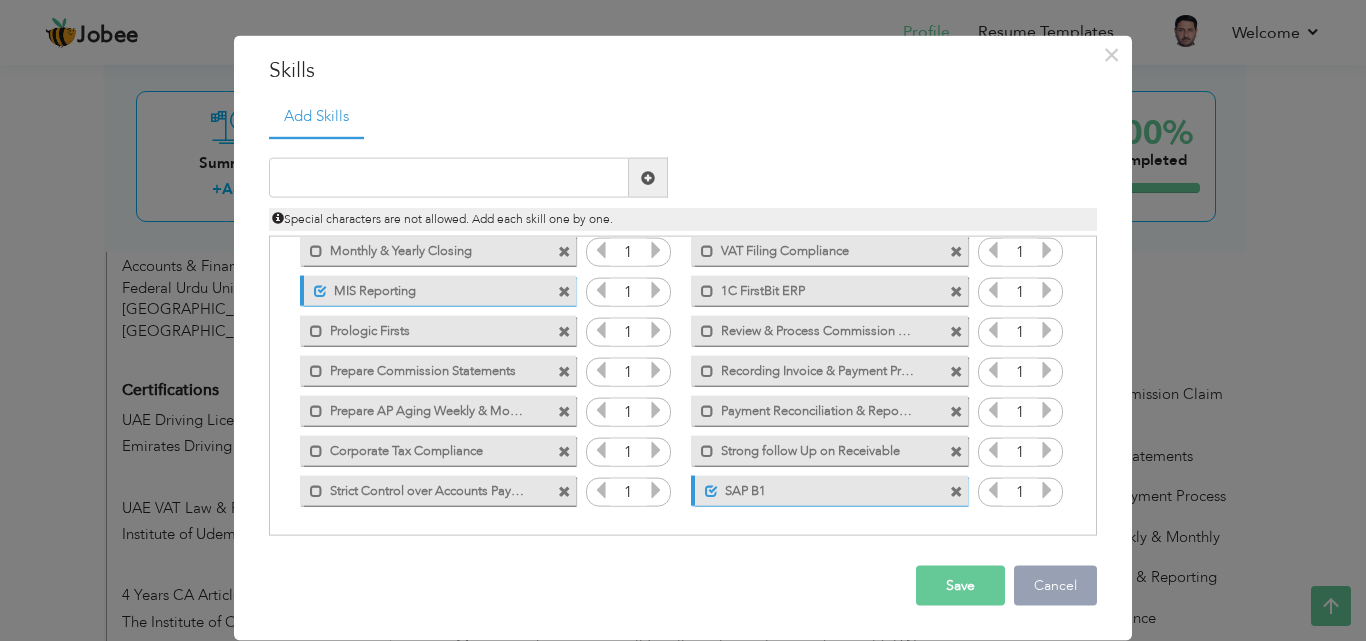 click on "Cancel" at bounding box center (1055, 586) 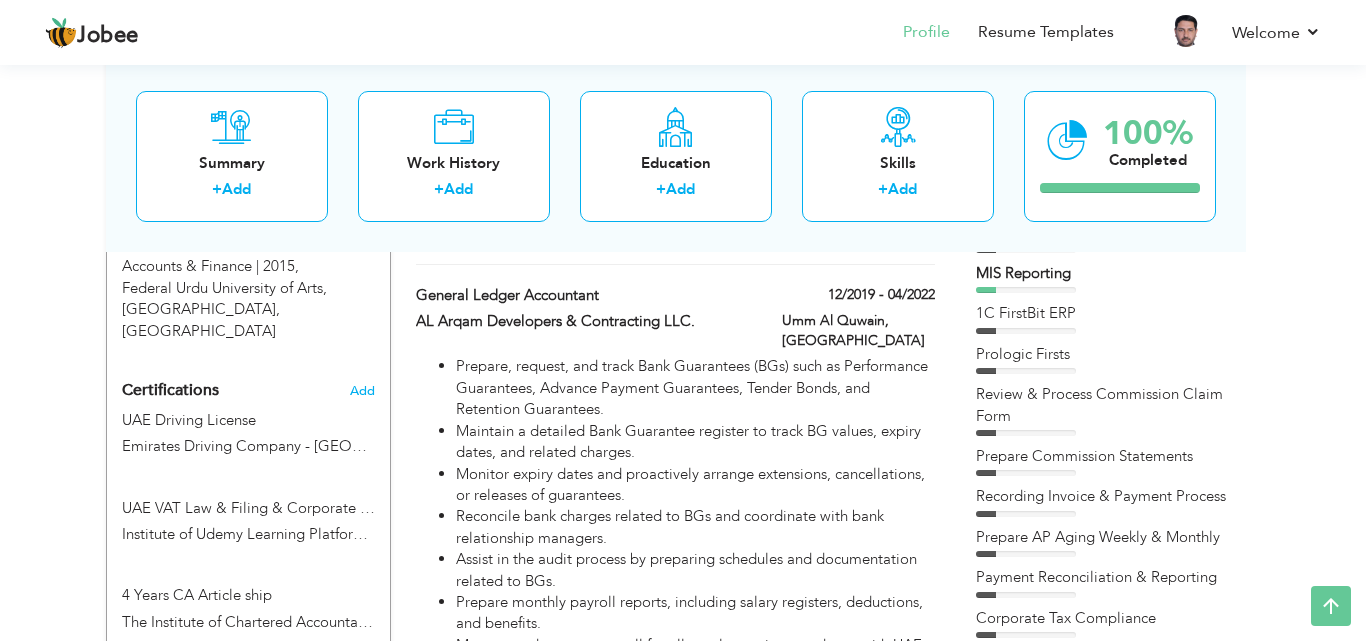 scroll, scrollTop: 0, scrollLeft: 0, axis: both 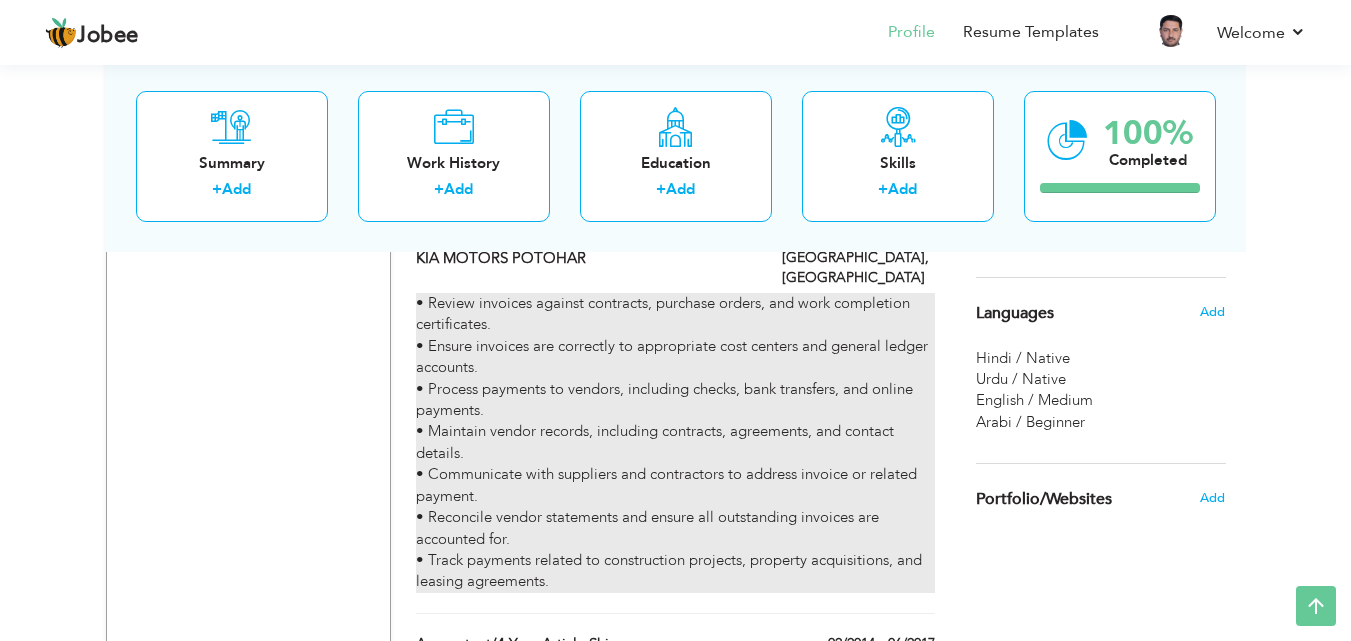 click on "• Review invoices against contracts, purchase orders, and work completion certificates.
• Ensure invoices are correctly to appropriate cost centers and general ledger accounts.
• Process payments to vendors, including checks, bank transfers, and online payments.
• Maintain vendor records, including contracts, agreements, and contact details.
• Communicate with suppliers and contractors to address invoice or related payment.
• Reconcile vendor statements and ensure all outstanding invoices are accounted for.
• Track payments related to construction projects, property acquisitions, and leasing agreements." at bounding box center [675, 443] 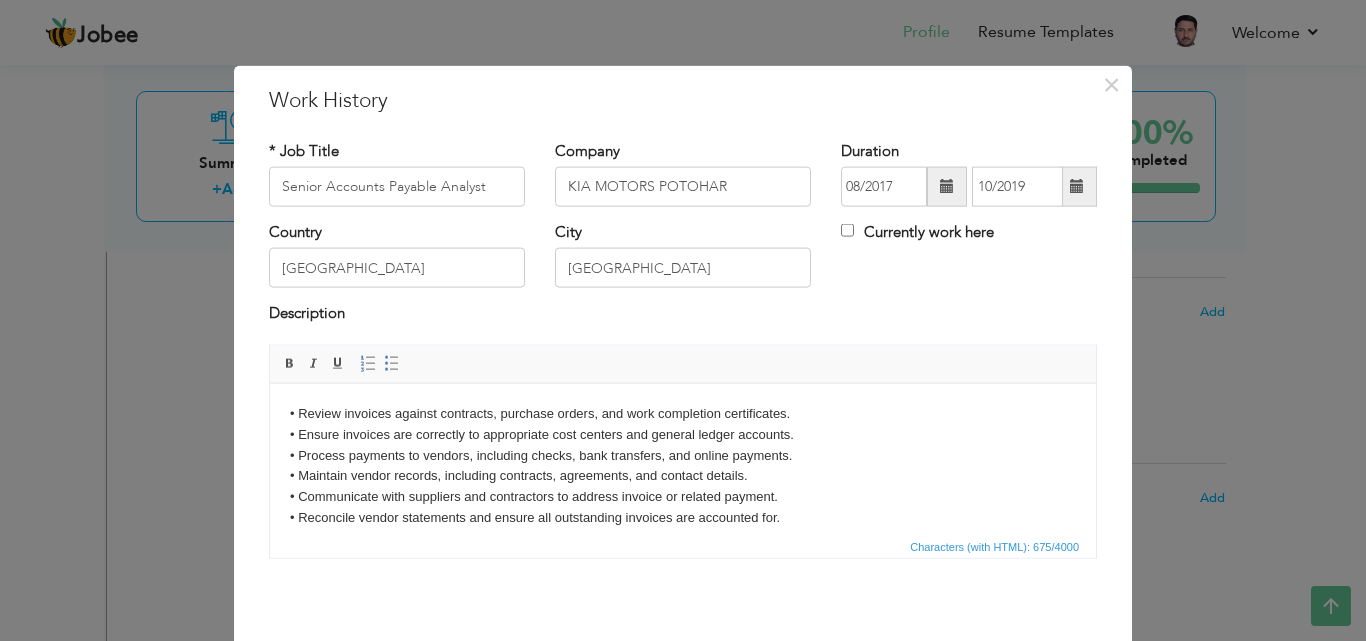 click on "• Review invoices against contracts, purchase orders, and work completion certificates. • Ensure invoices are correctly to appropriate cost centers and general ledger accounts. • Process payments to vendors, including checks, bank transfers, and online payments. • Maintain vendor records, including contracts, agreements, and contact details. • Communicate with suppliers and contractors to address invoice or related payment. • Reconcile vendor statements and ensure all outstanding invoices are accounted for. • Track payments related to construction projects, property acquisitions, and leasing agreements." at bounding box center [683, 476] 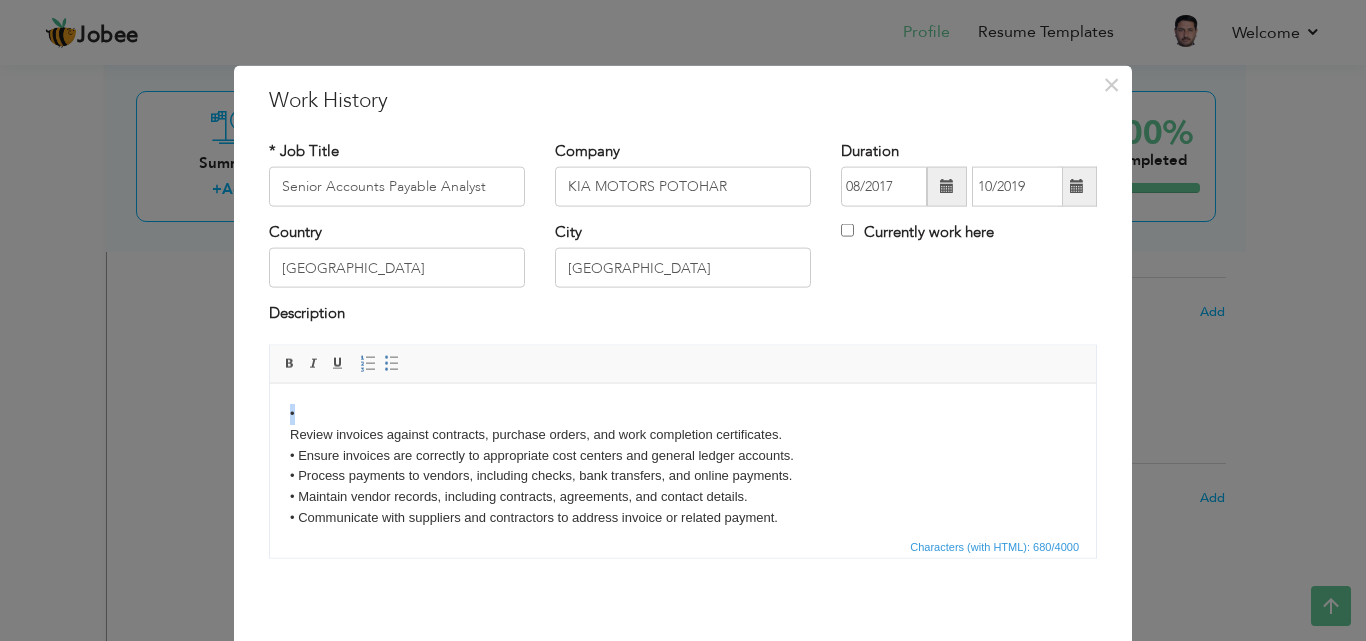copy on "•" 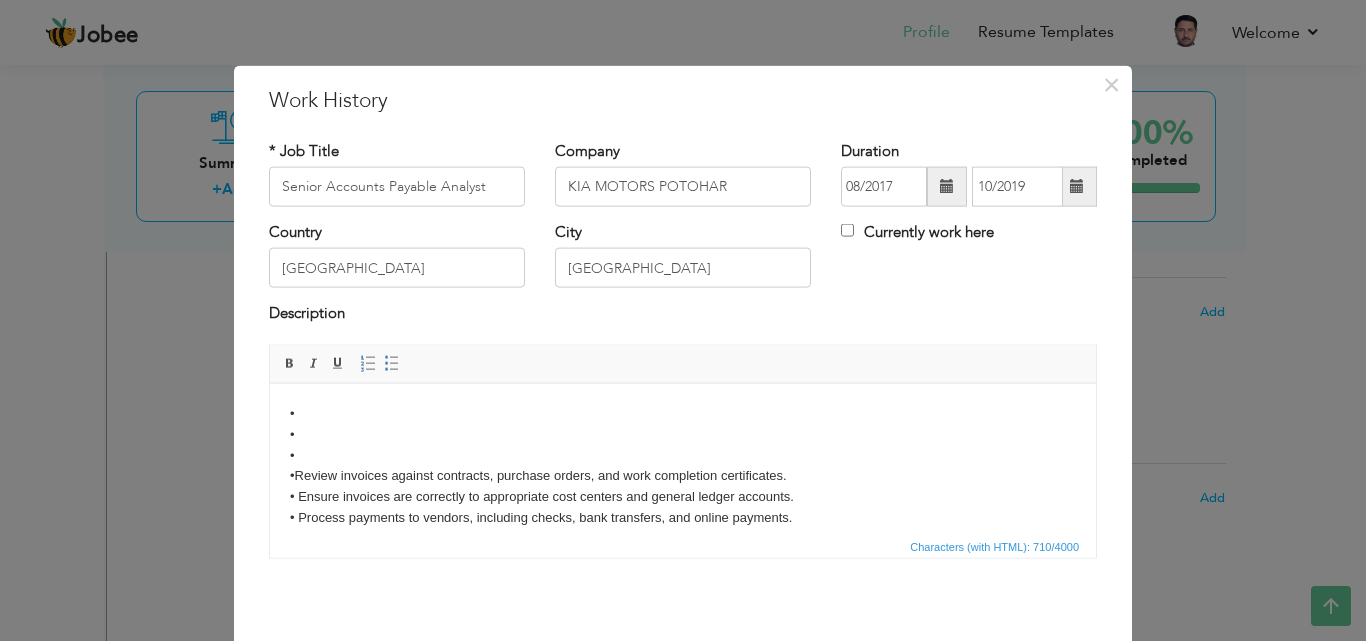 click on "• • ​​​​​​​ •   • Review invoices against contracts, purchase orders, and work completion certificates. • Ensure invoices are correctly to appropriate cost centers and general ledger accounts. • Process payments to vendors, including checks, bank transfers, and online payments. • Maintain vendor records, including contracts, agreements, and contact details. • Communicate with suppliers and contractors to address invoice or related payment. • Reconcile vendor statements and ensure all outstanding invoices are accounted for. • Track payments related to construction projects, property acquisitions, and leasing agreements." at bounding box center (683, 507) 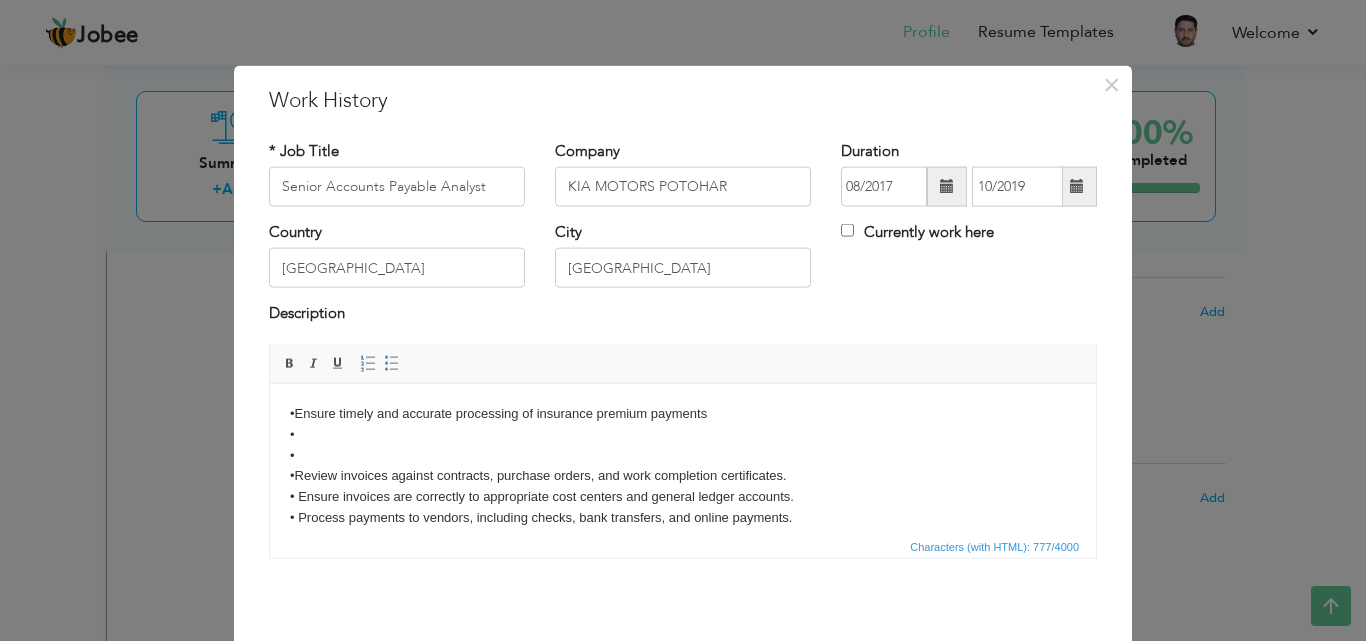 click on "• Ensure timely and accurate processing of insurance premium payments • •   • Review invoices against contracts, purchase orders, and work completion certificates. • Ensure invoices are correctly to appropriate cost centers and general ledger accounts. • Process payments to vendors, including checks, bank transfers, and online payments. • Maintain vendor records, including contracts, agreements, and contact details. • Communicate with suppliers and contractors to address invoice or related payment. • Reconcile vendor statements and ensure all outstanding invoices are accounted for. • Track payments related to construction projects, property acquisitions, and leasing agreements." at bounding box center [683, 507] 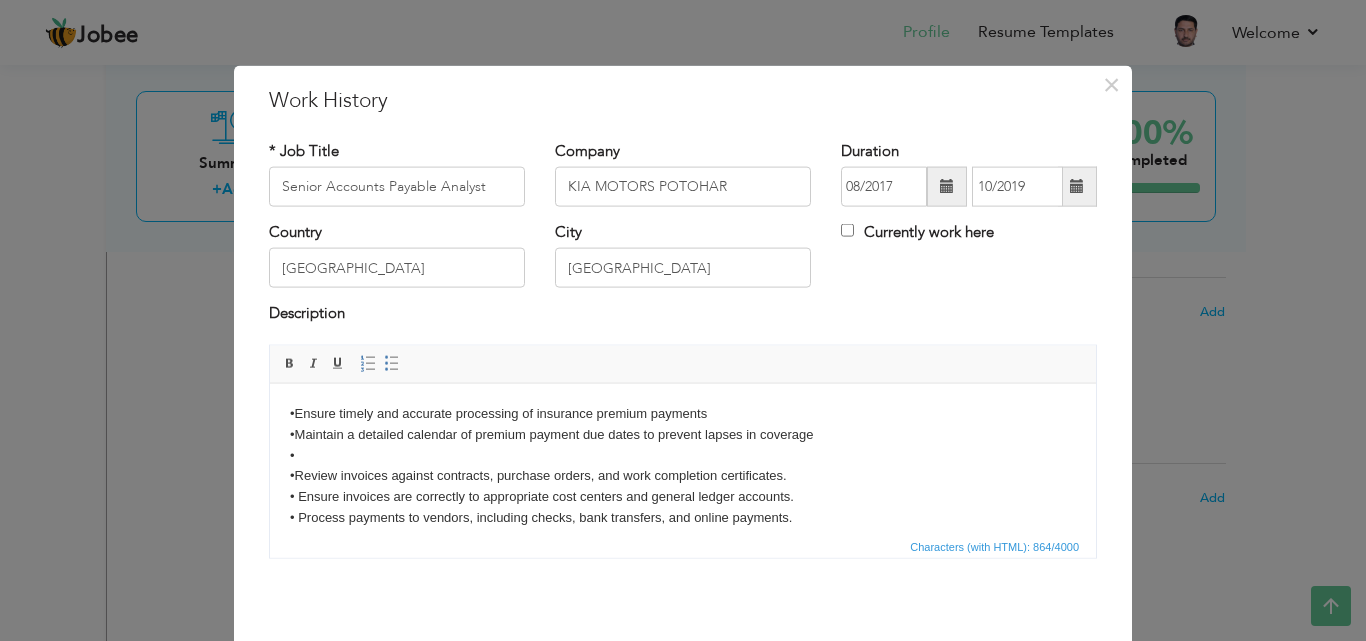 click on "• Ensure timely and accurate processing of insurance premium payments • Maintain a detailed calendar of premium payment due dates to prevent lapses in coverage •   • Review invoices against contracts, purchase orders, and work completion certificates. • Ensure invoices are correctly to appropriate cost centers and general ledger accounts. • Process payments to vendors, including checks, bank transfers, and online payments. • Maintain vendor records, including contracts, agreements, and contact details. • Communicate with suppliers and contractors to address invoice or related payment. • Reconcile vendor statements and ensure all outstanding invoices are accounted for. • Track payments related to construction projects, property acquisitions, and leasing agreements." at bounding box center (683, 507) 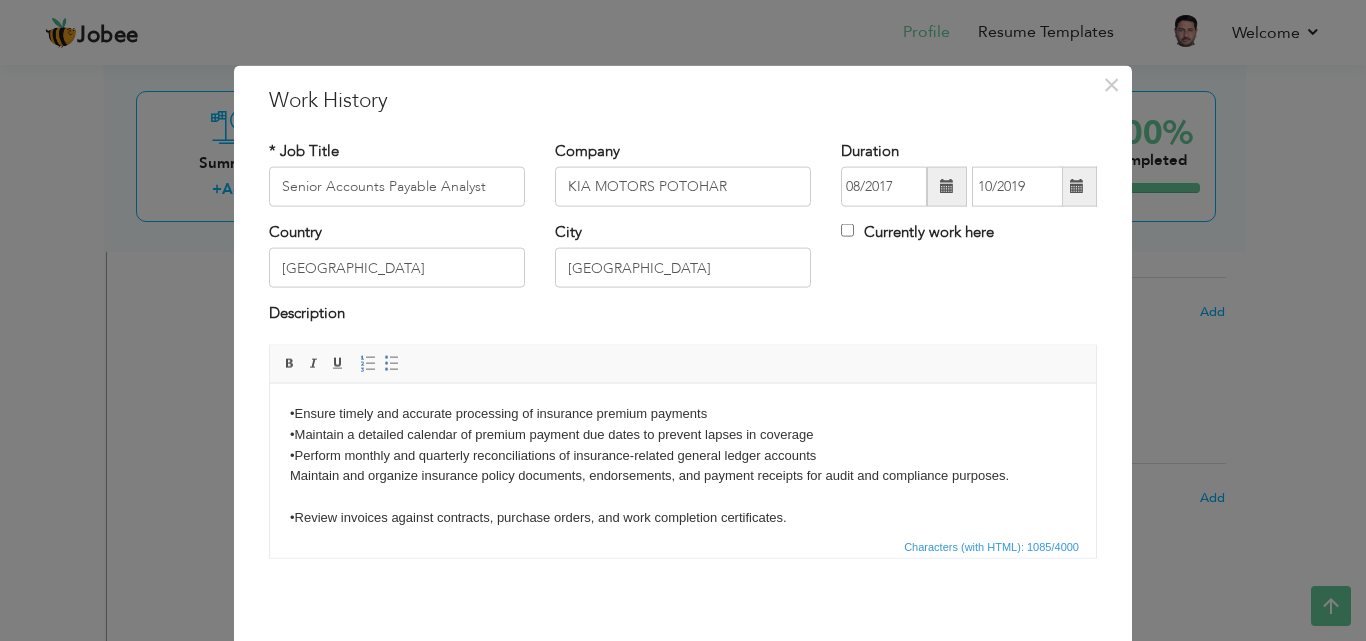 click on "• Ensure timely and accurate processing of insurance premium payments • Maintain a detailed calendar of premium payment due dates to prevent lapses in coverage • Perform monthly and quarterly reconciliations of insurance-related general ledger accounts Maintain and organize insurance policy documents, endorsements, and payment receipts for audit and compliance purposes. ​​​​​​​   • Review invoices against contracts, purchase orders, and work completion certificates. • Ensure invoices are correctly to appropriate cost centers and general ledger accounts. • Process payments to vendors, including checks, bank transfers, and online payments. • Maintain vendor records, including contracts, agreements, and contact details. • Communicate with suppliers and contractors to address invoice or related payment. • Reconcile vendor statements and ensure all outstanding invoices are accounted for." at bounding box center [683, 528] 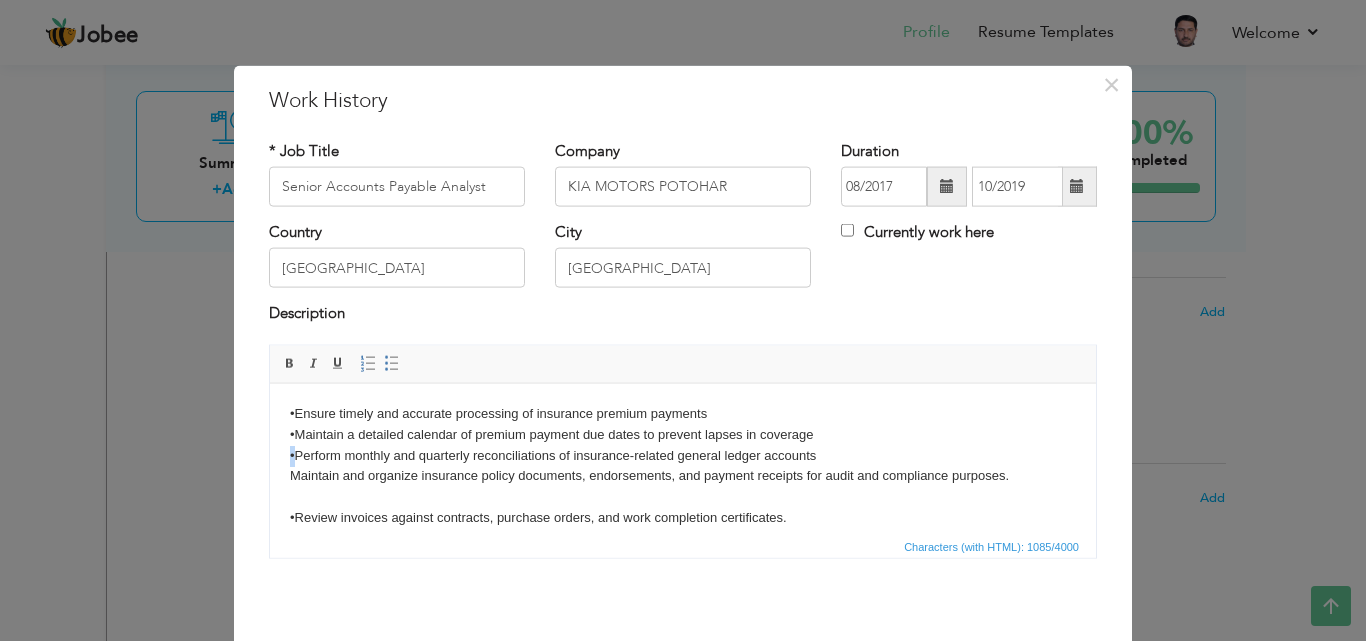 copy on "•" 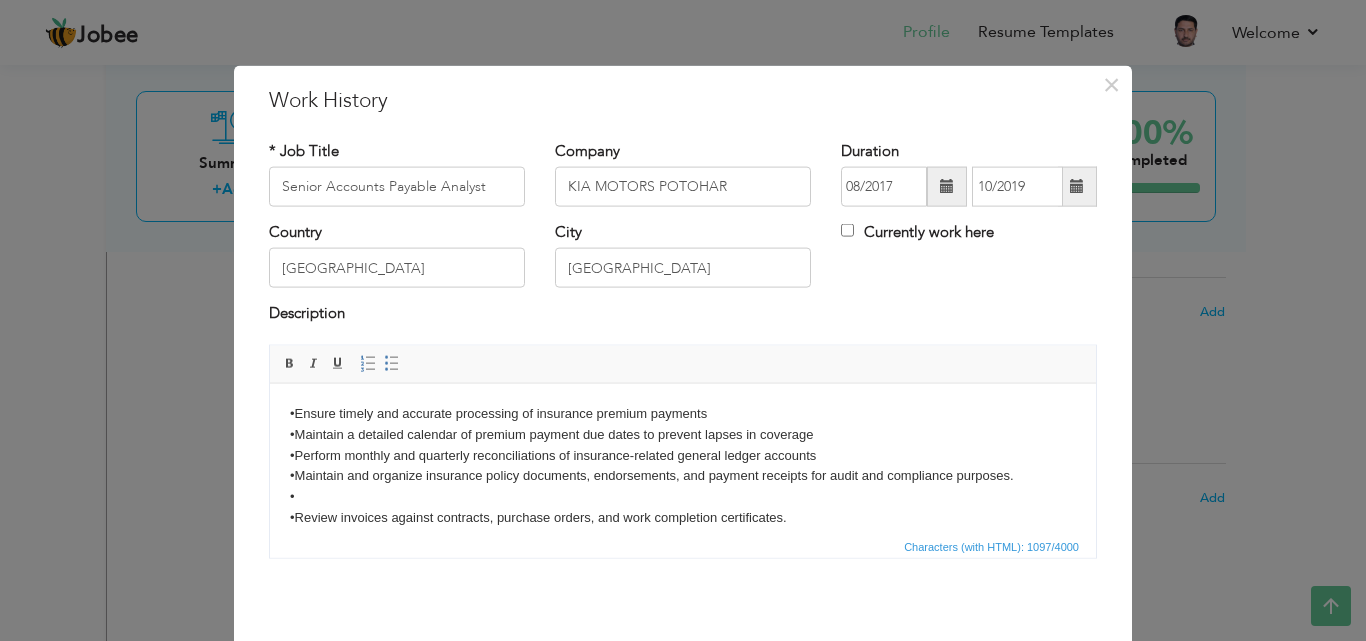 type 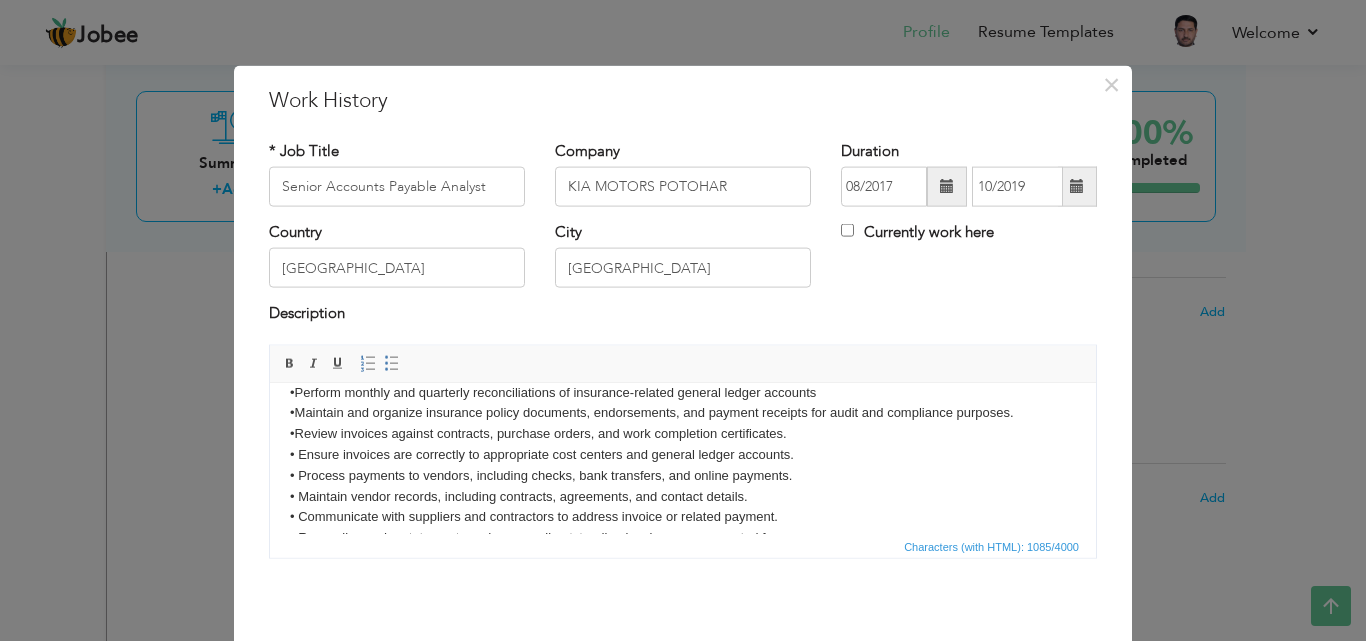 scroll, scrollTop: 119, scrollLeft: 0, axis: vertical 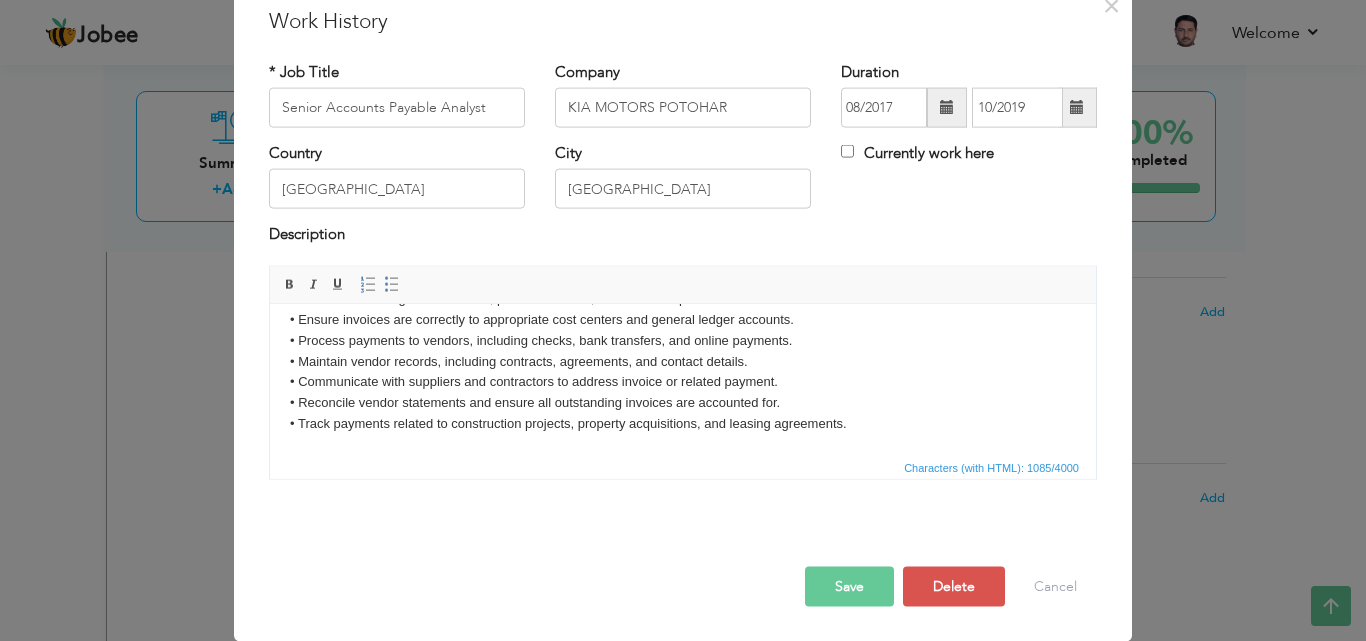 click on "Save" at bounding box center [849, 586] 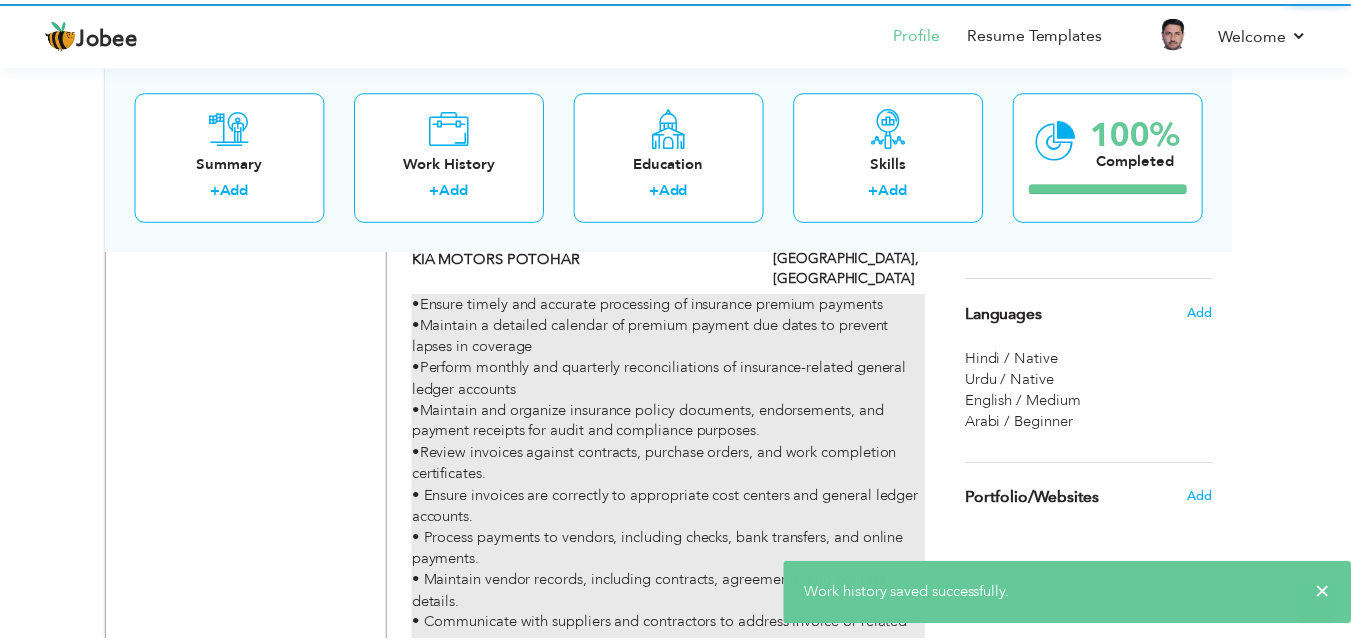 scroll, scrollTop: 0, scrollLeft: 0, axis: both 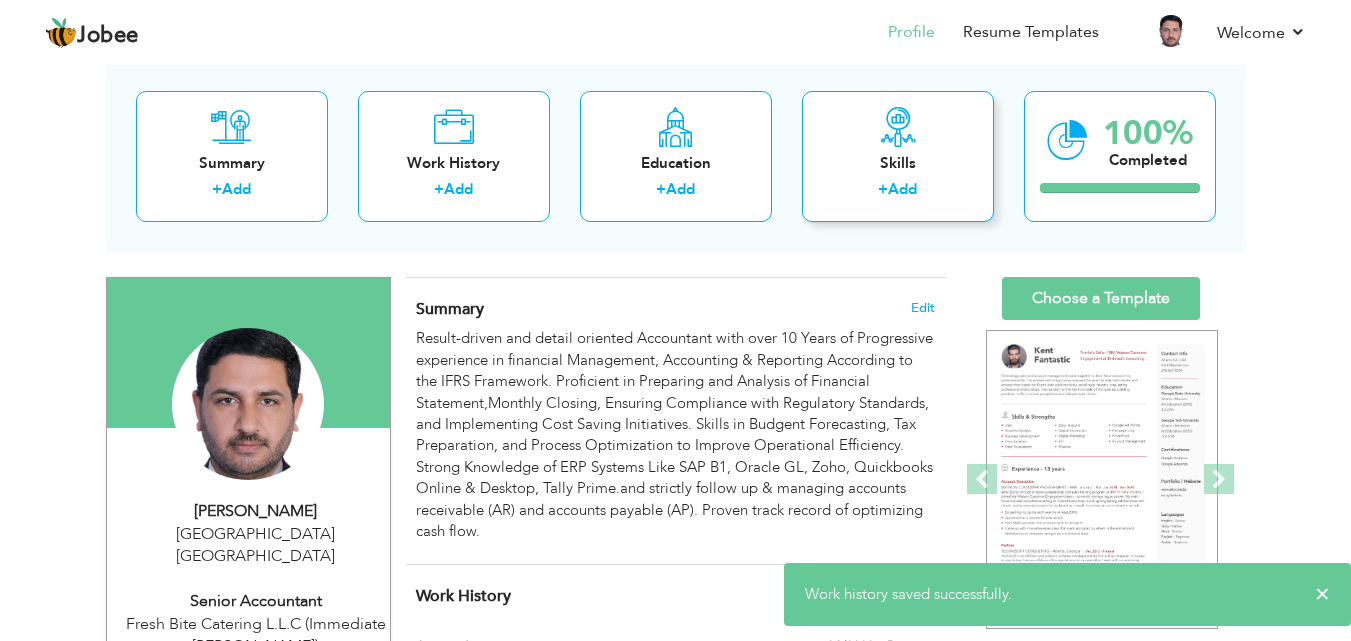click on "+" at bounding box center (883, 189) 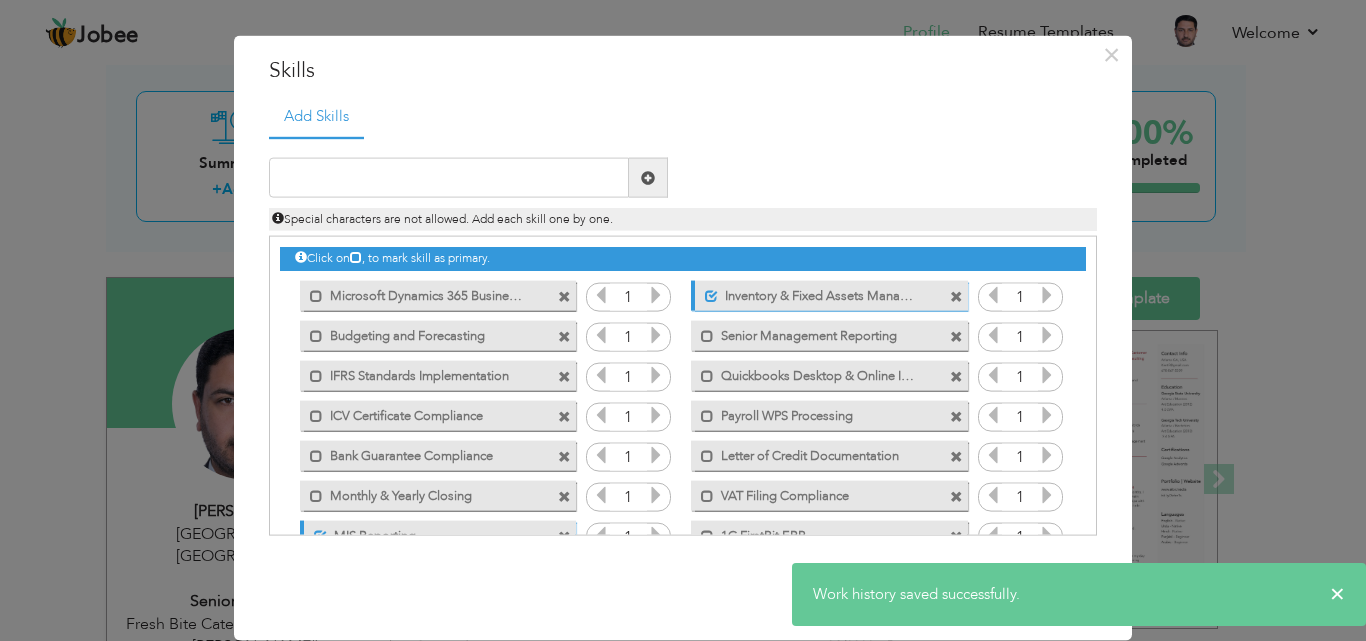 scroll, scrollTop: 0, scrollLeft: 0, axis: both 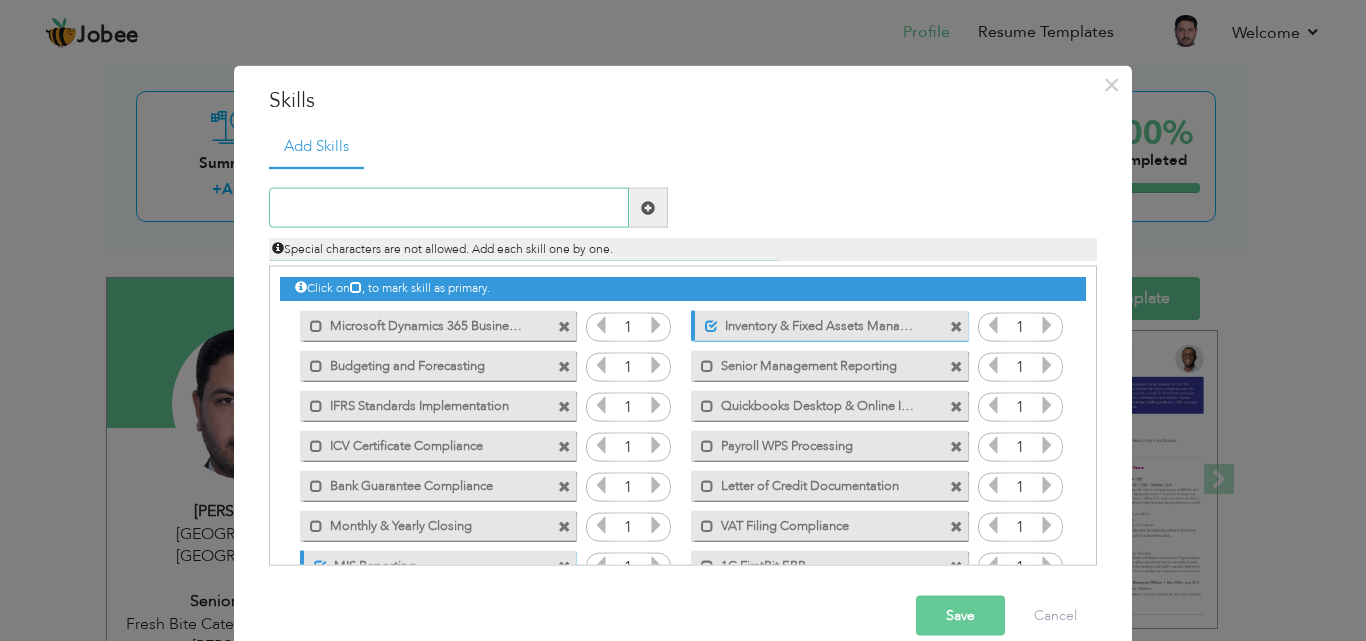 paste on "Insurance premium invoice verification" 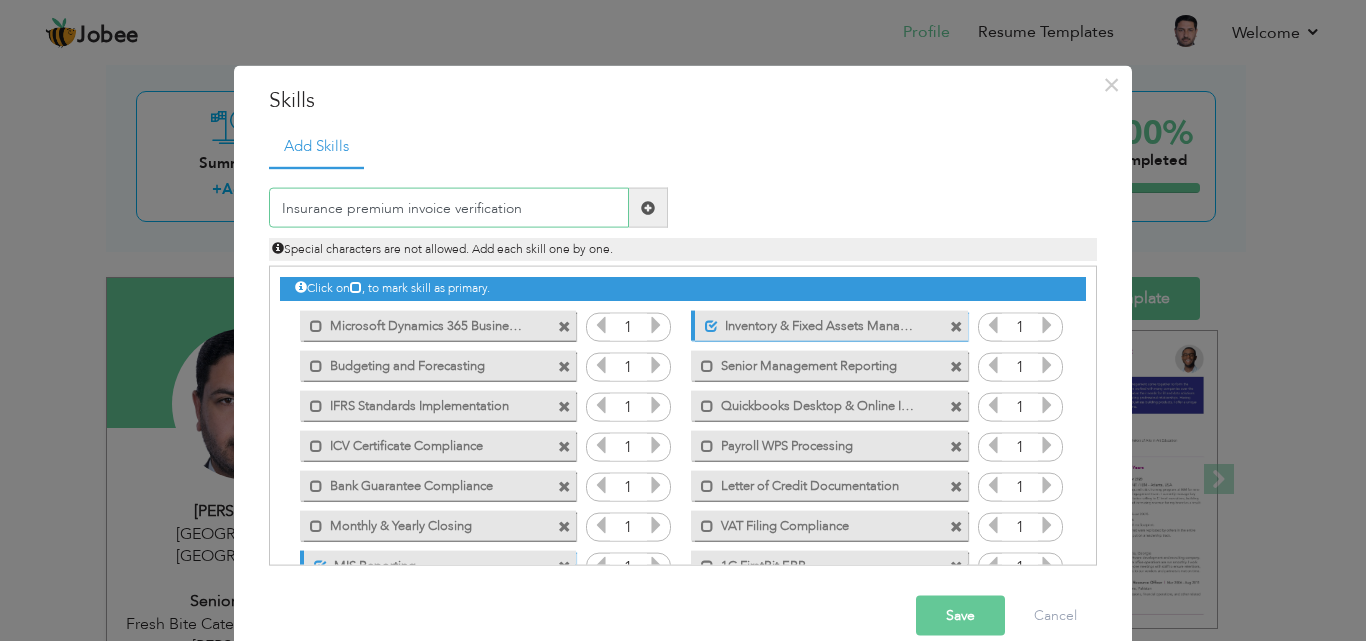 type on "Insurance premium invoice verification" 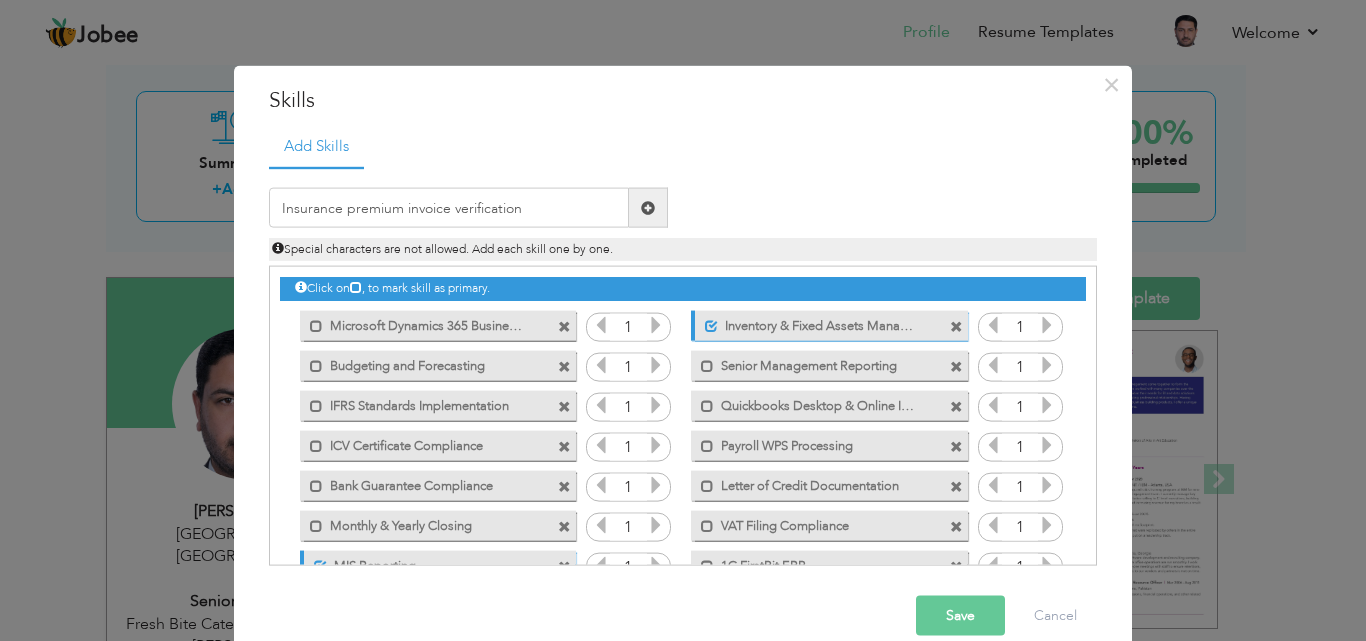 click on "Save" at bounding box center [960, 616] 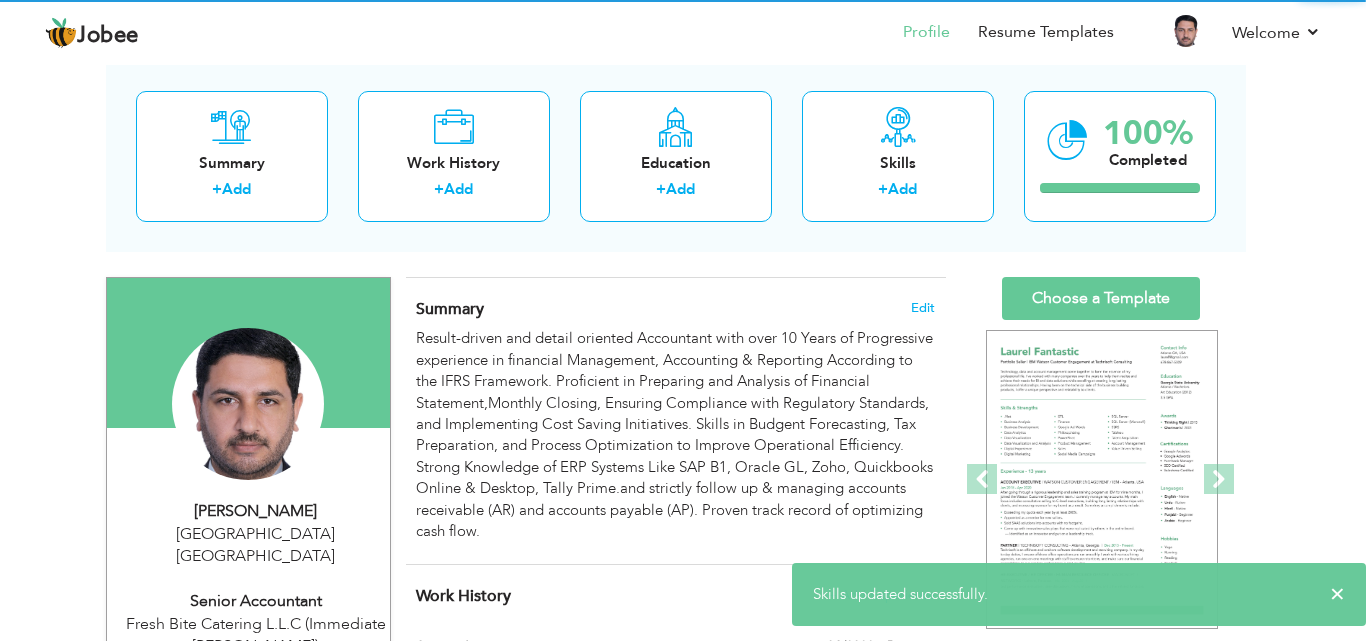 scroll, scrollTop: 0, scrollLeft: 0, axis: both 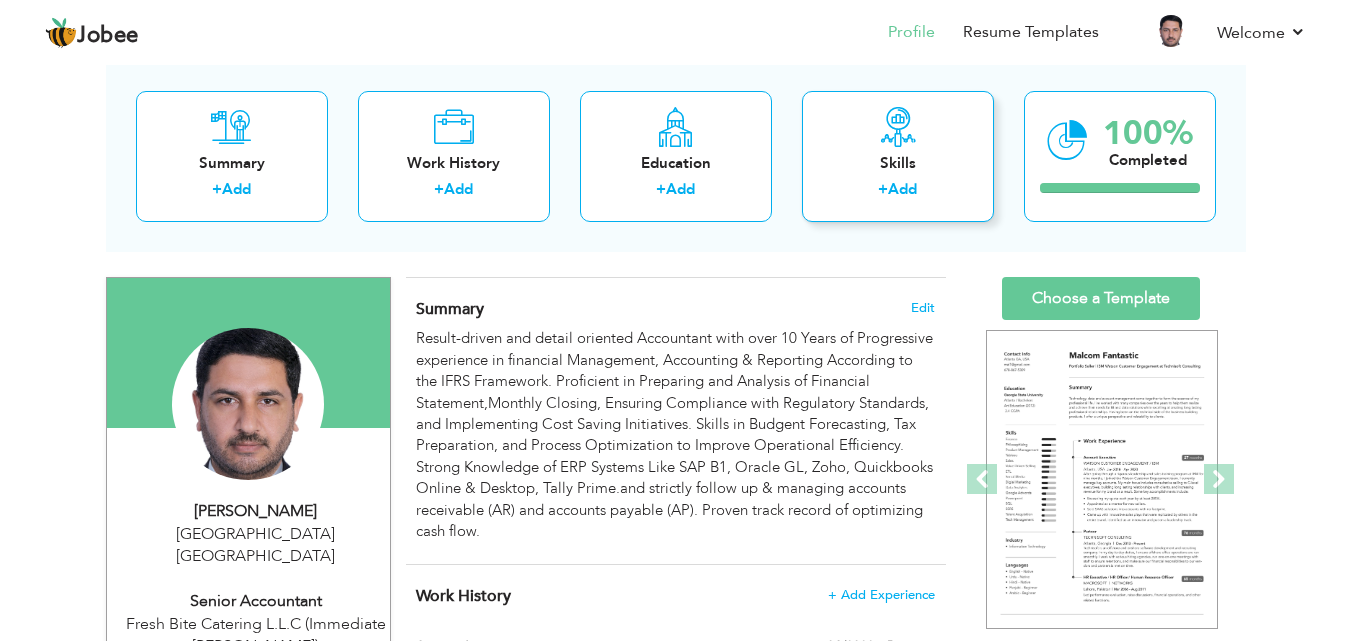 click on "Skills" at bounding box center (898, 163) 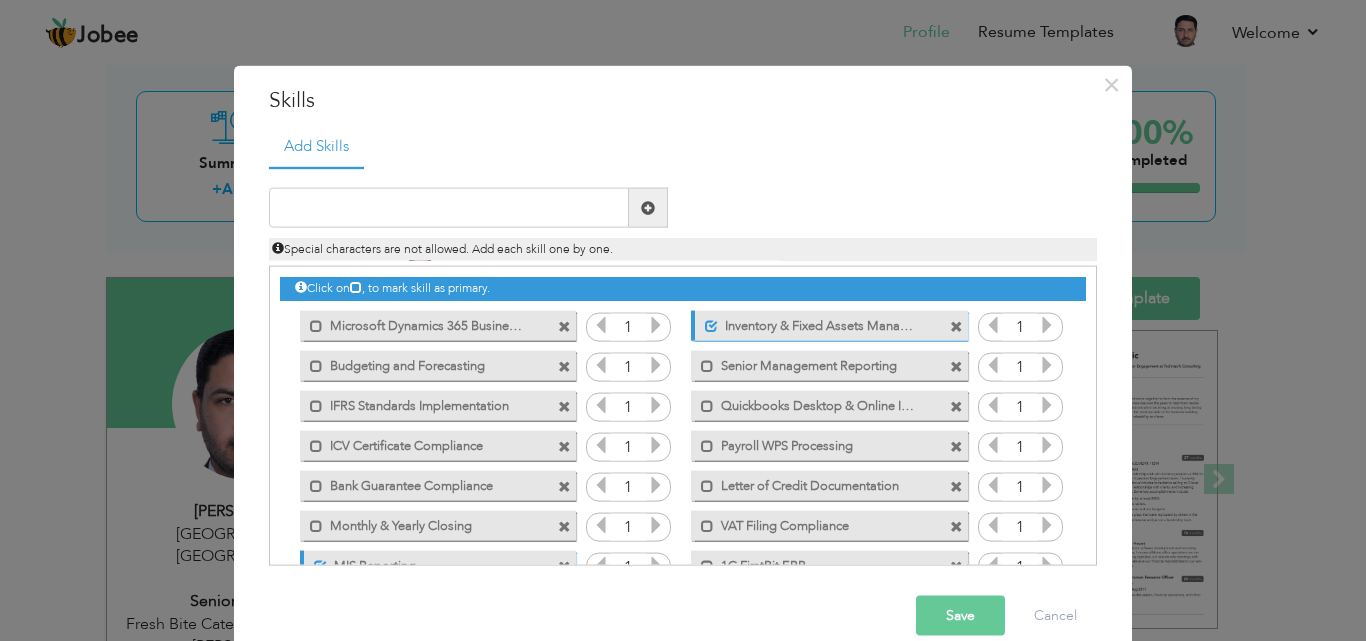 scroll, scrollTop: 0, scrollLeft: 0, axis: both 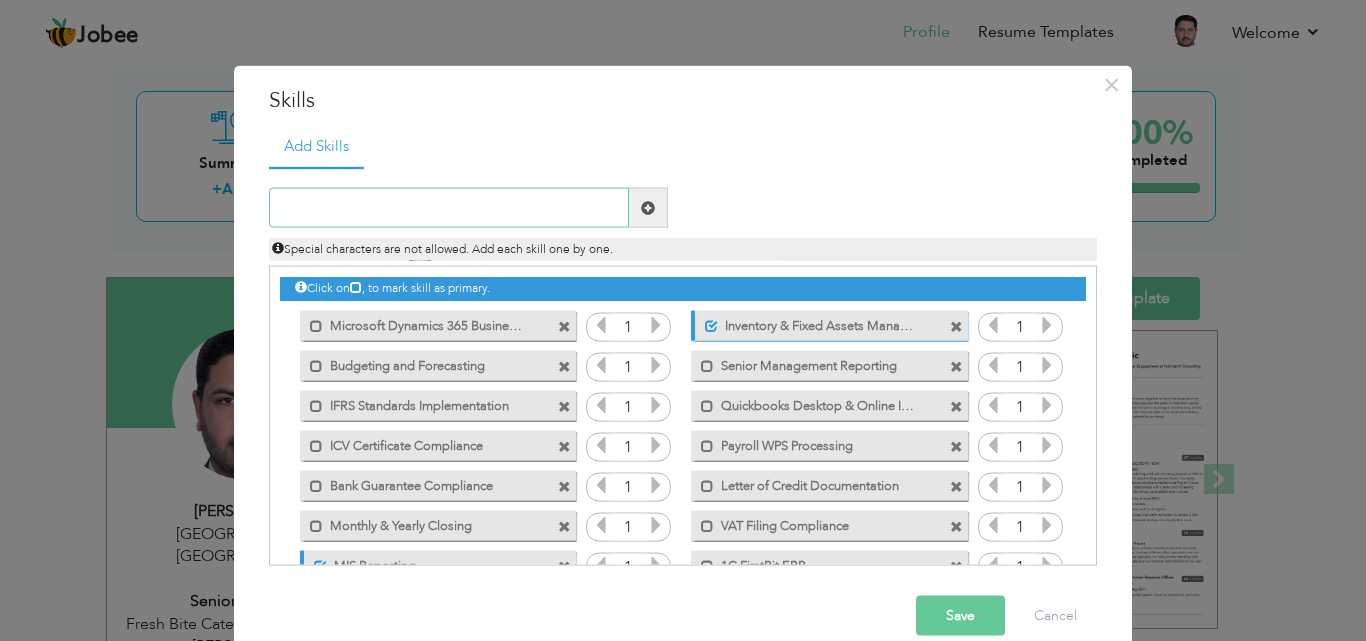 paste on "Coordination with insurance brokers" 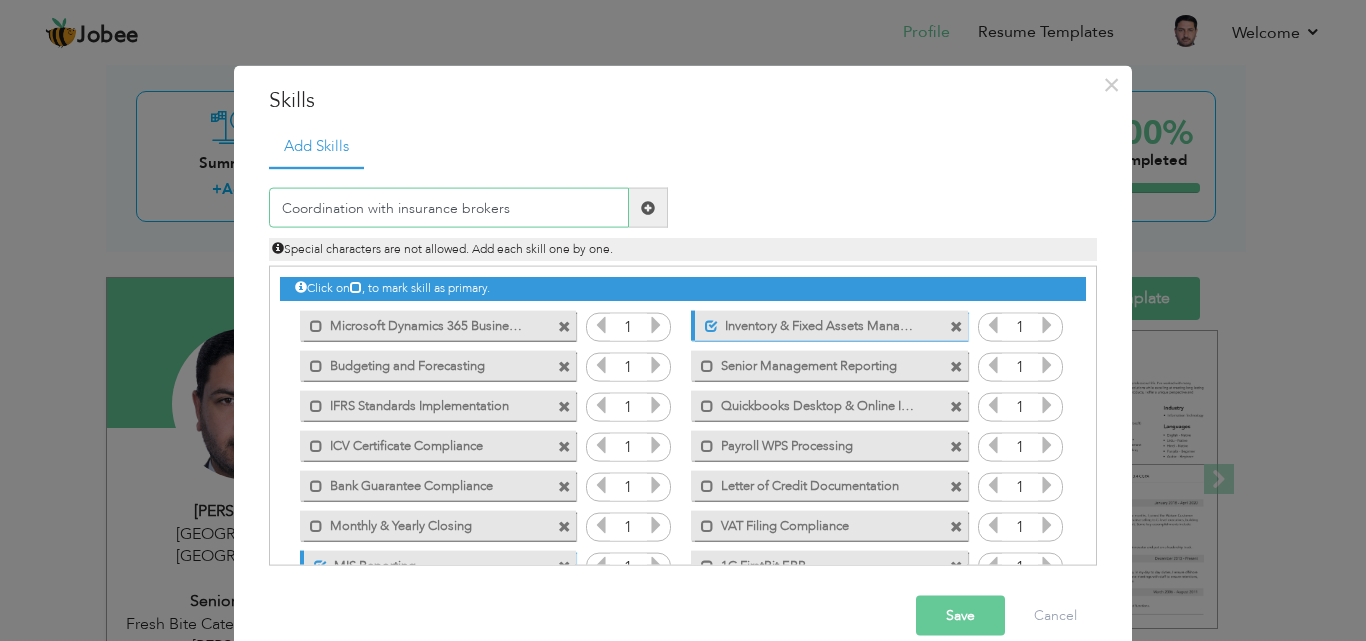 type on "Coordination with insurance brokers" 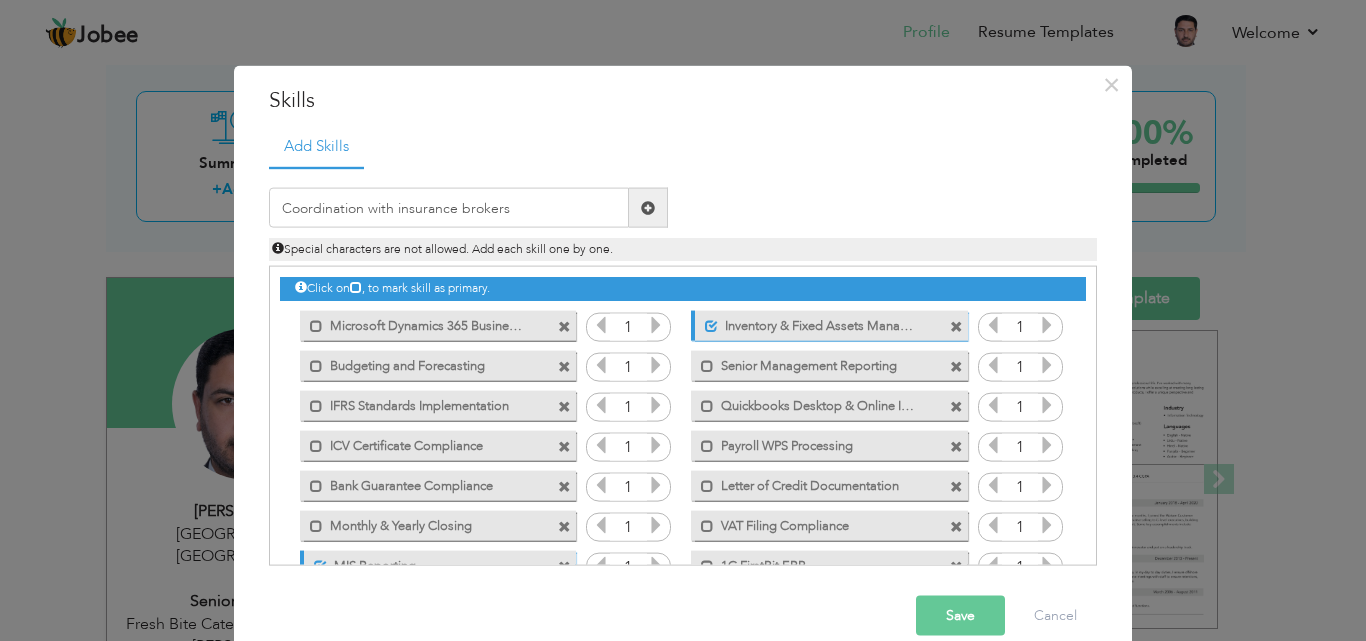 click on "Save" at bounding box center [960, 616] 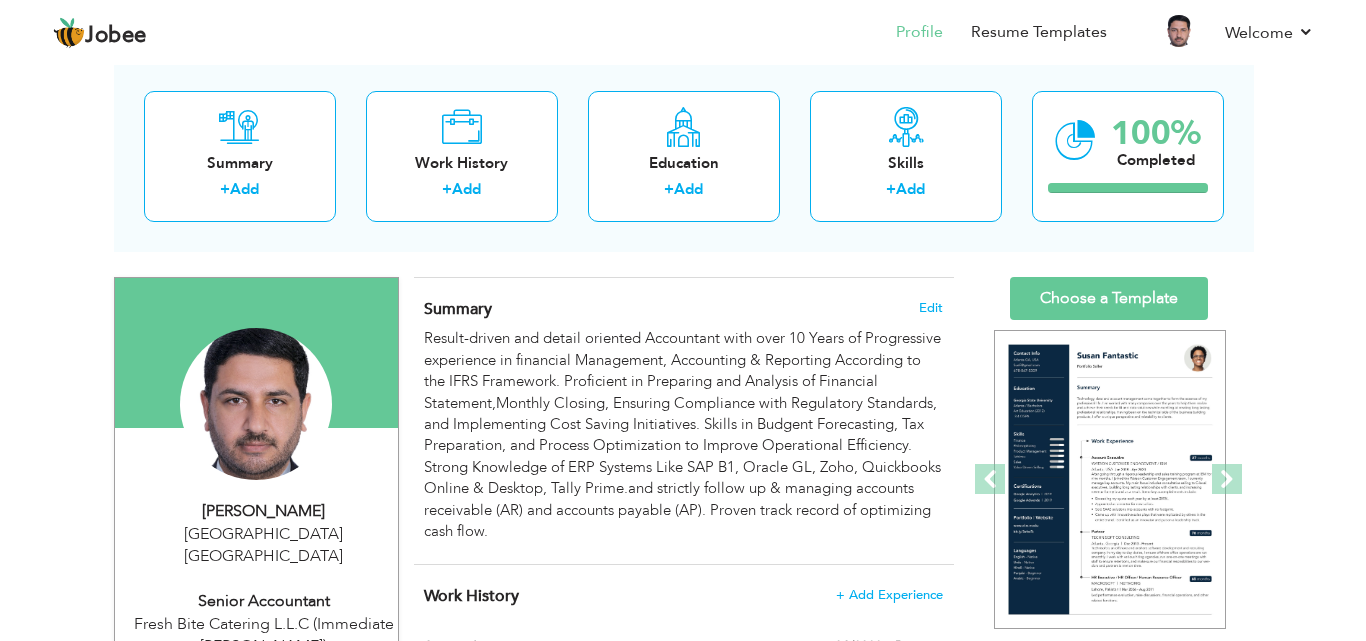 scroll, scrollTop: 0, scrollLeft: 0, axis: both 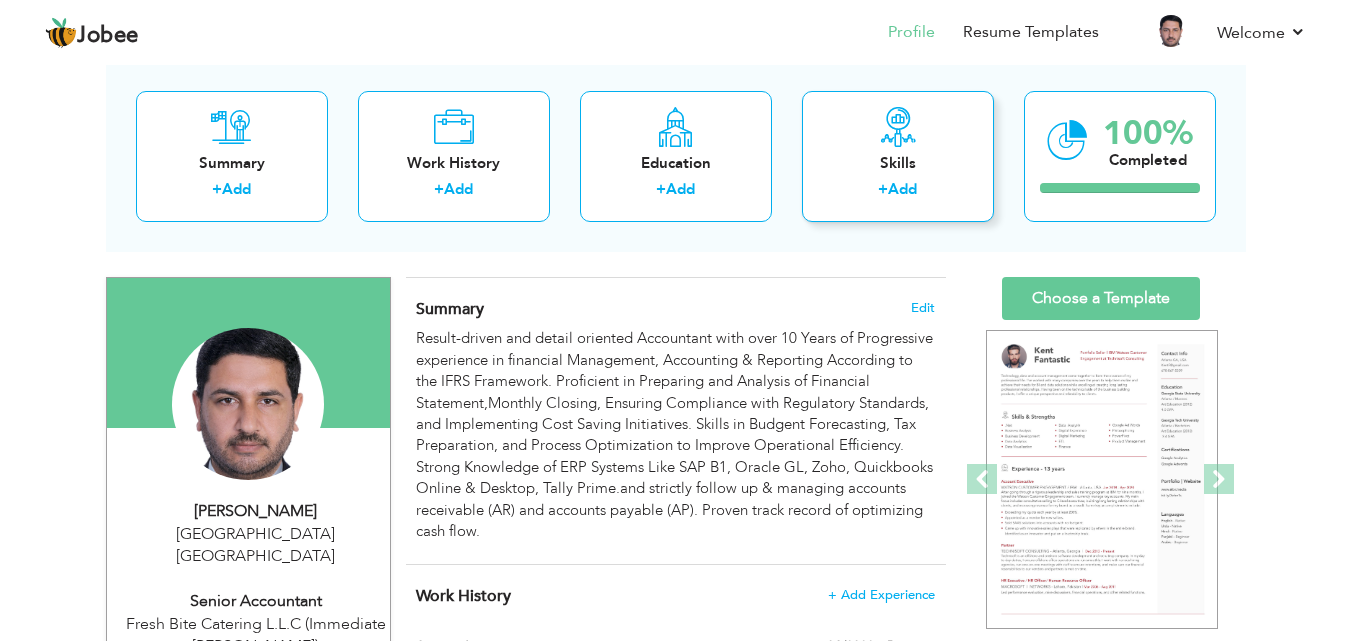 click on "Skills
+  Add" at bounding box center [898, 156] 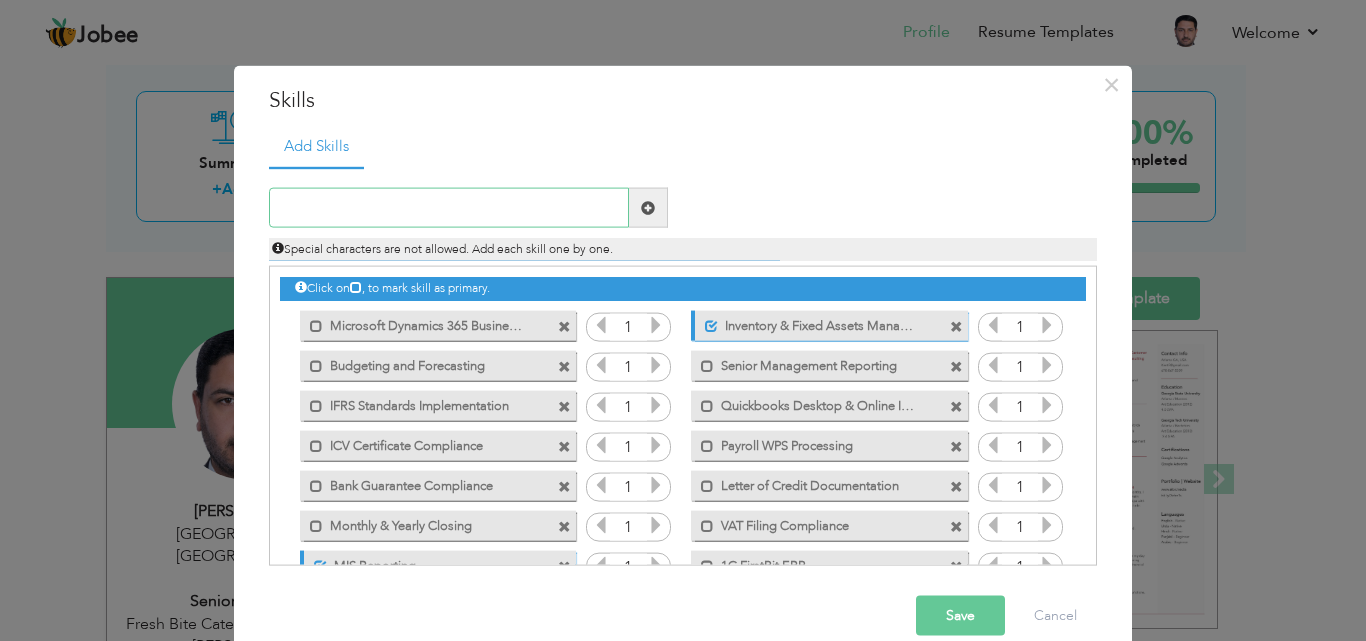 paste on "Reconciliation of insurance-related GL accounts" 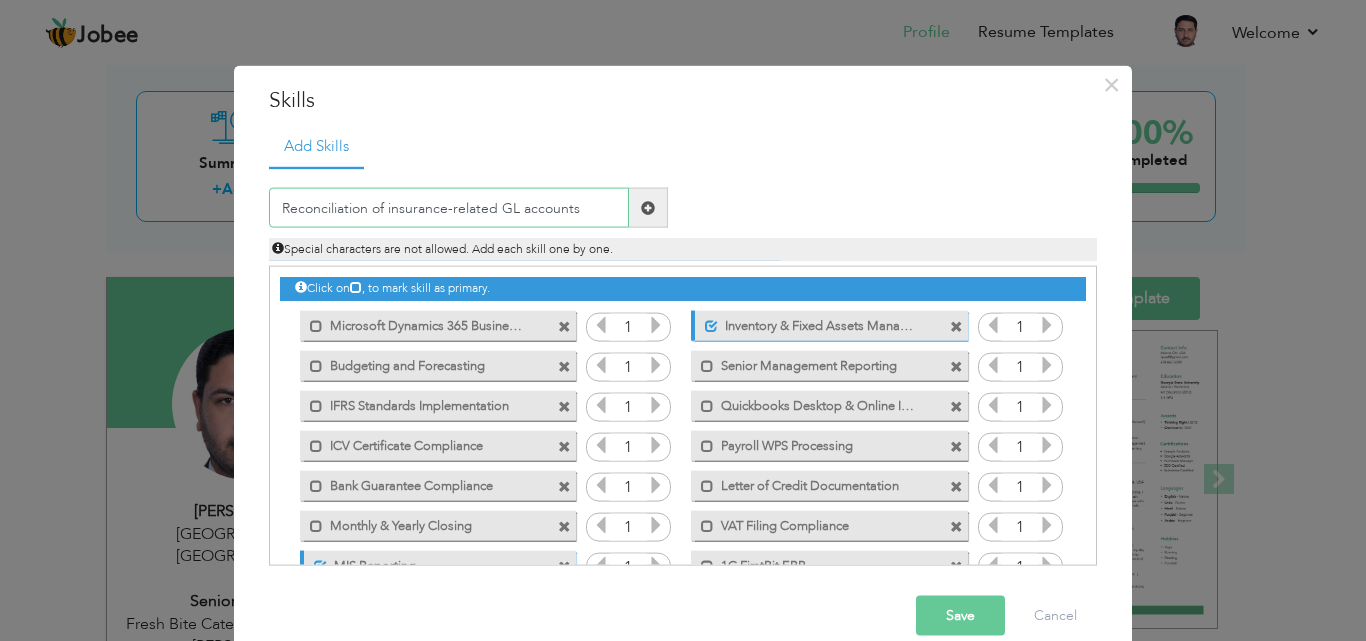 drag, startPoint x: 597, startPoint y: 207, endPoint x: 459, endPoint y: 199, distance: 138.23169 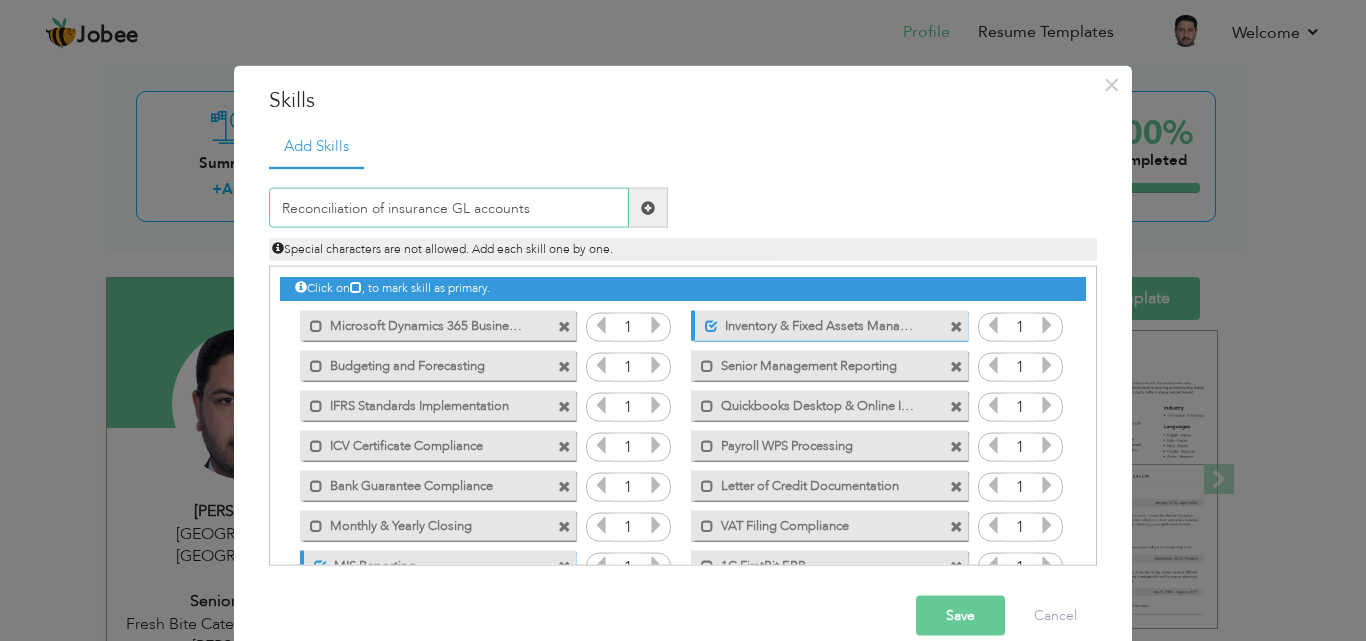 type on "Reconciliation of insurance GL accounts" 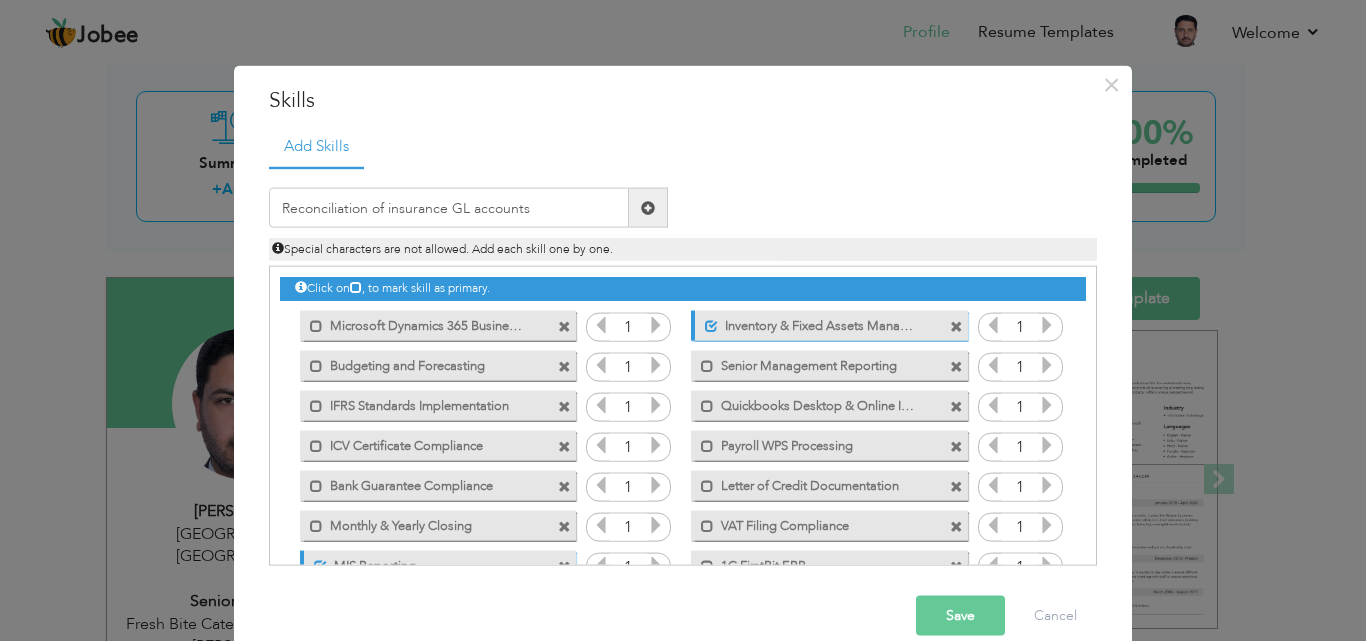 click on "Save" at bounding box center (960, 616) 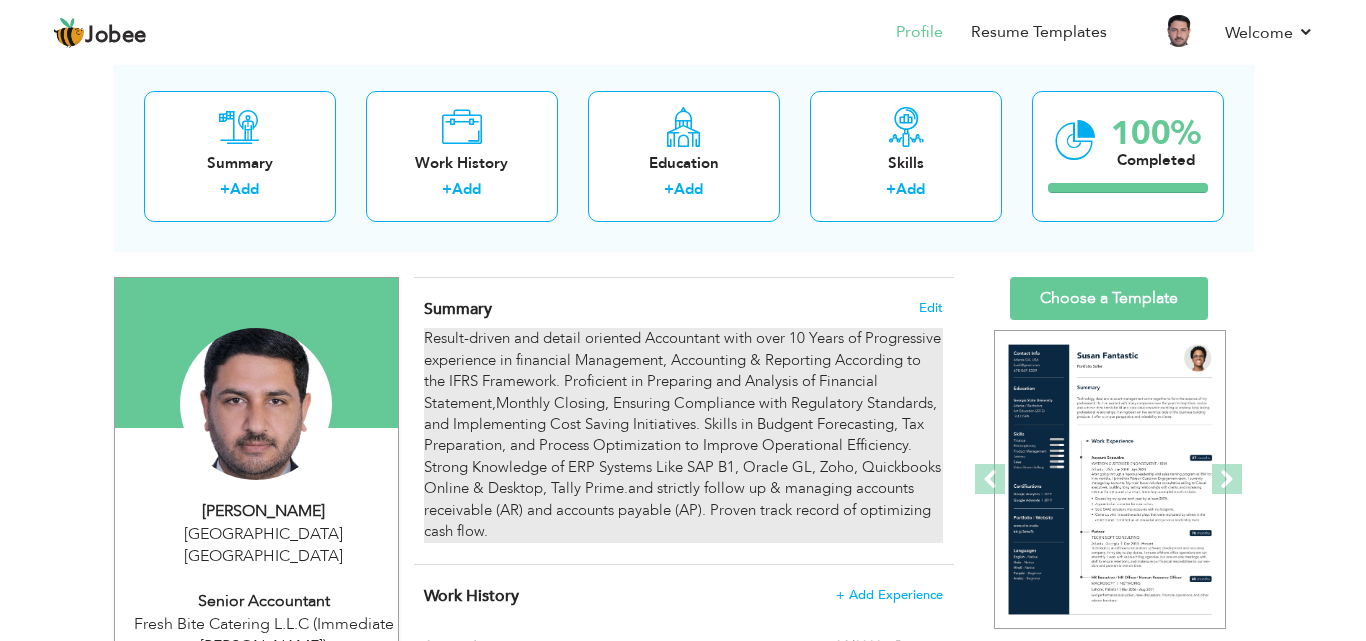 scroll, scrollTop: 0, scrollLeft: 0, axis: both 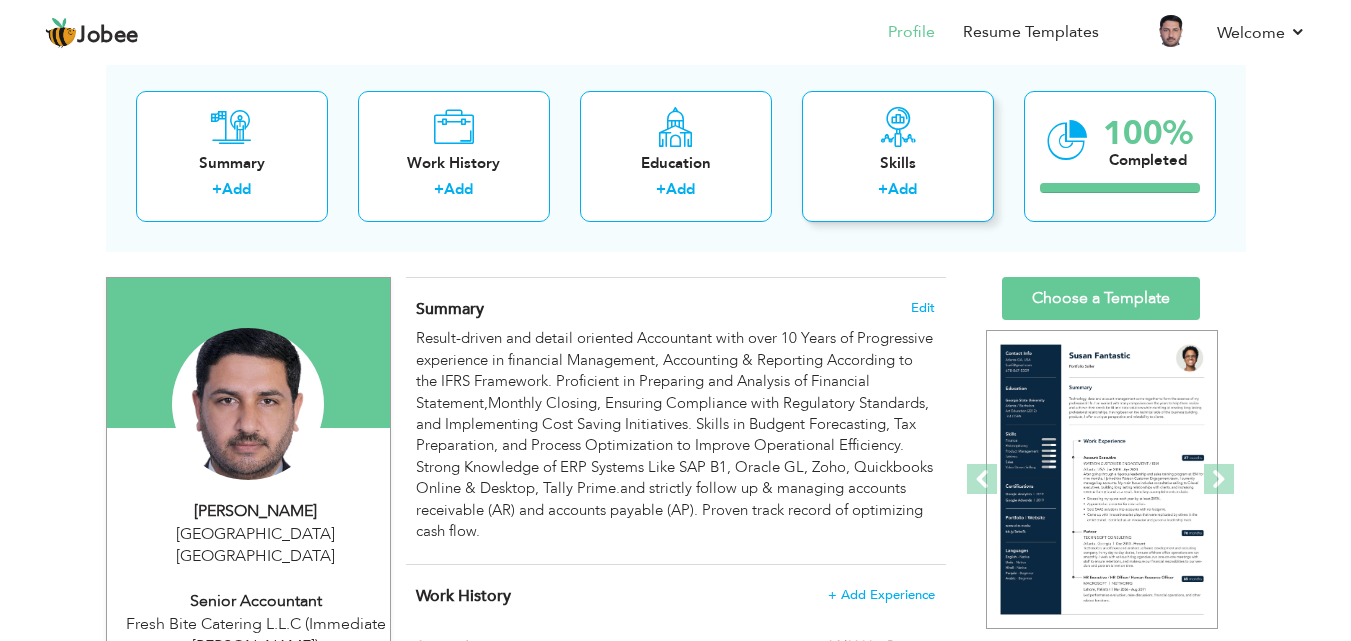 click on "Skills" at bounding box center (898, 163) 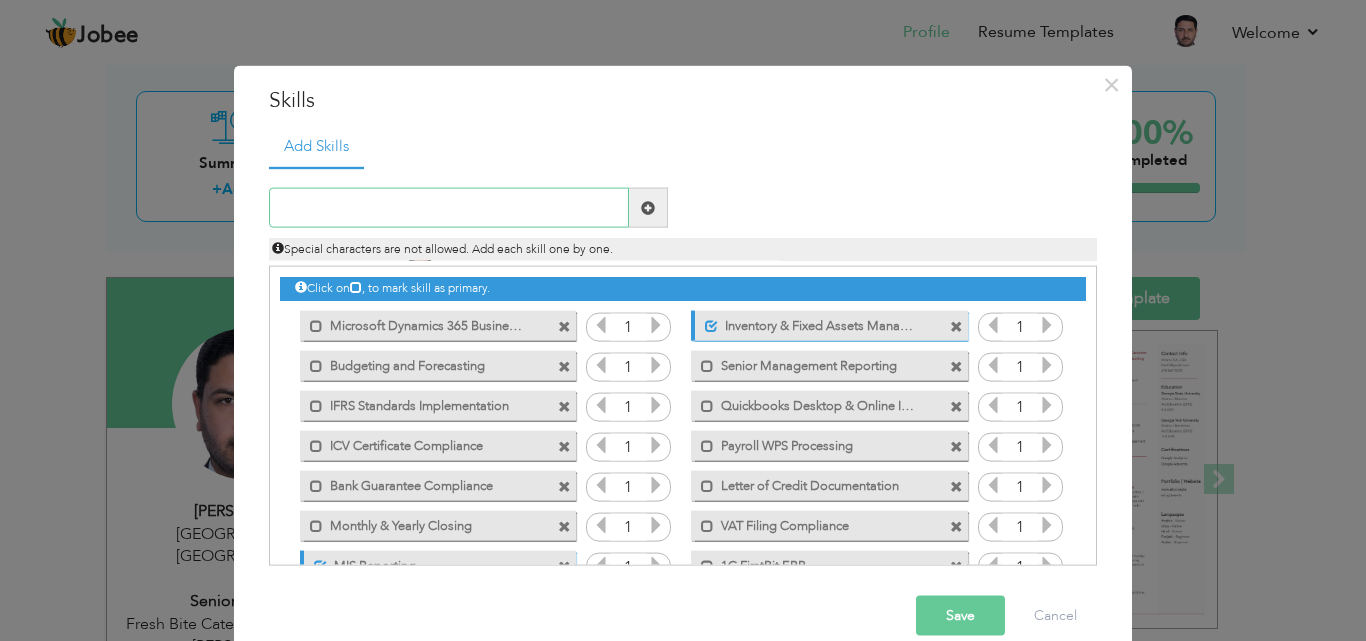 paste on "Prepaid insurance and accruals accounting" 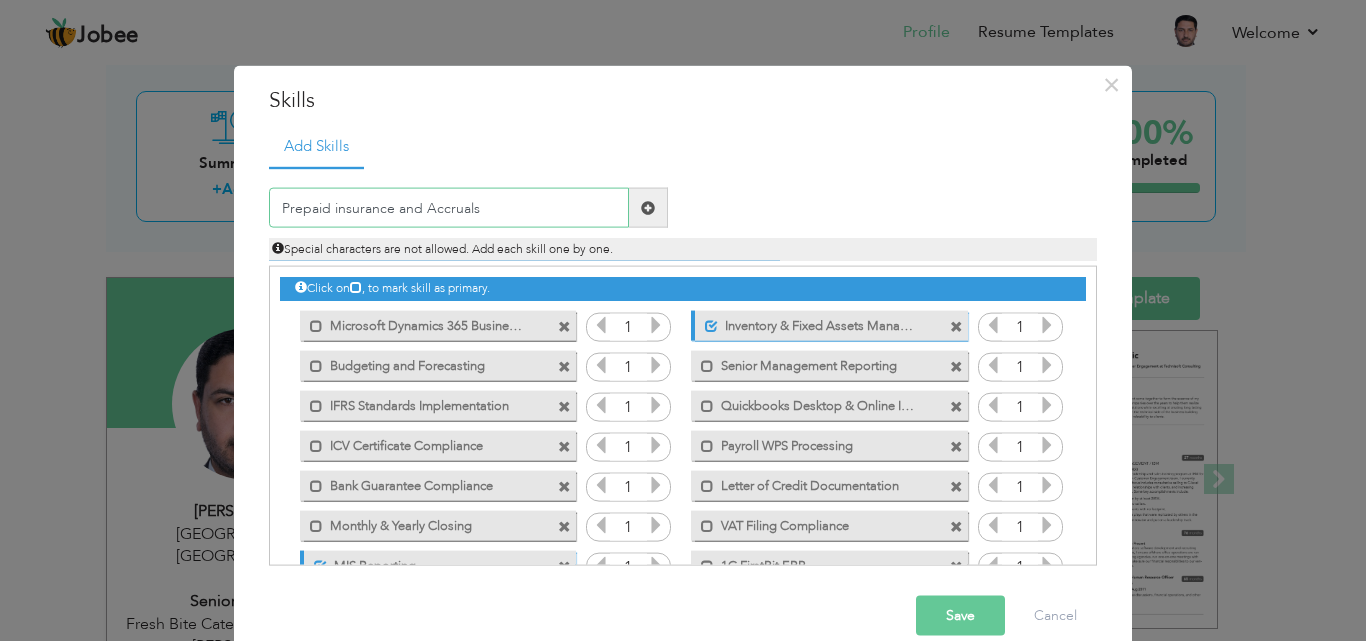 click on "Prepaid insurance and Accruals" at bounding box center (449, 208) 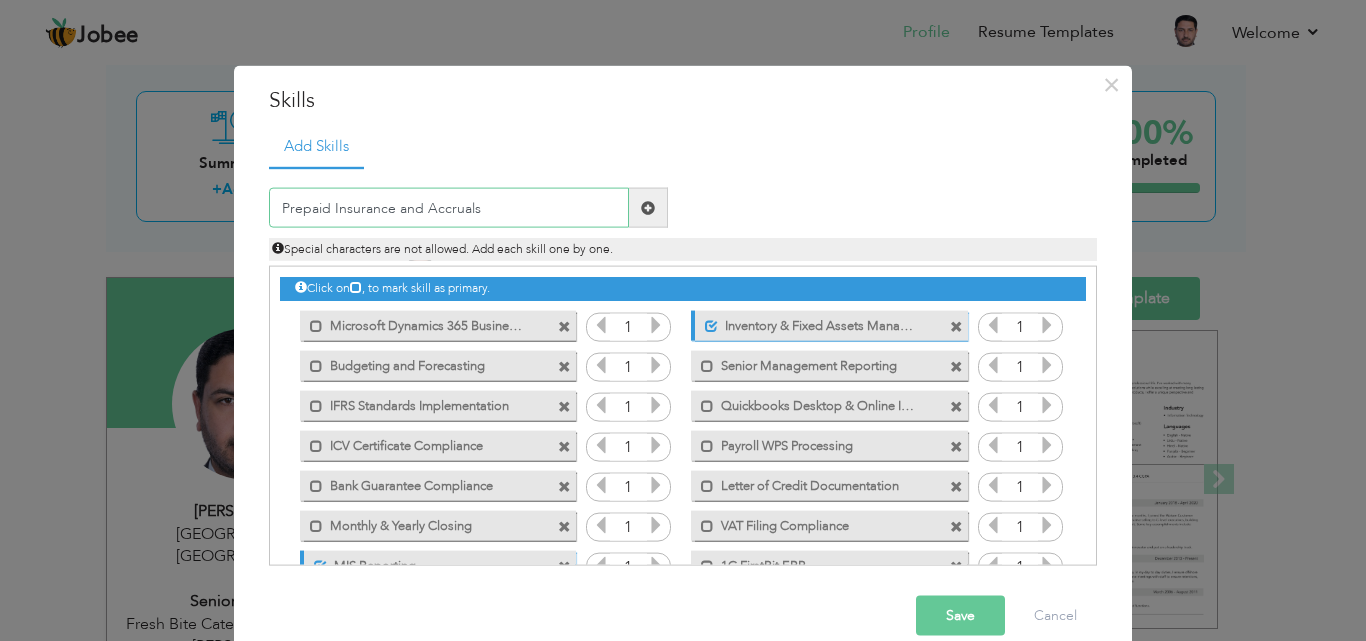type on "Prepaid Insurance and Accruals" 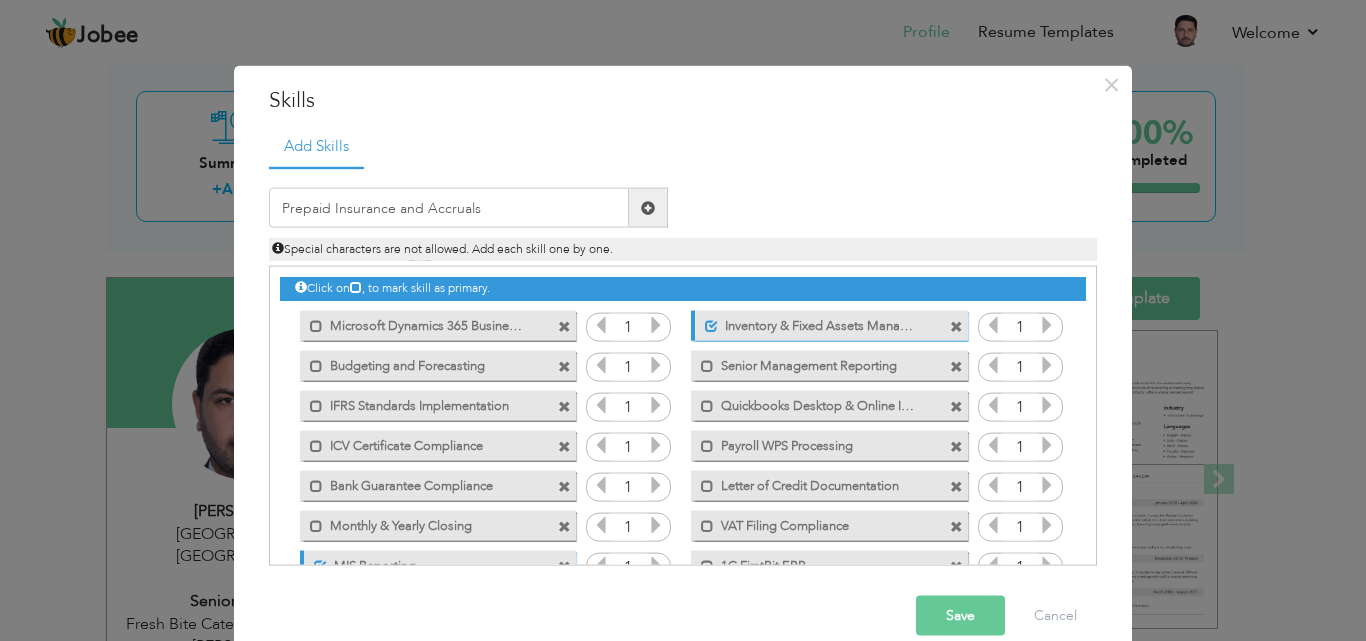 click on "Save" at bounding box center (960, 616) 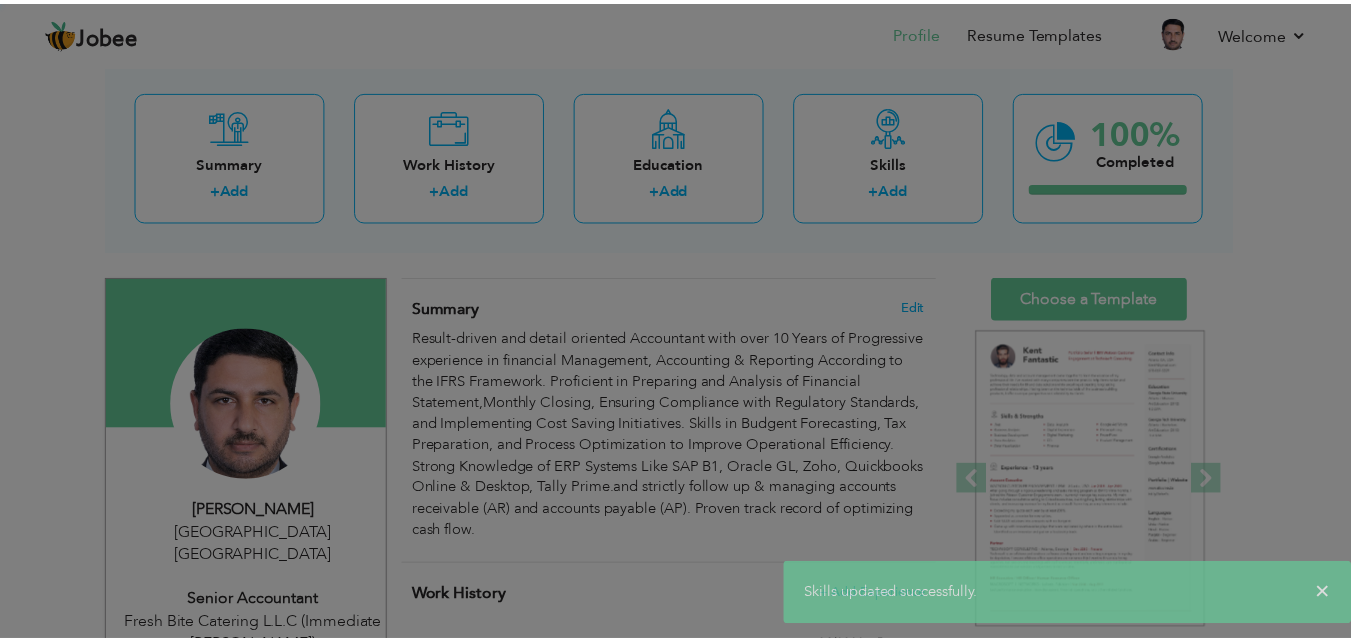 scroll, scrollTop: 0, scrollLeft: 0, axis: both 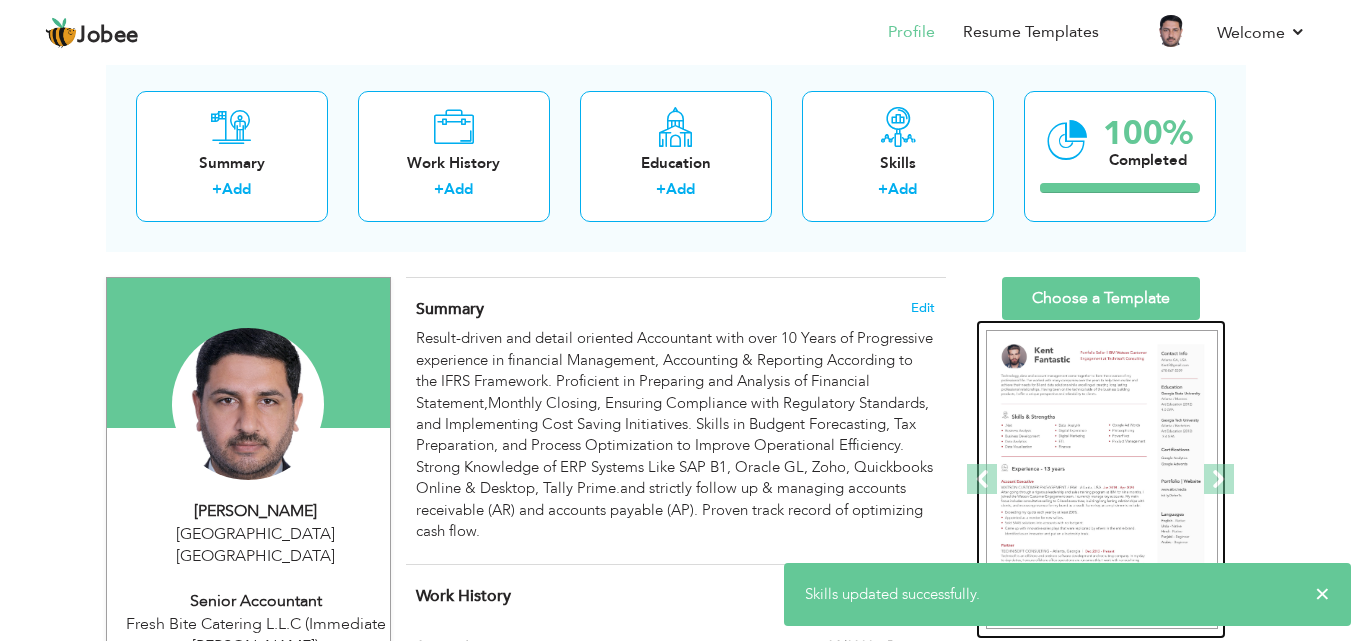 click at bounding box center (1102, 480) 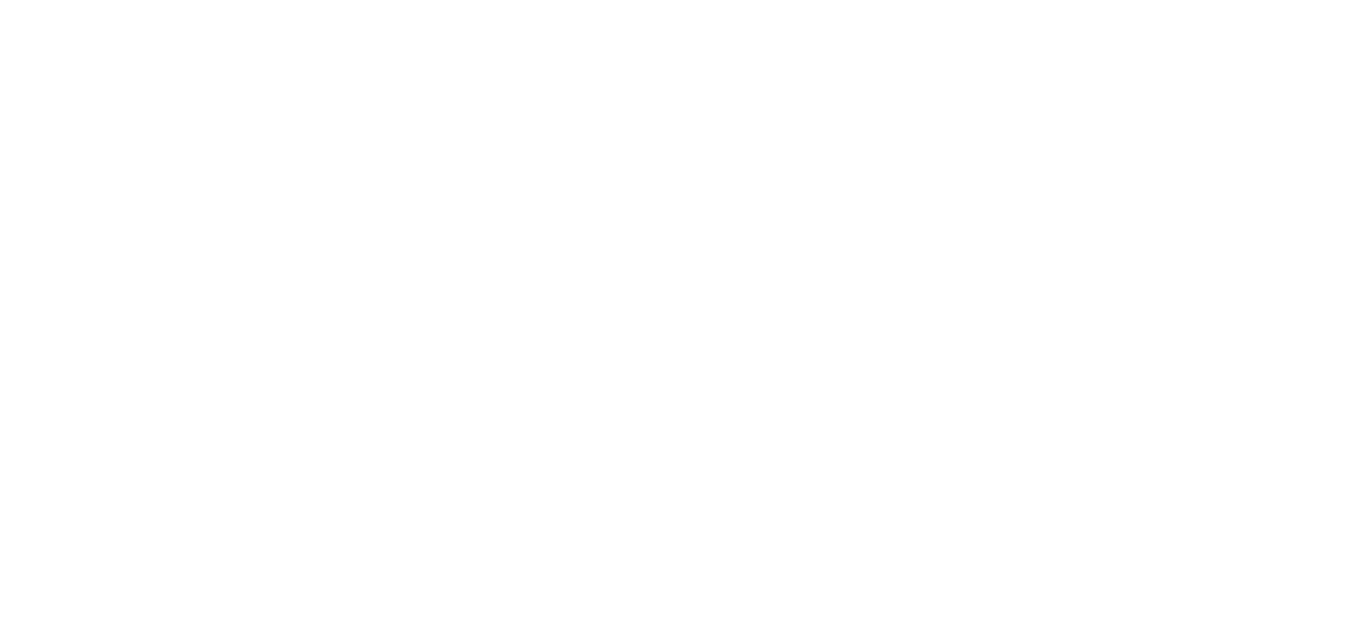 scroll, scrollTop: 0, scrollLeft: 0, axis: both 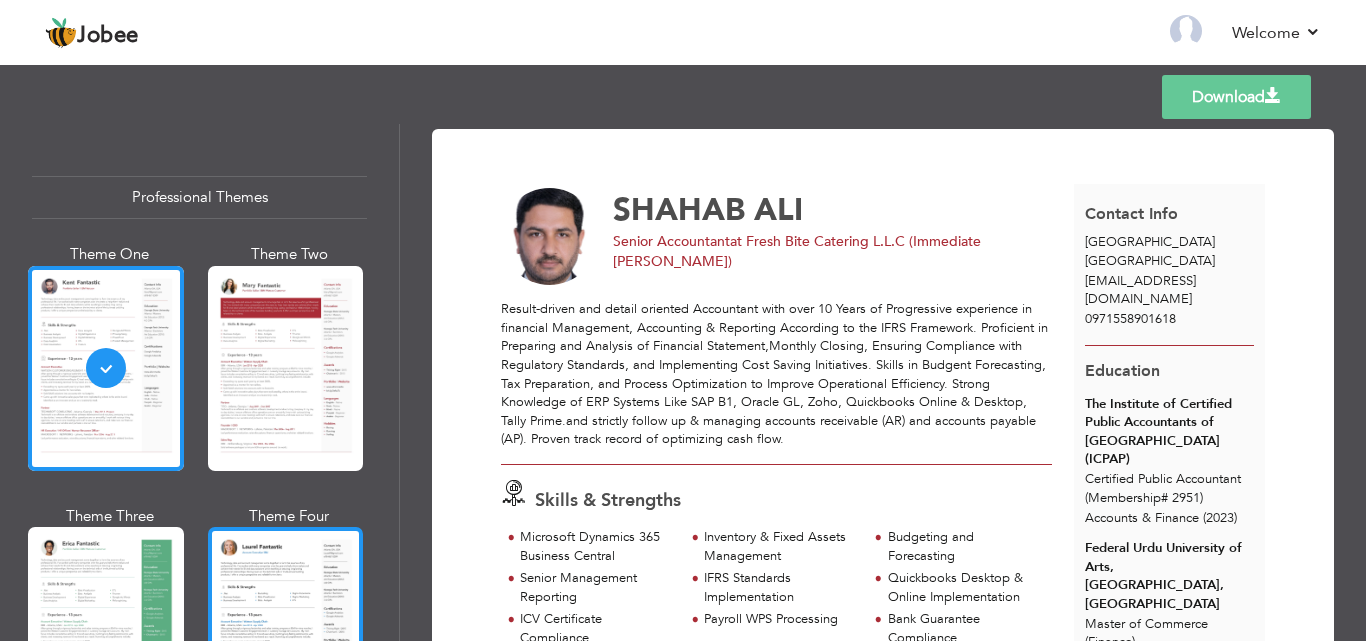 click at bounding box center [286, 629] 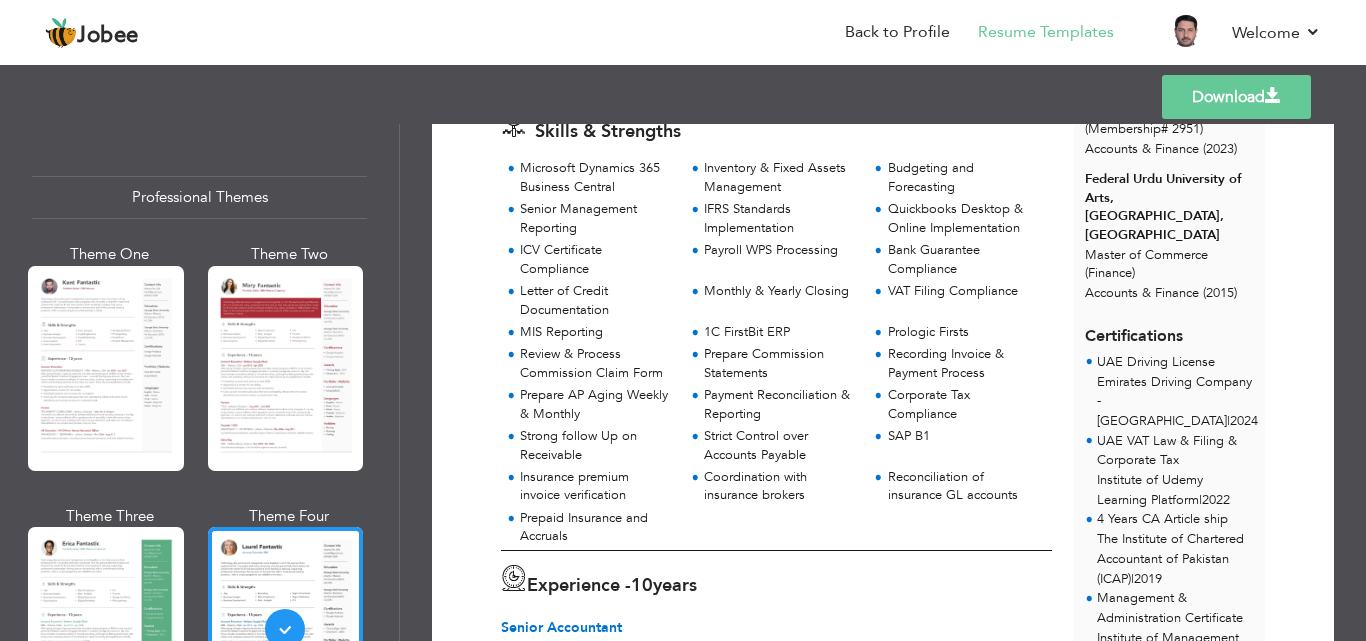 scroll, scrollTop: 400, scrollLeft: 0, axis: vertical 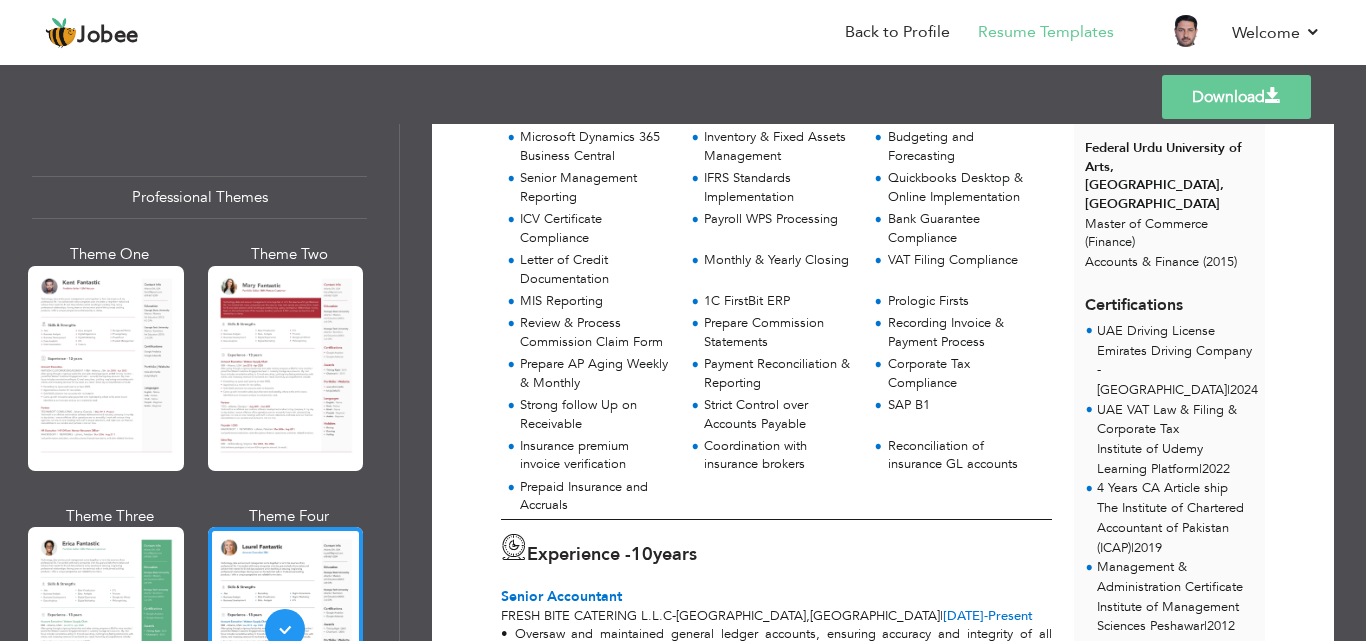 click on "Download" at bounding box center [1236, 97] 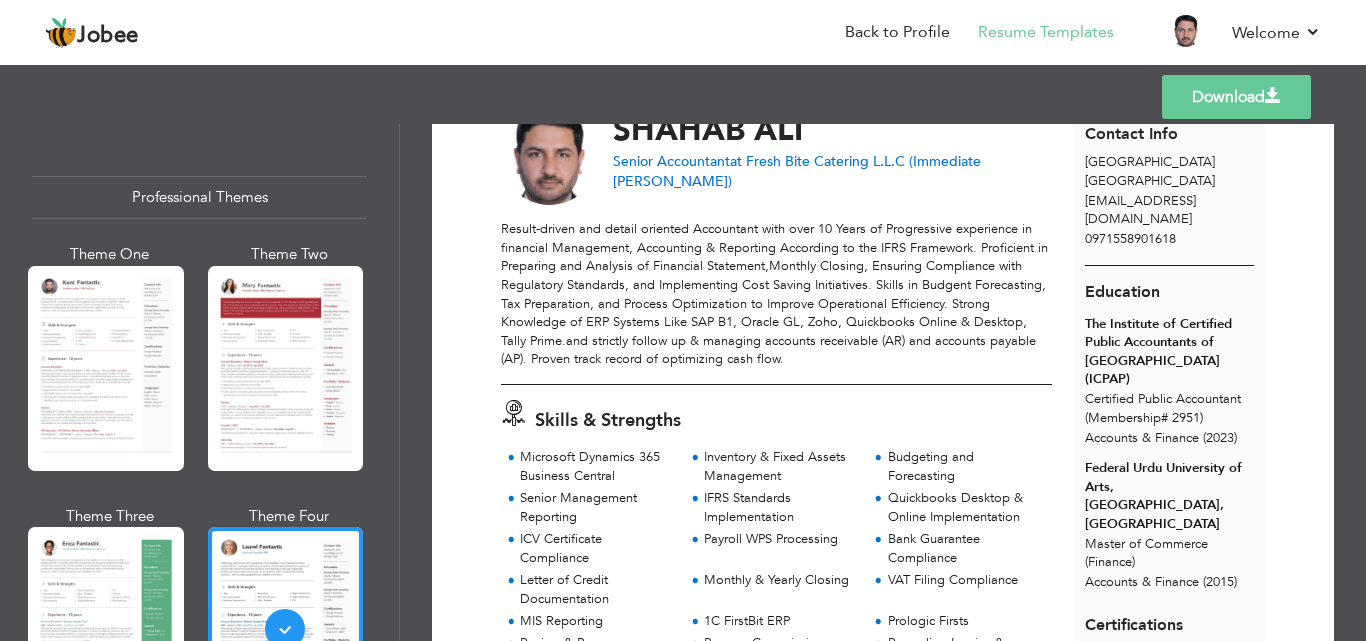 scroll, scrollTop: 0, scrollLeft: 0, axis: both 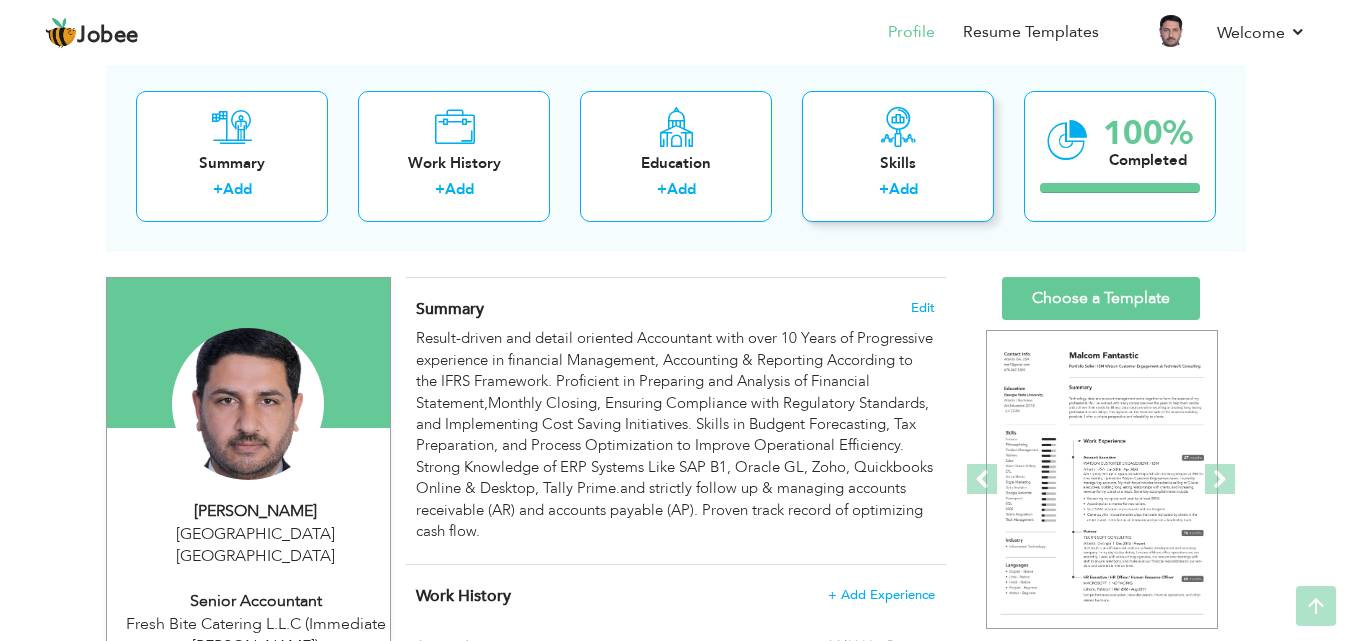 click on "Skills" at bounding box center (898, 163) 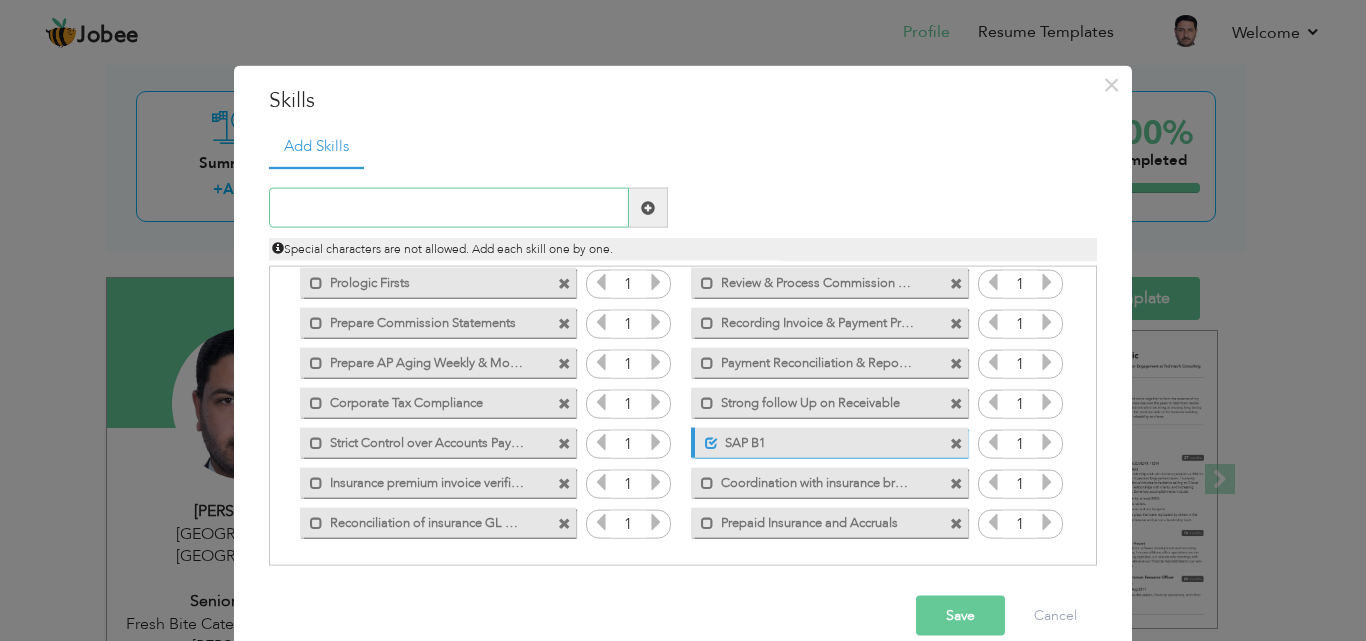 scroll, scrollTop: 325, scrollLeft: 0, axis: vertical 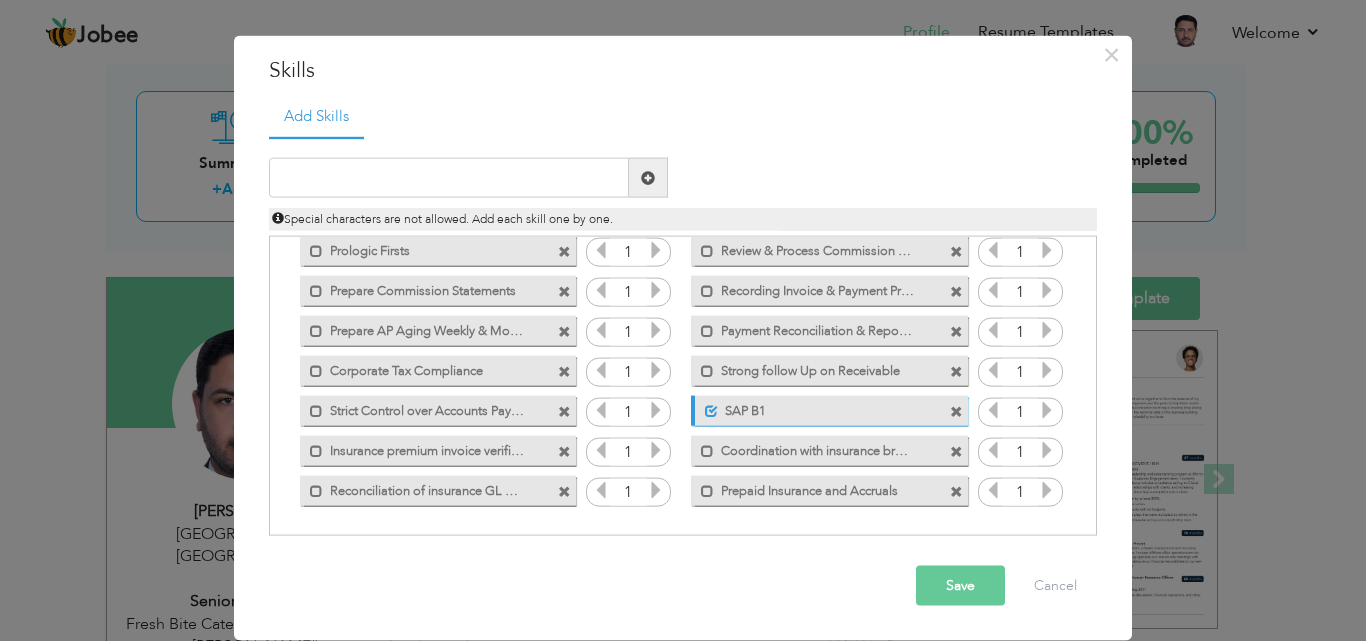 click at bounding box center (956, 491) 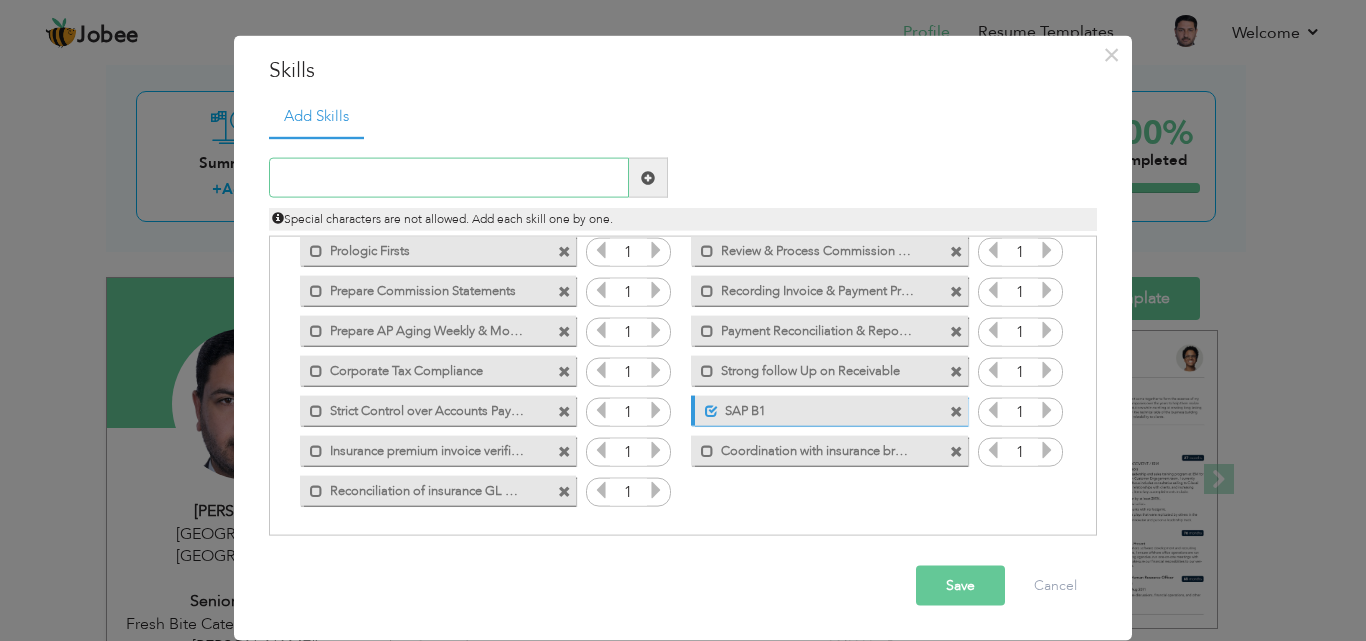click at bounding box center (449, 178) 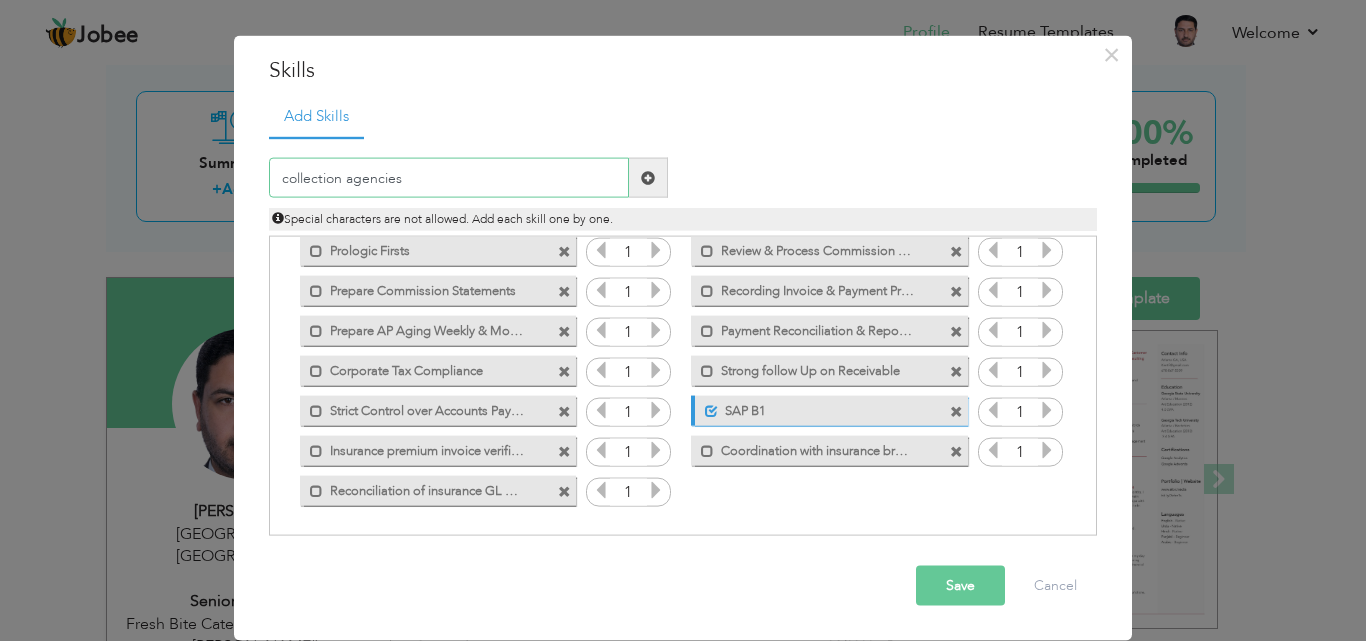 click on "collection agencies" at bounding box center [449, 178] 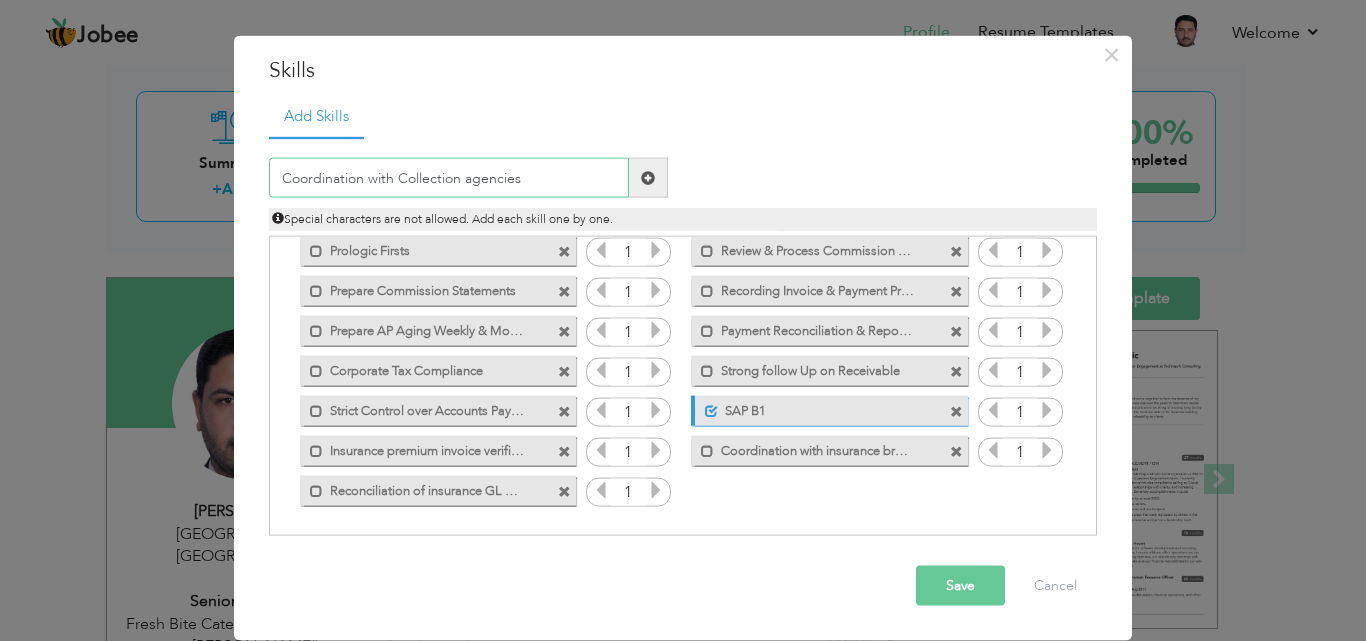 click on "Coordination with Collection agencies" at bounding box center [449, 178] 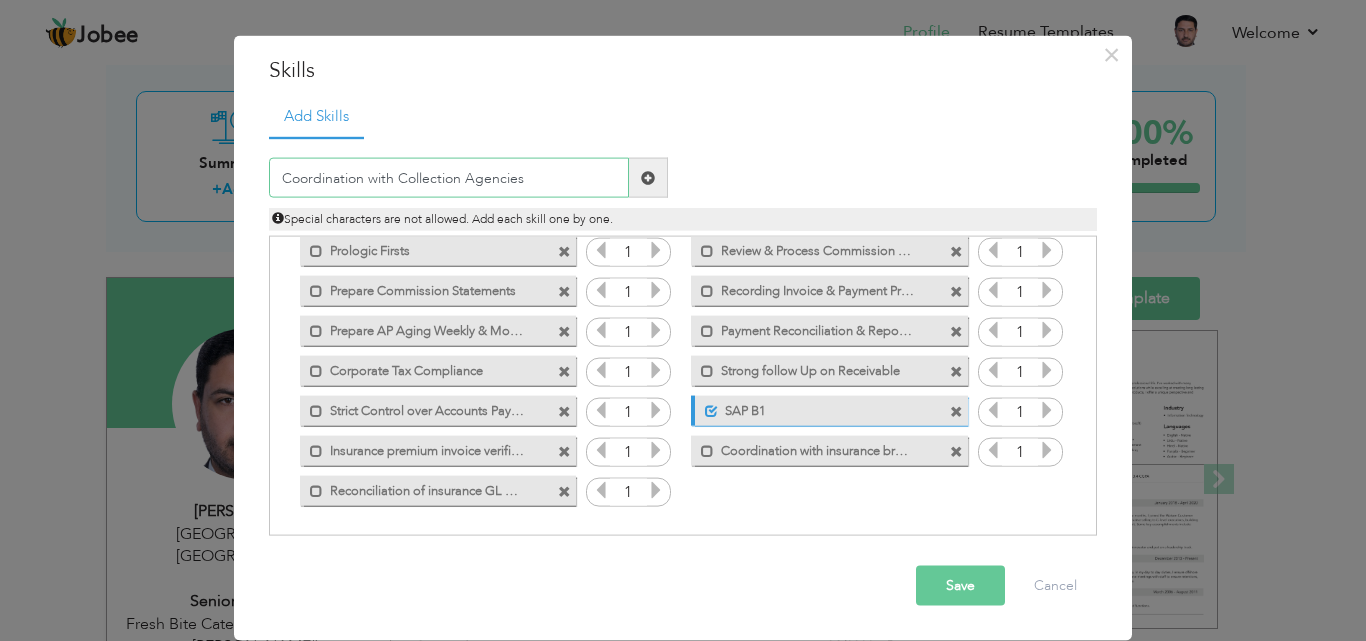click on "Coordination with Collection Agencies" at bounding box center (449, 178) 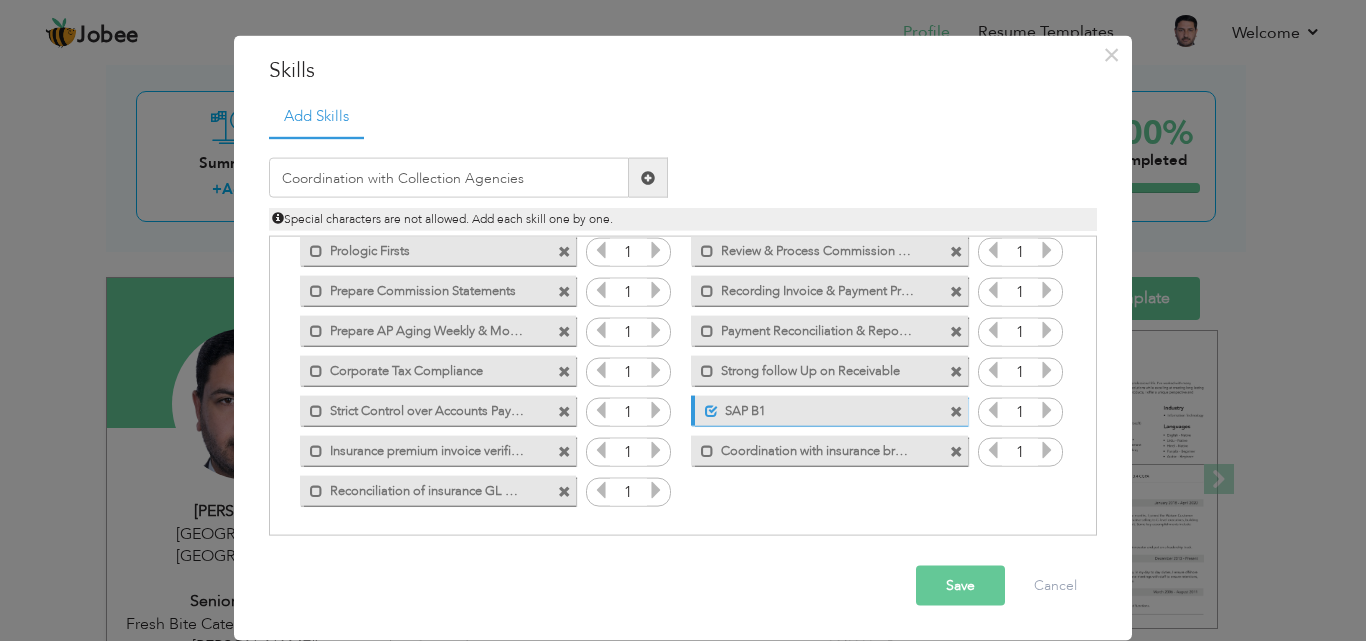 click on "Save" at bounding box center [960, 586] 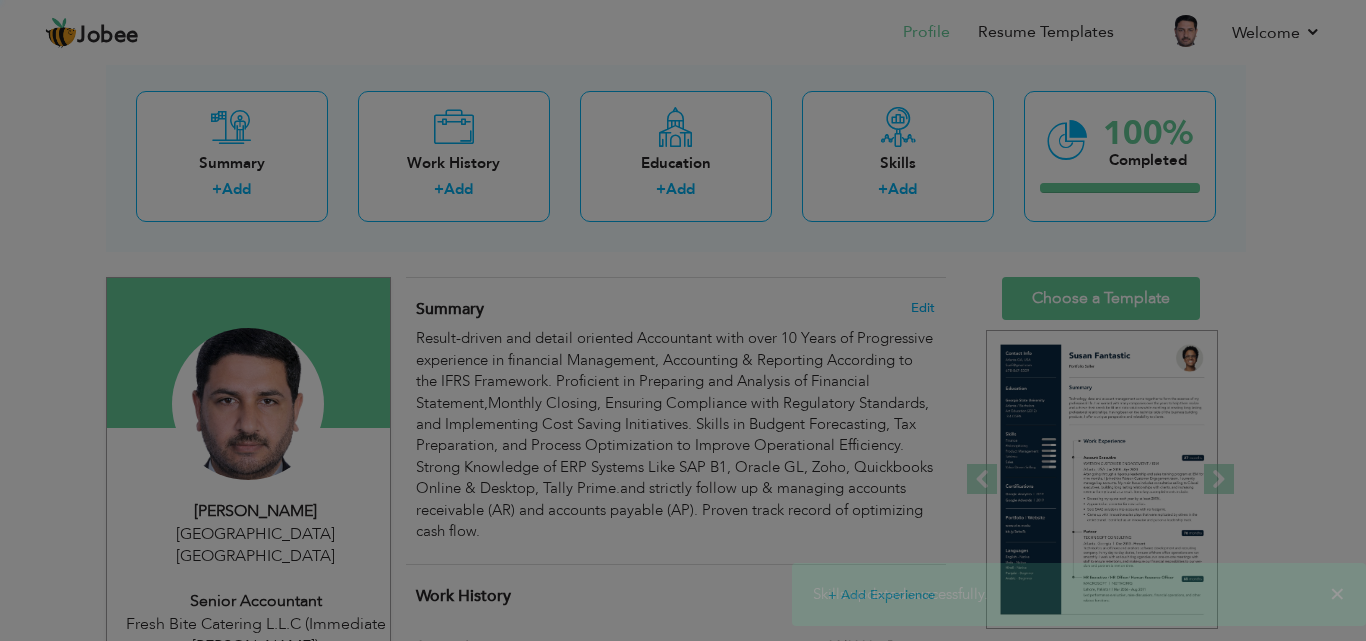 scroll, scrollTop: 0, scrollLeft: 0, axis: both 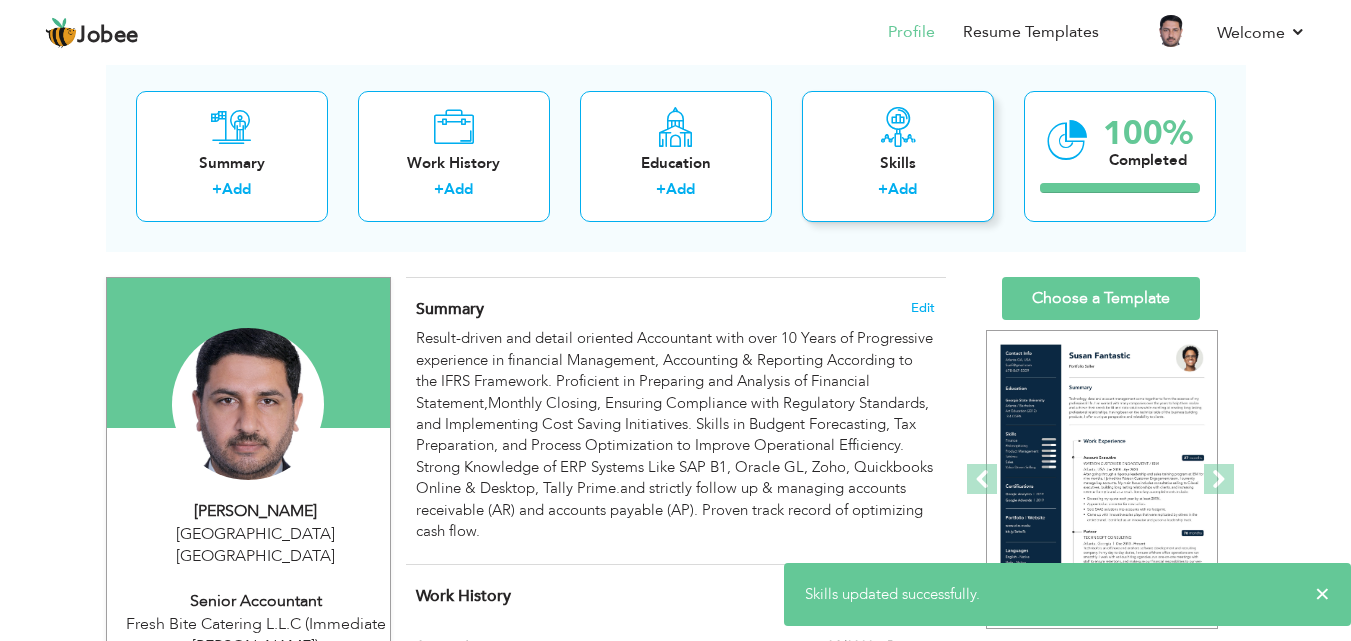 click on "Skills" at bounding box center [898, 163] 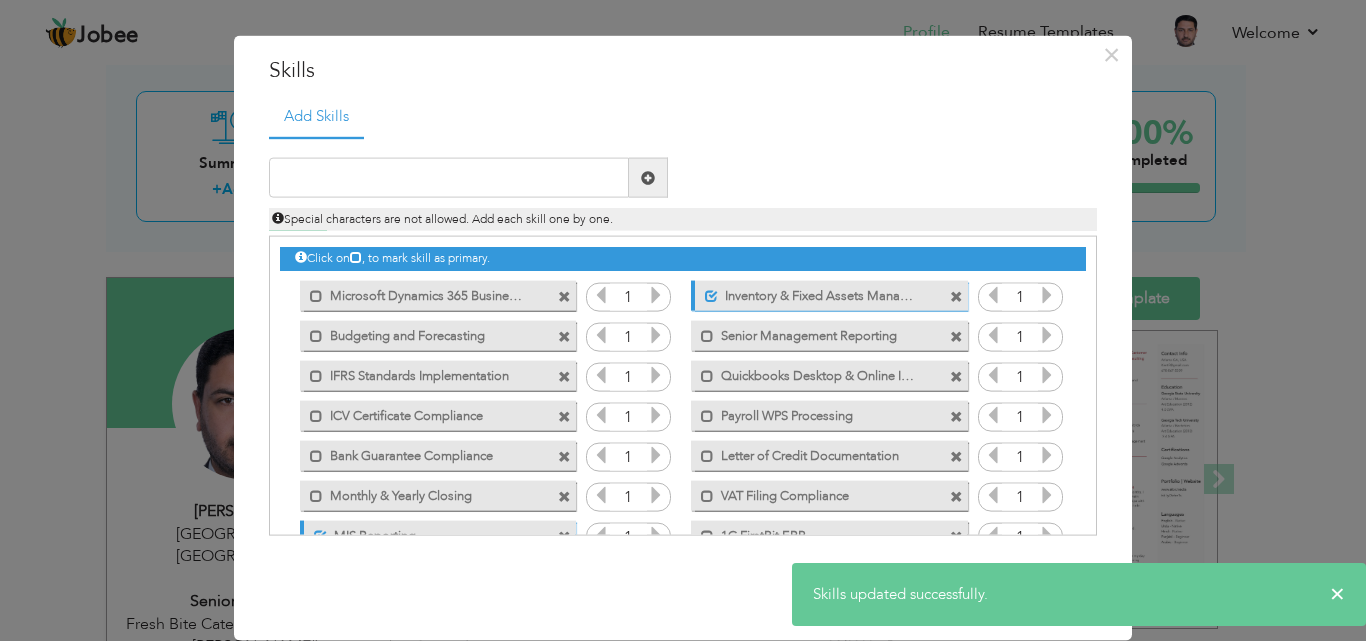 scroll, scrollTop: 0, scrollLeft: 0, axis: both 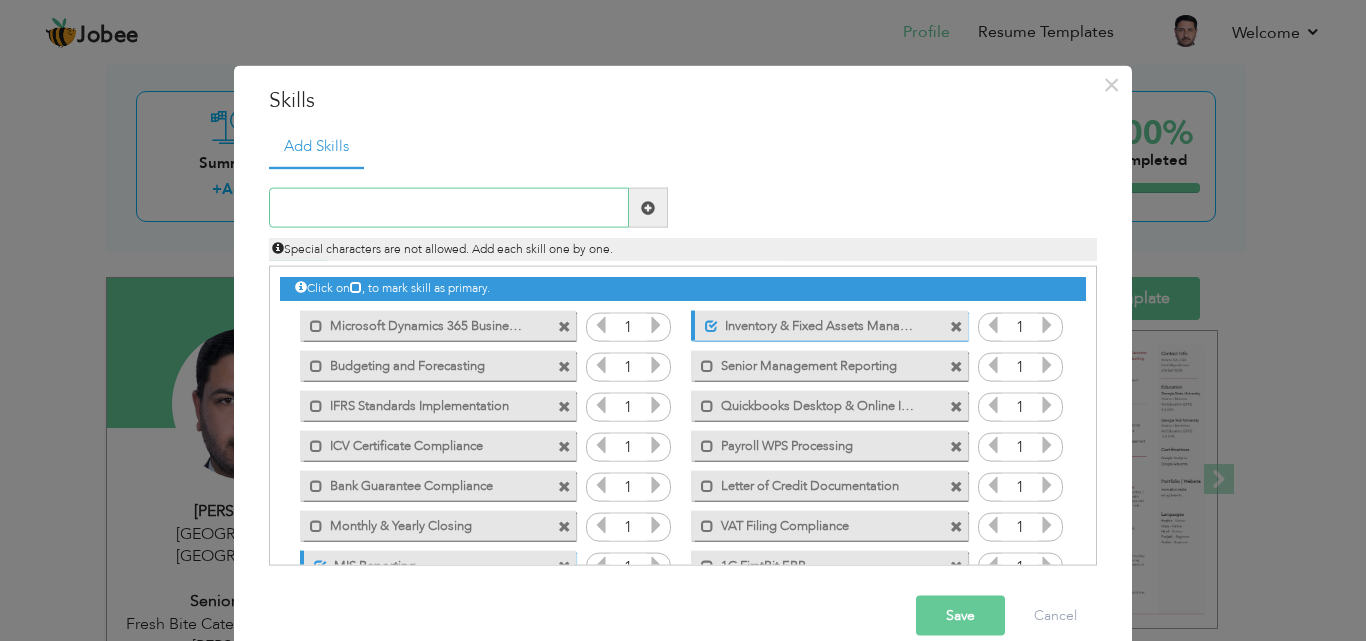 click at bounding box center (449, 208) 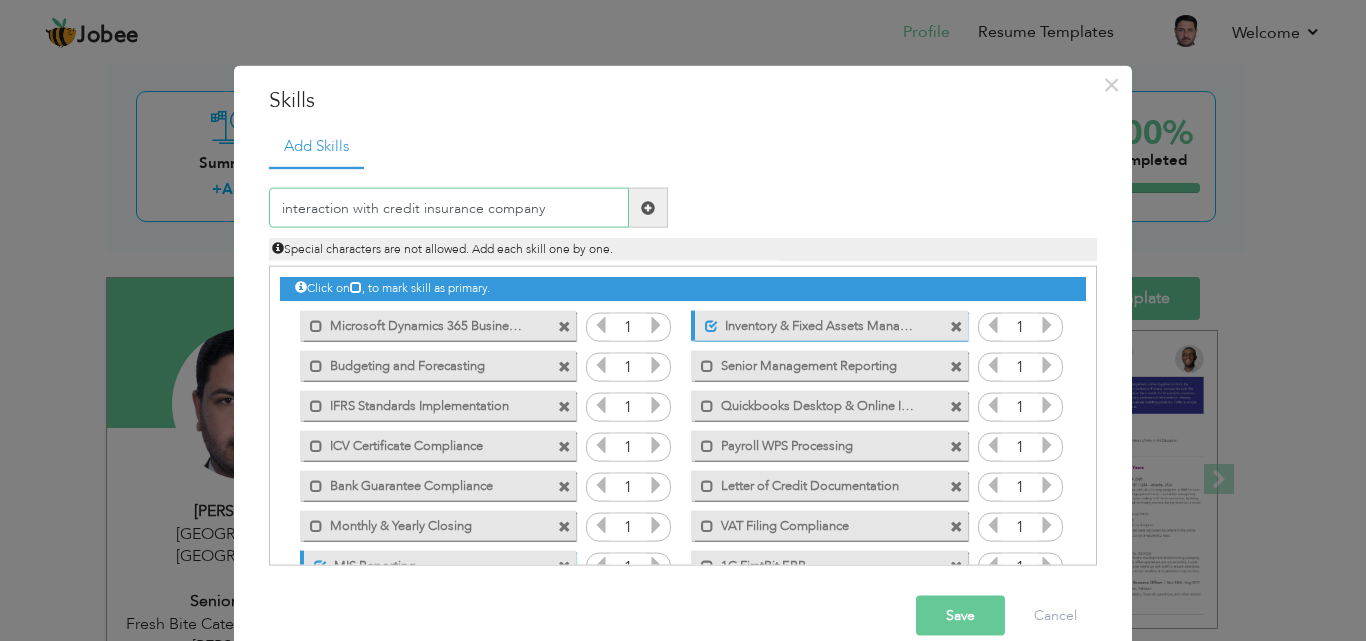 click on "interaction with credit insurance company" at bounding box center [449, 208] 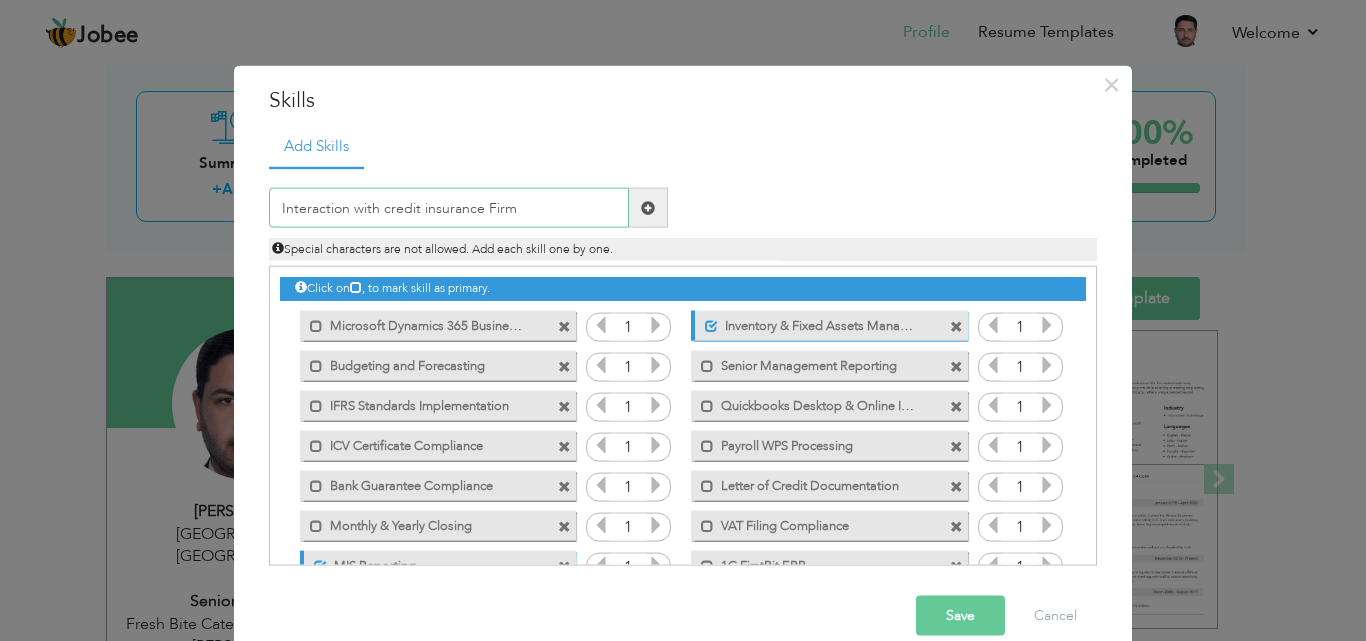 type on "Interaction with credit insurance Firm" 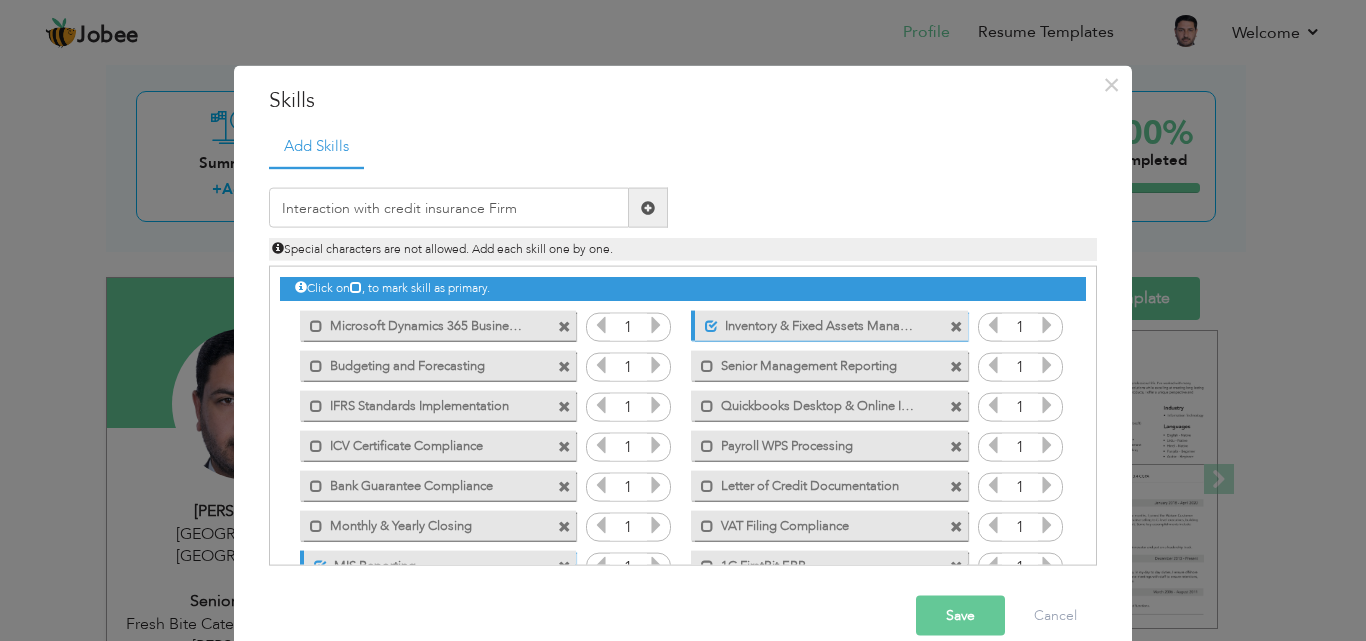 click on "Save" at bounding box center [960, 616] 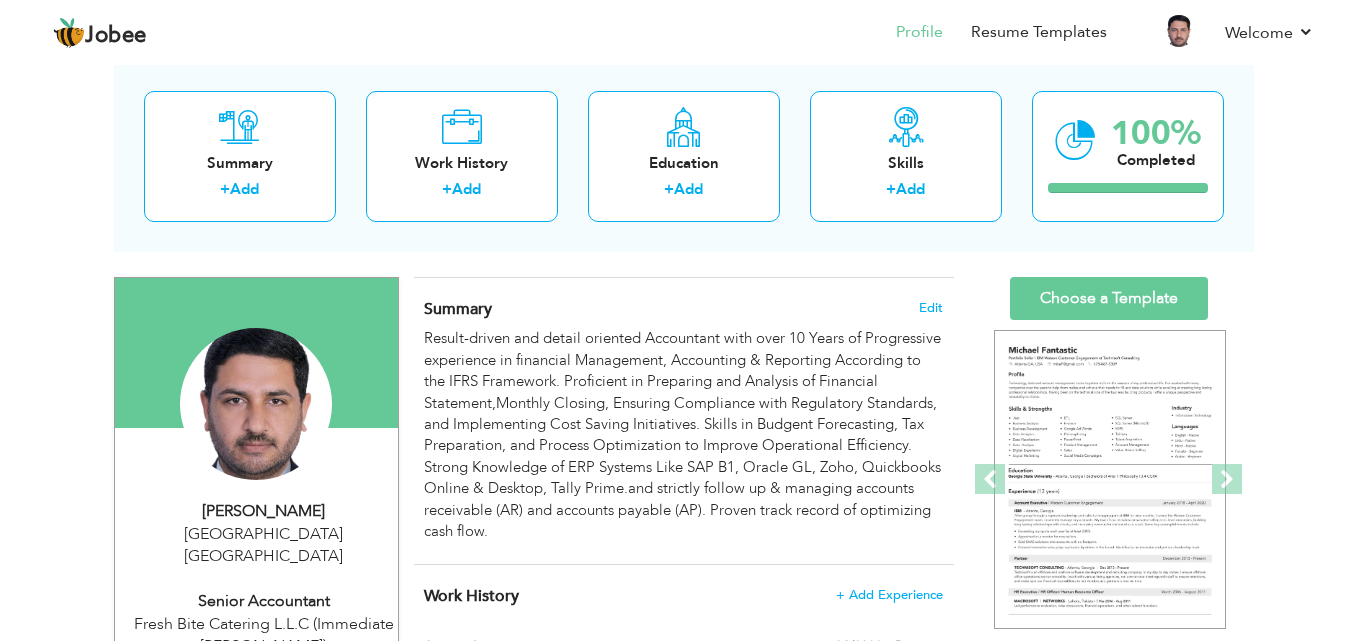 scroll, scrollTop: 0, scrollLeft: 0, axis: both 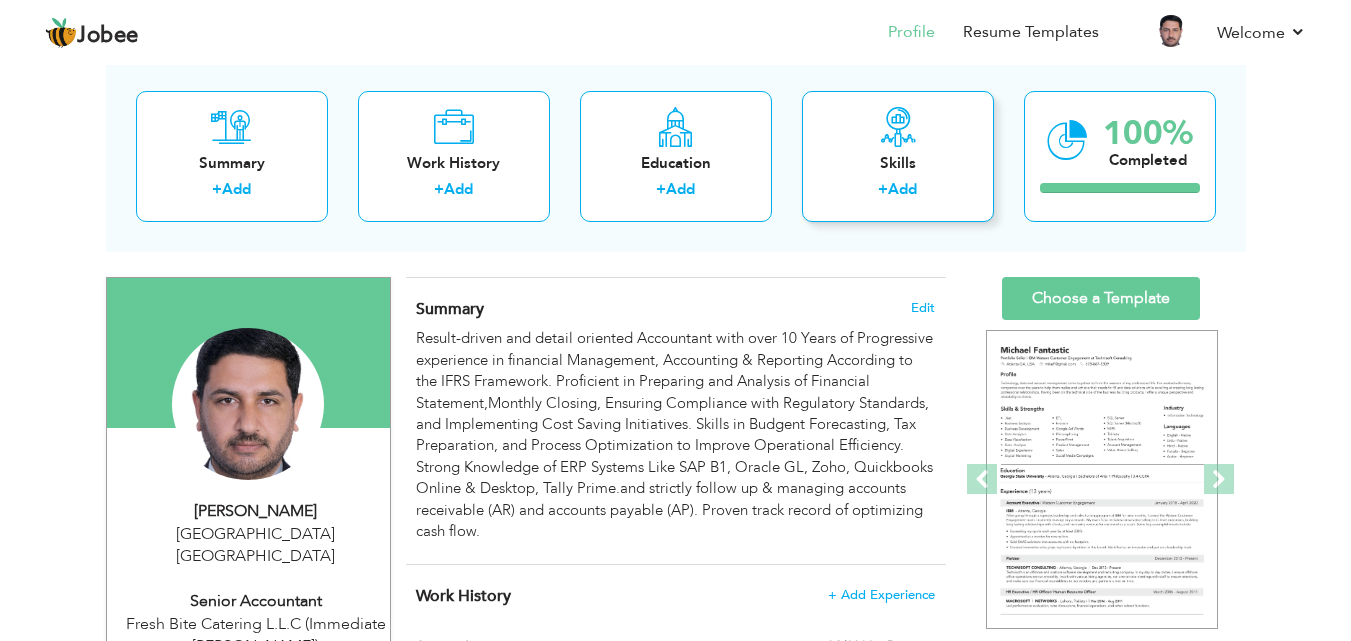 click on "Skills" at bounding box center [898, 163] 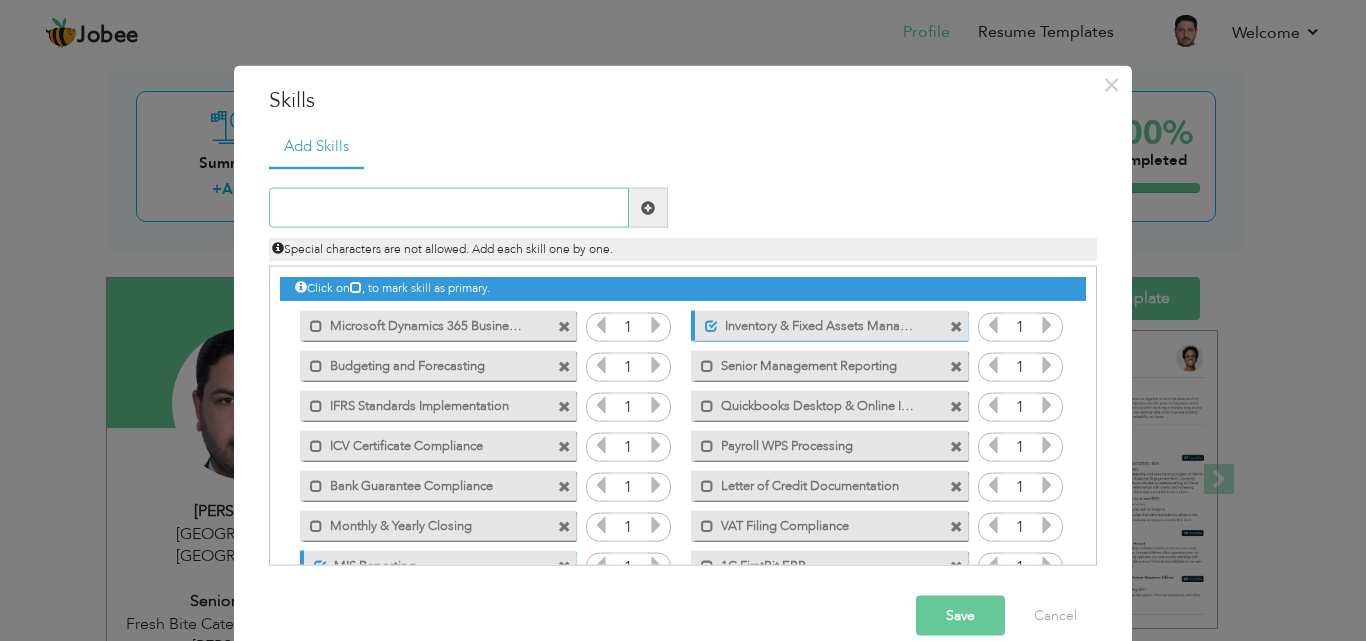 paste on "Credit limit evaluation and monitoring" 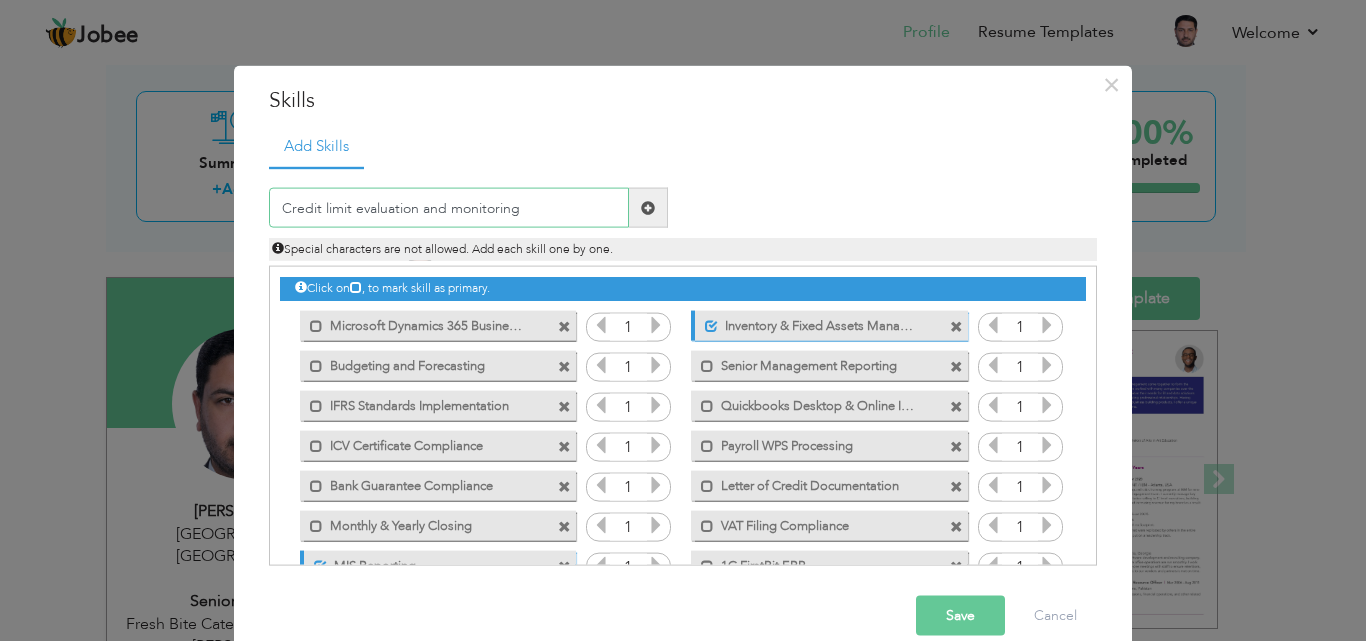 type on "Credit limit evaluation and monitoring" 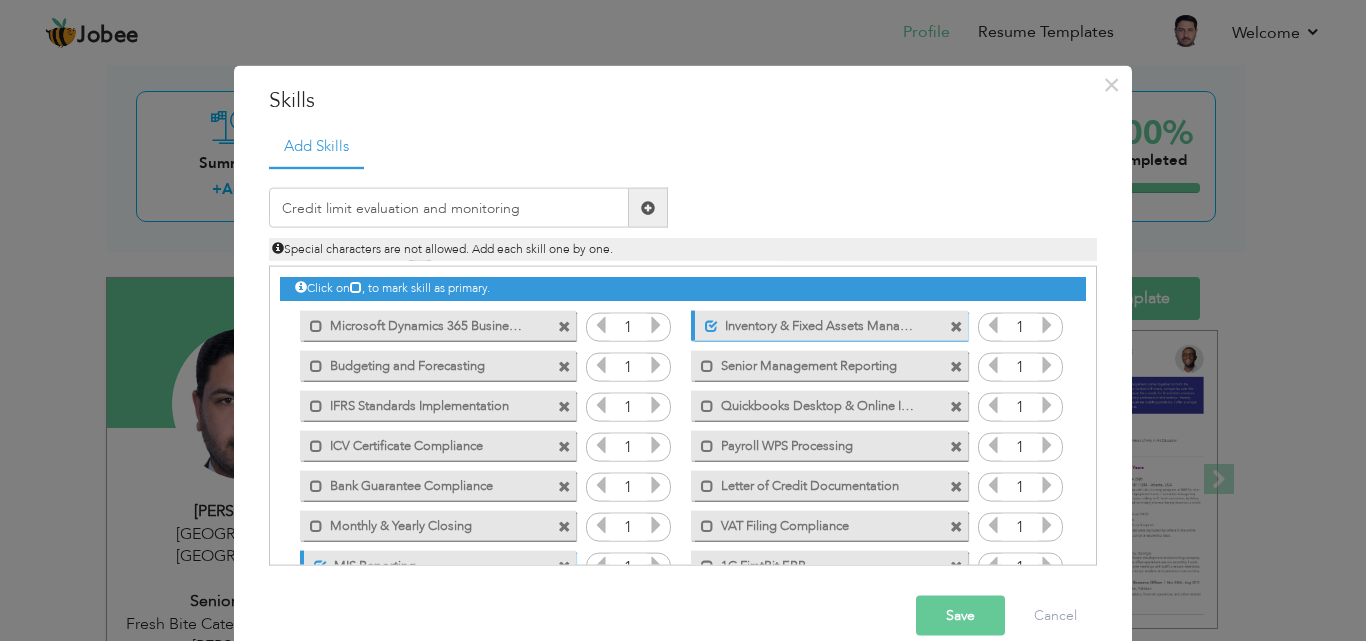 click on "Save" at bounding box center [960, 616] 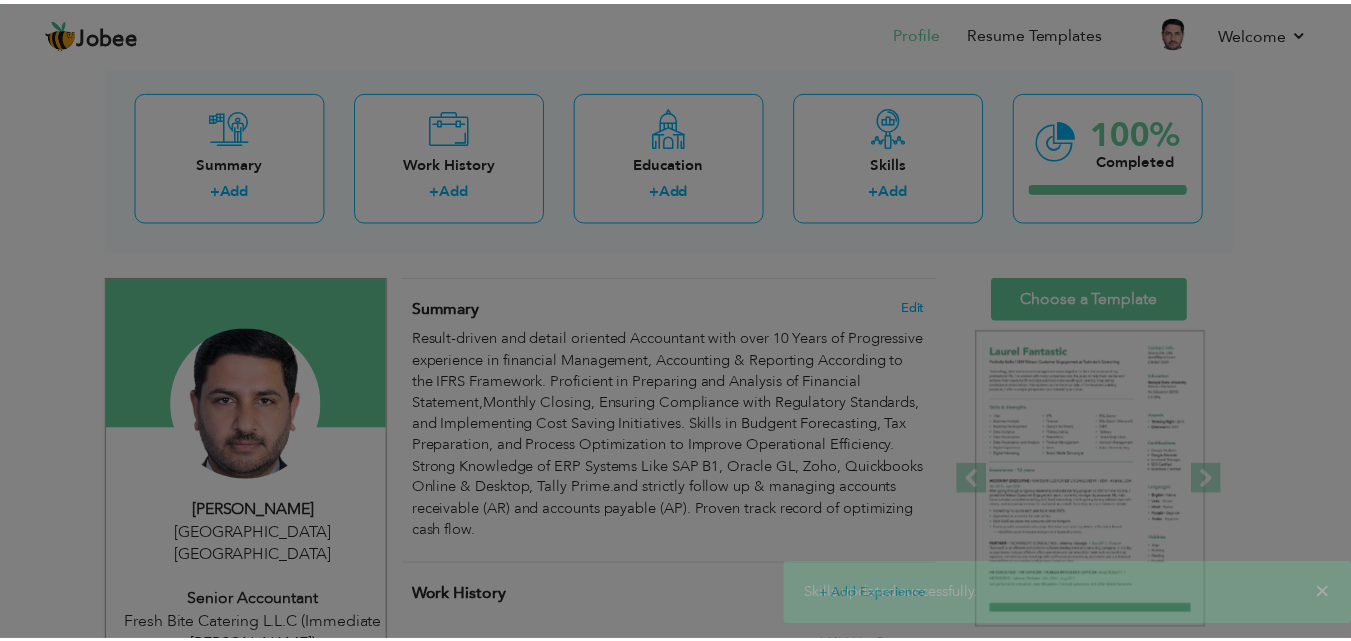 scroll, scrollTop: 0, scrollLeft: 0, axis: both 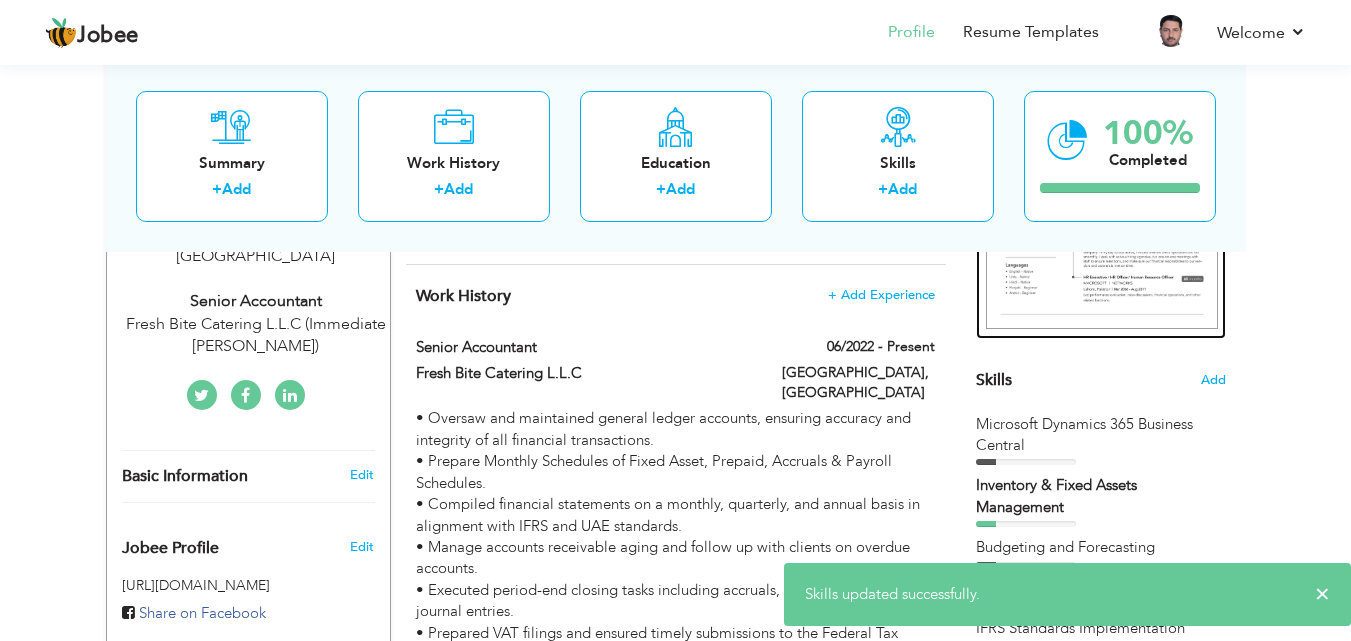 click at bounding box center [1102, 180] 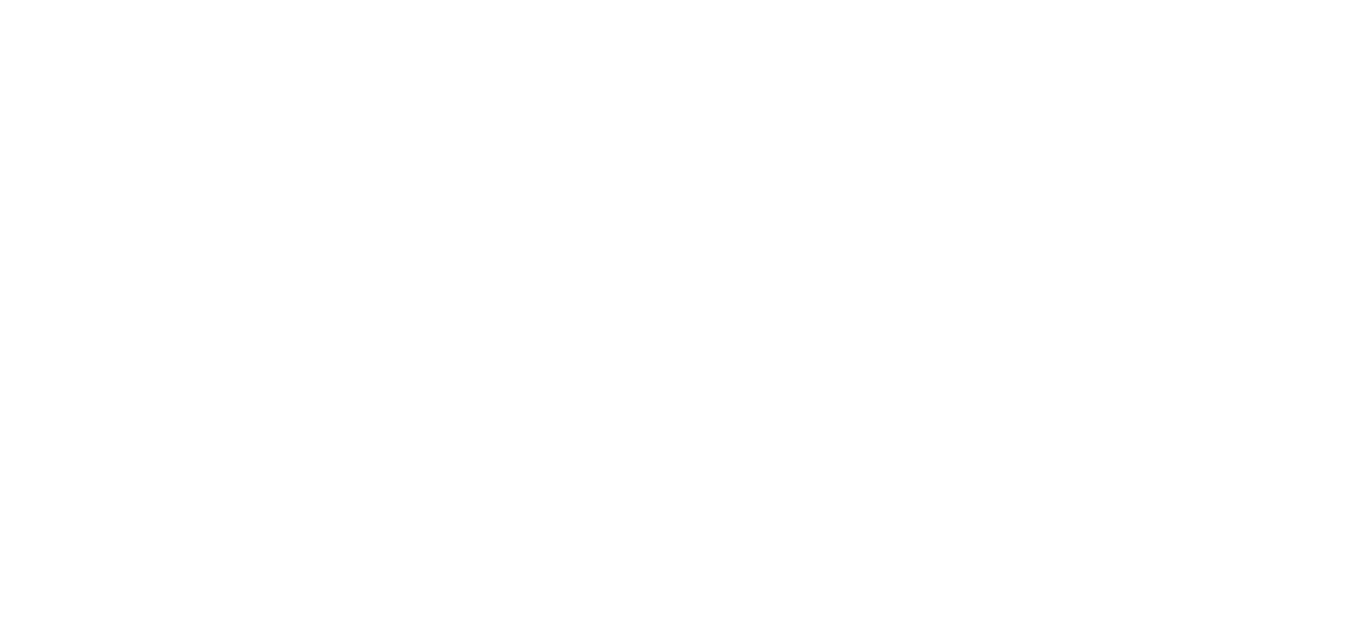 scroll, scrollTop: 0, scrollLeft: 0, axis: both 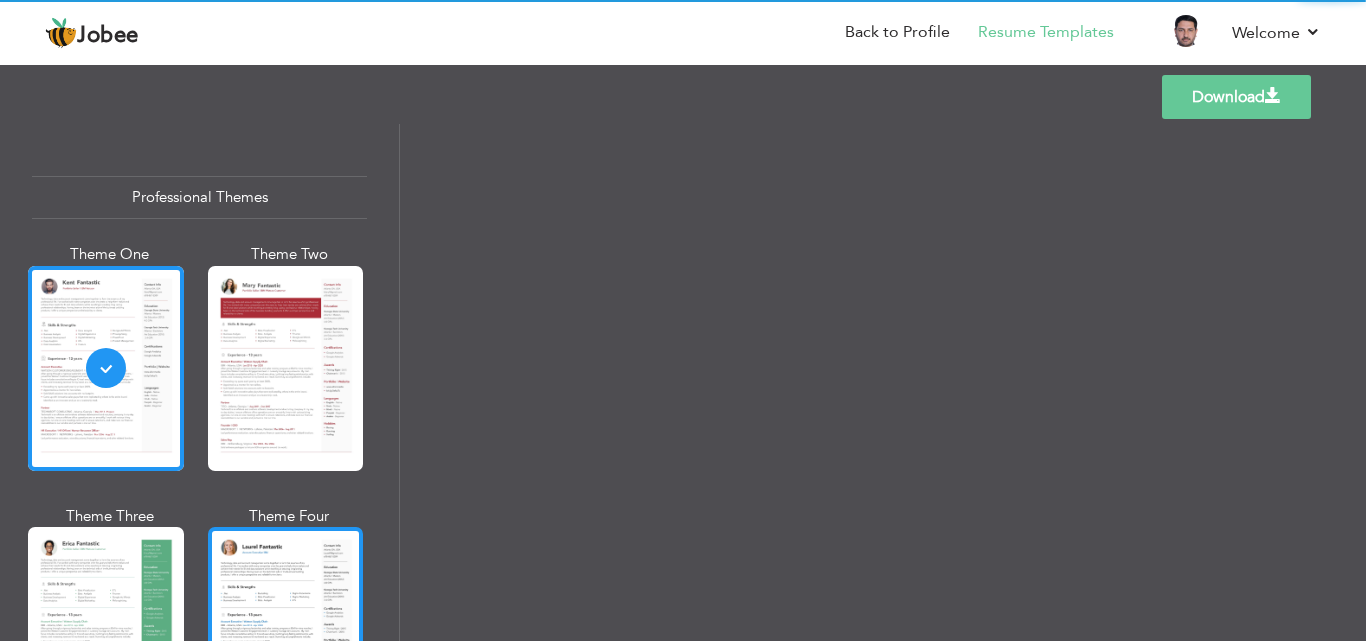 click at bounding box center (286, 629) 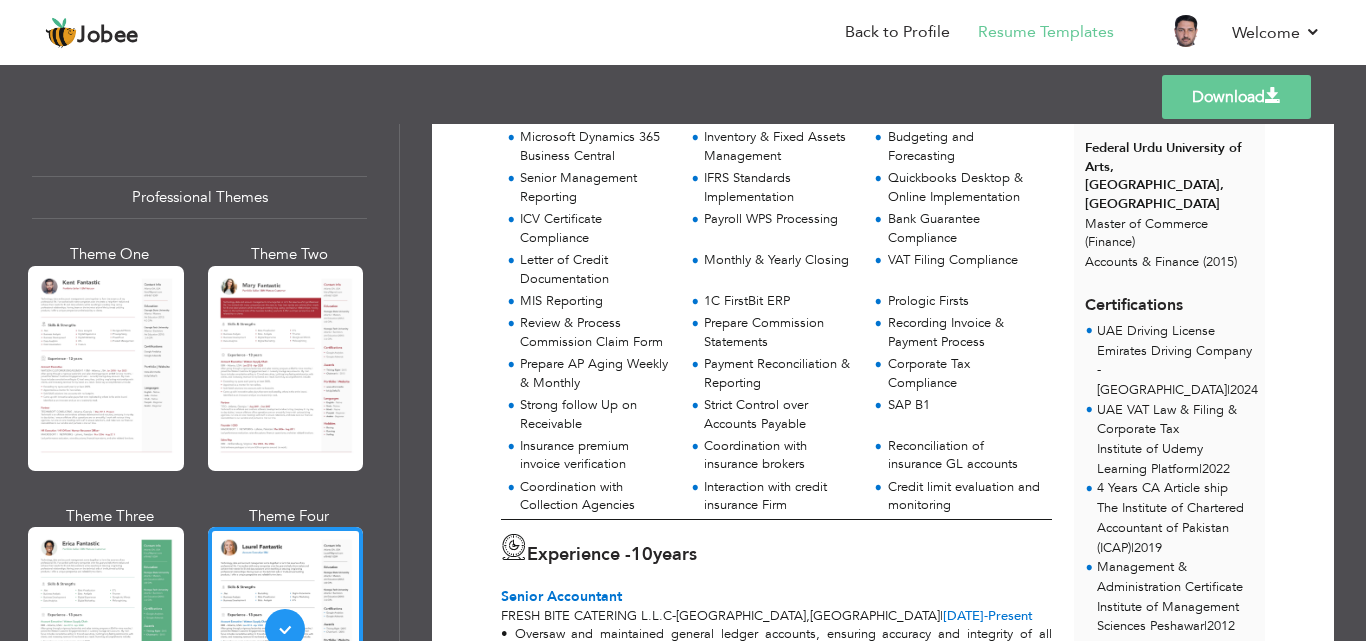 scroll, scrollTop: 200, scrollLeft: 0, axis: vertical 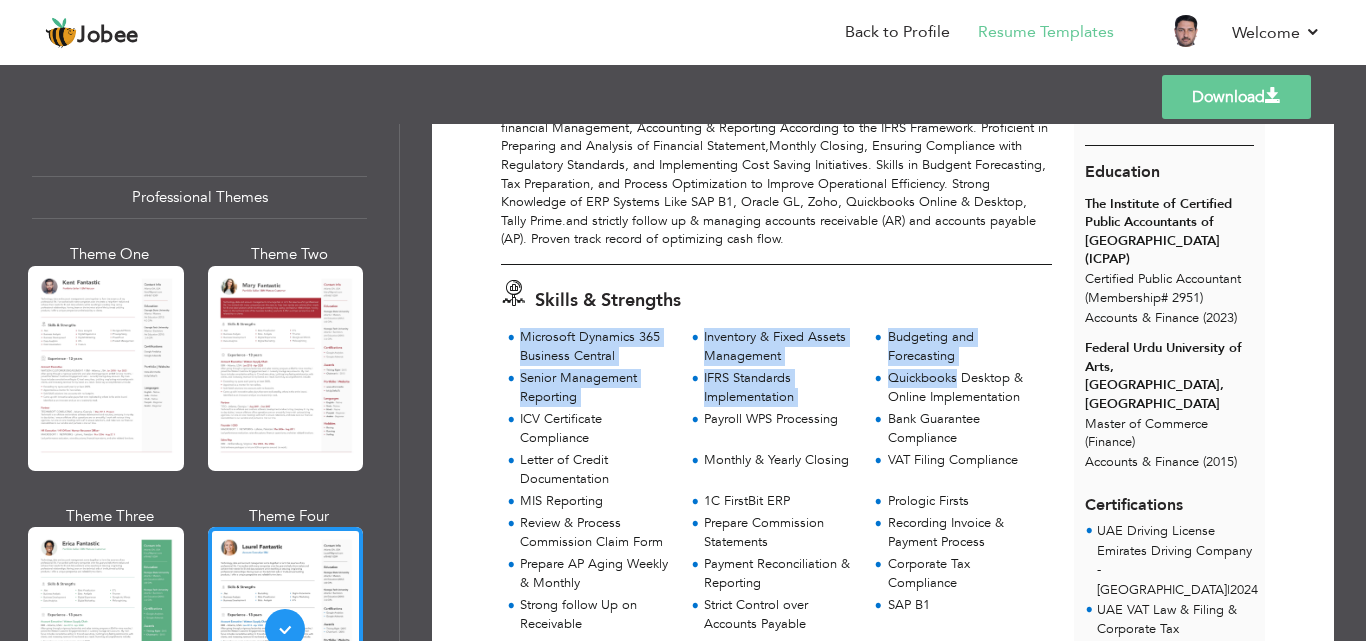 drag, startPoint x: 518, startPoint y: 336, endPoint x: 951, endPoint y: 370, distance: 434.33282 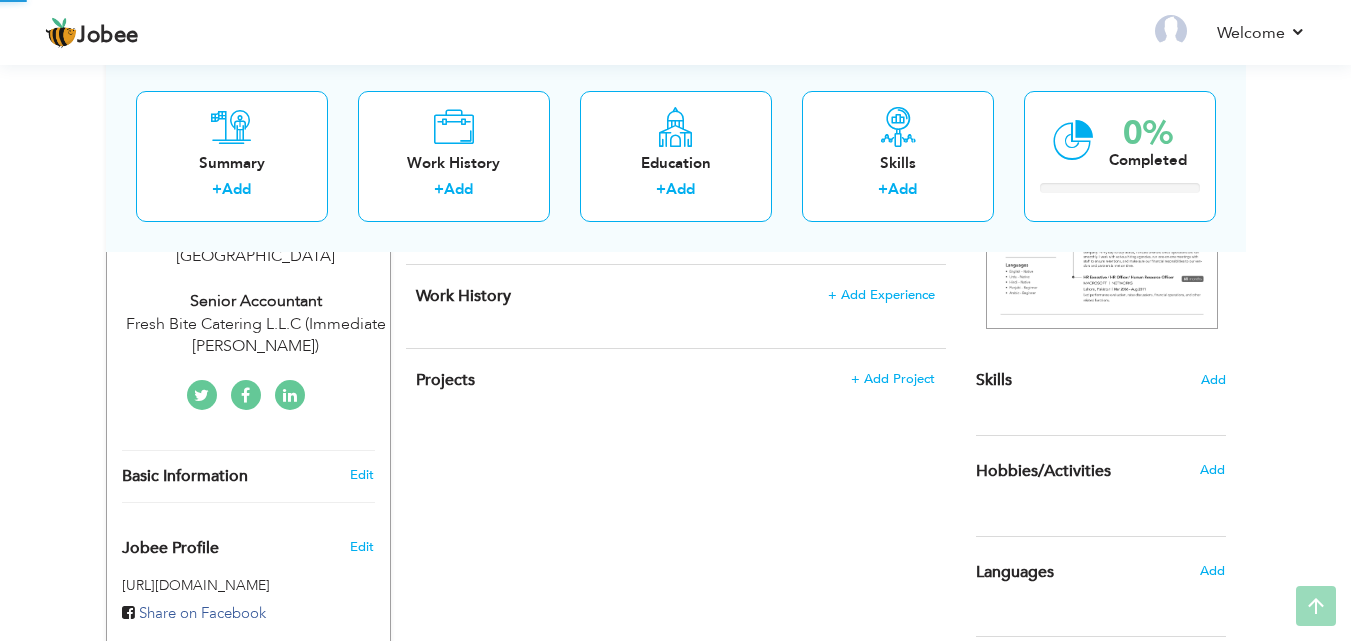 scroll, scrollTop: 400, scrollLeft: 0, axis: vertical 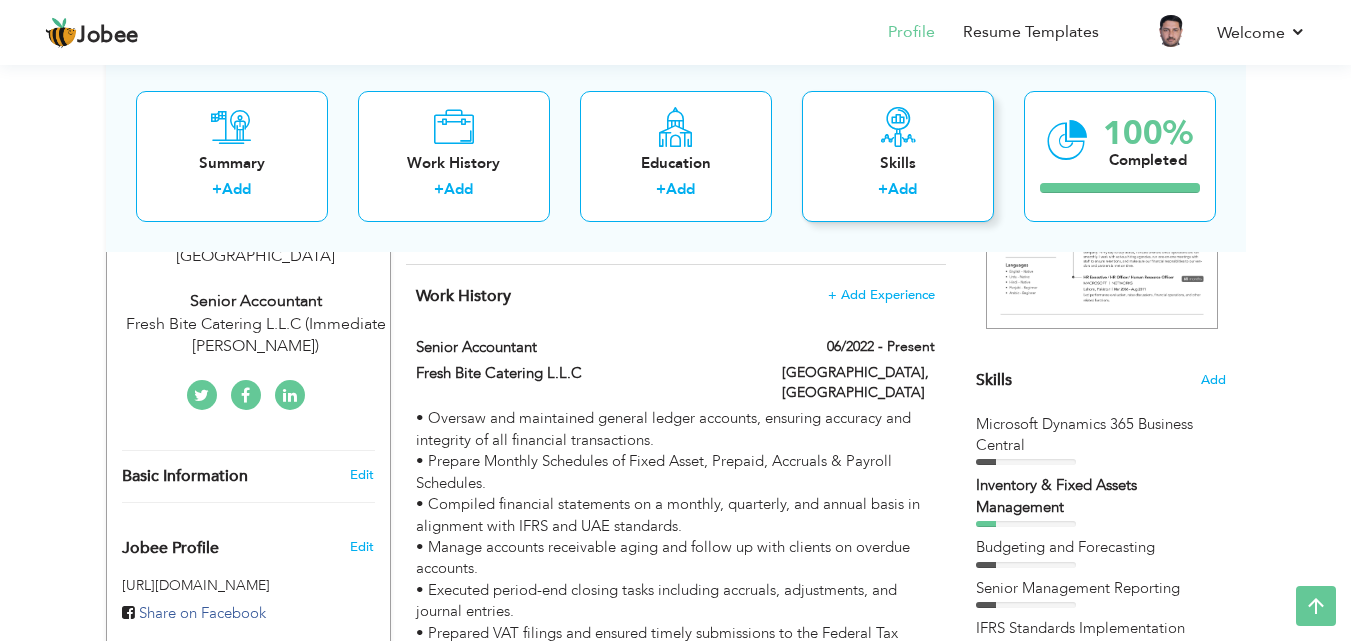 click on "Skills" at bounding box center [898, 162] 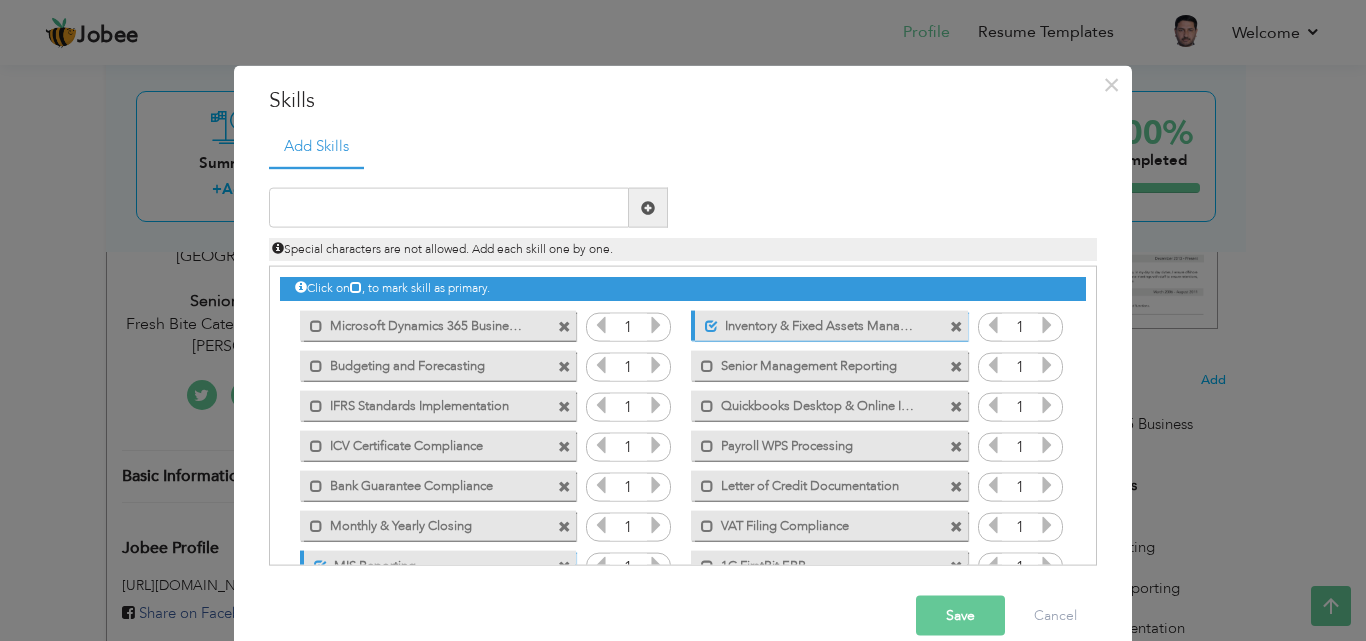 click on "Senior Management Reporting" at bounding box center (815, 362) 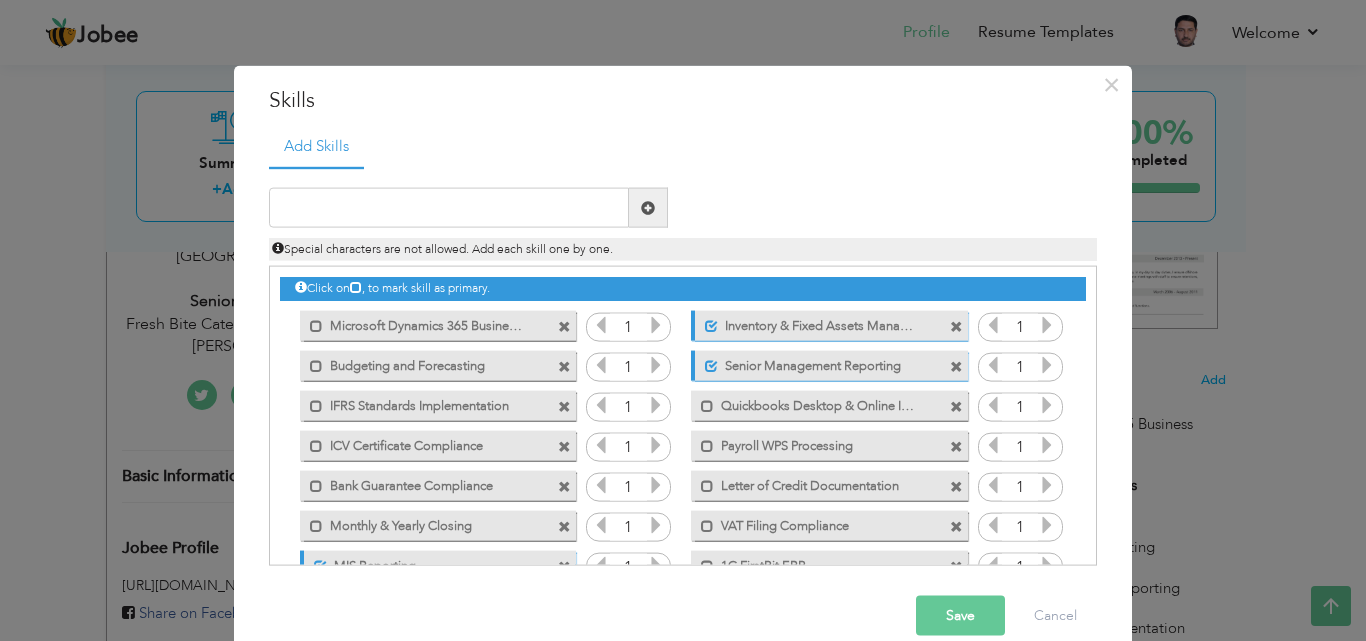 click on "Senior Management Reporting" at bounding box center (817, 362) 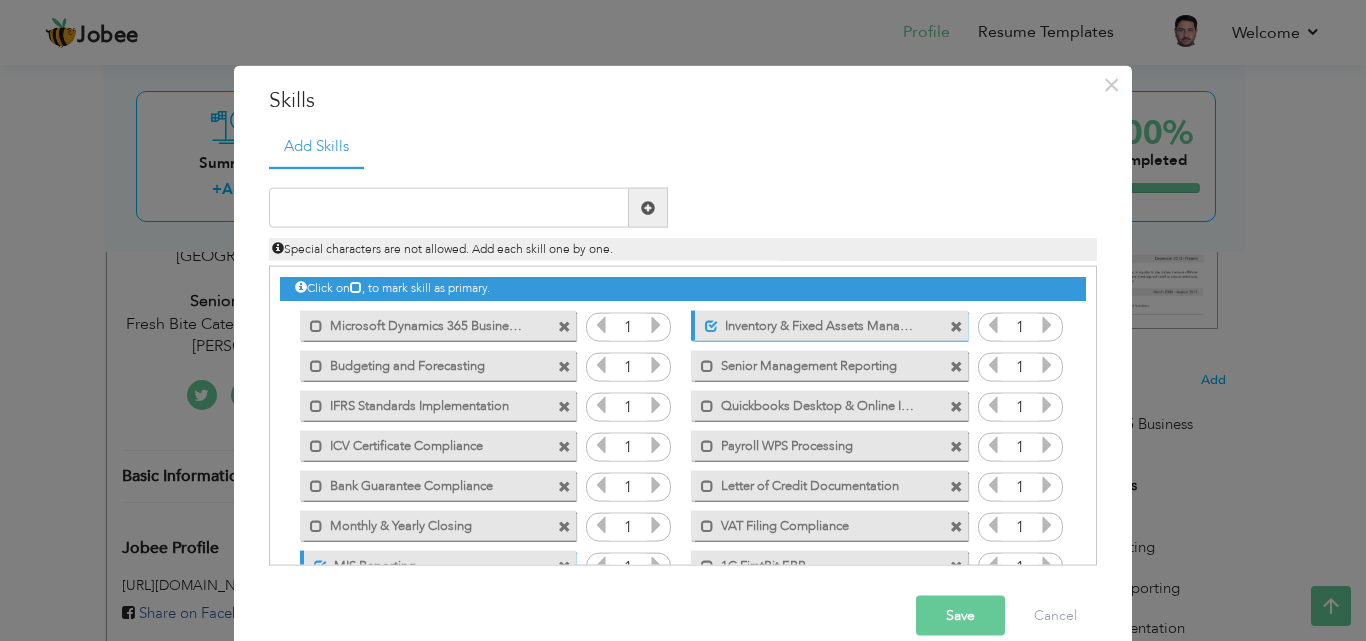 click on "Senior Management Reporting" at bounding box center (815, 362) 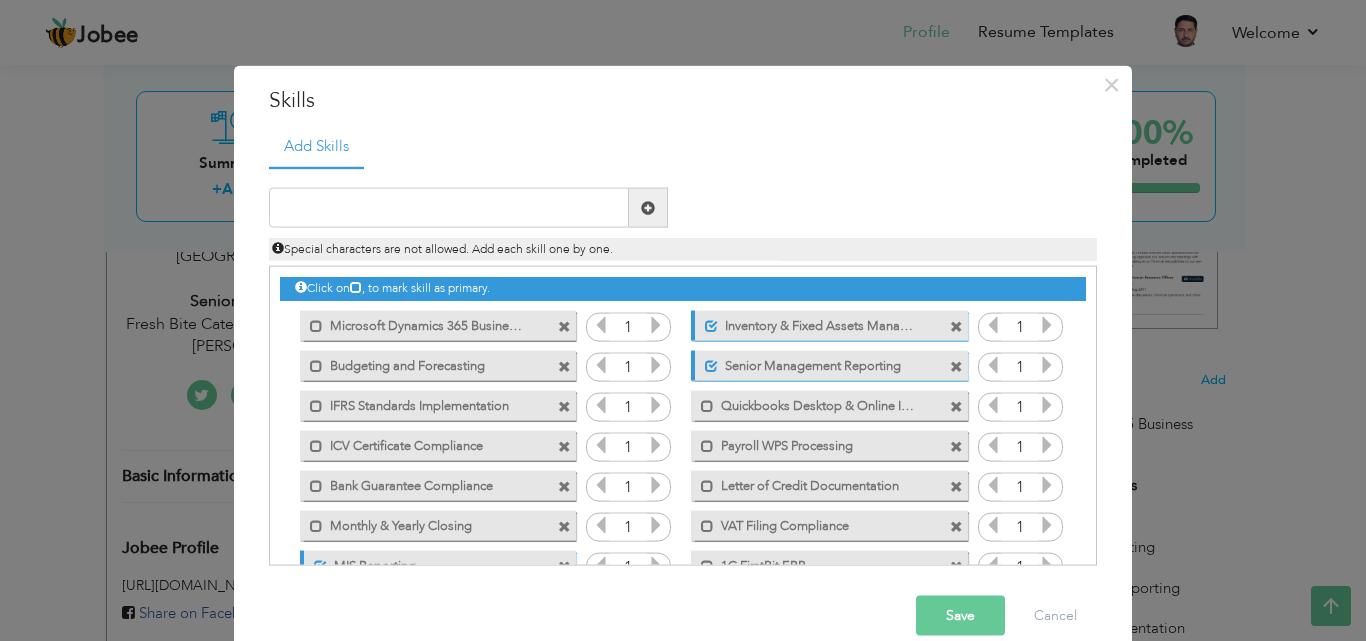 click on "Senior Management Reporting" at bounding box center (817, 362) 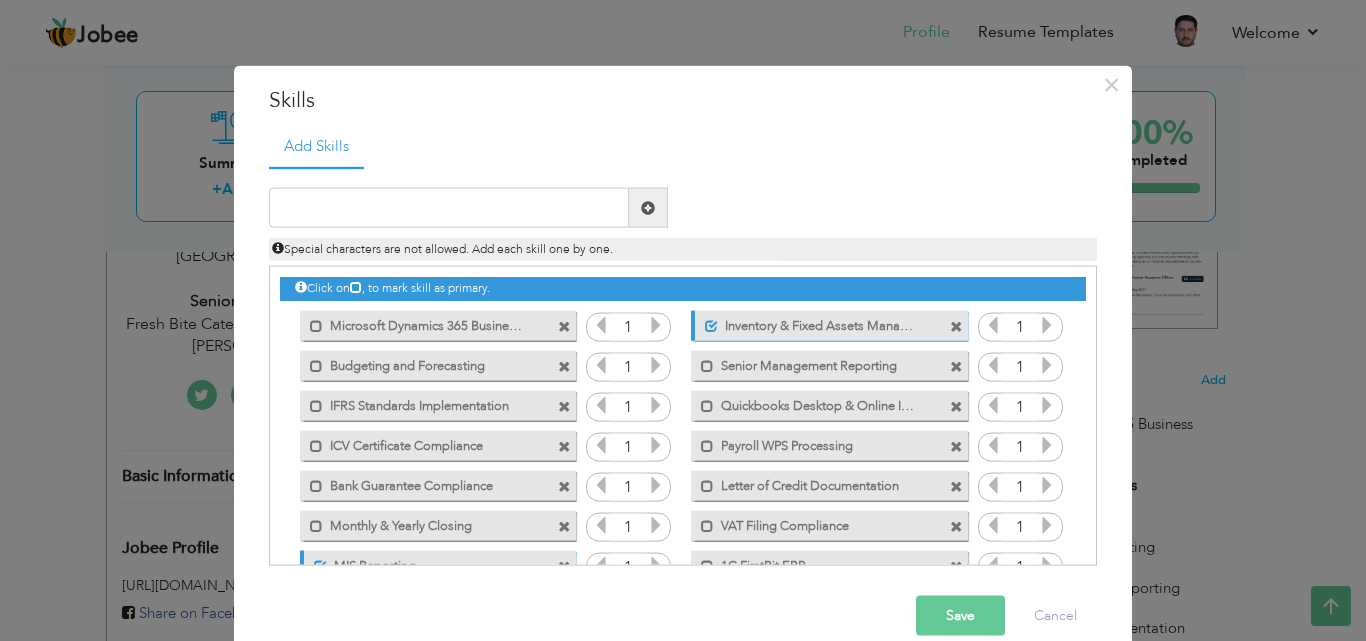 drag, startPoint x: 885, startPoint y: 368, endPoint x: 798, endPoint y: 365, distance: 87.05171 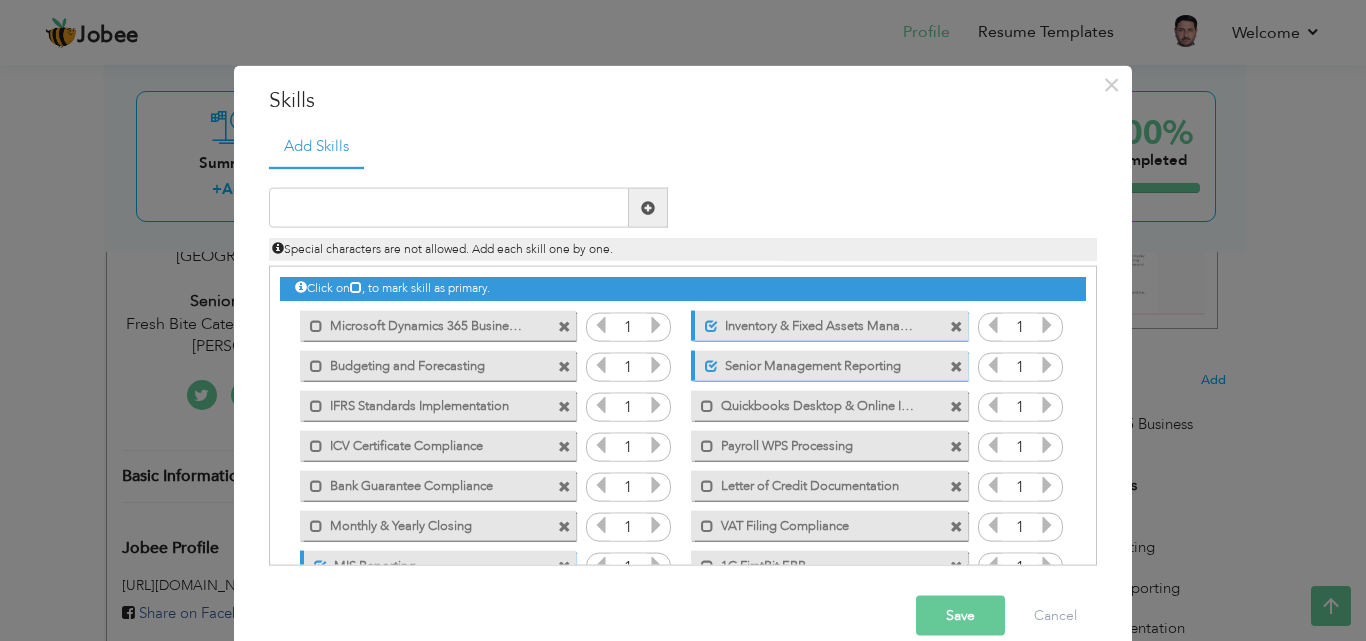 drag, startPoint x: 798, startPoint y: 365, endPoint x: 753, endPoint y: 371, distance: 45.39824 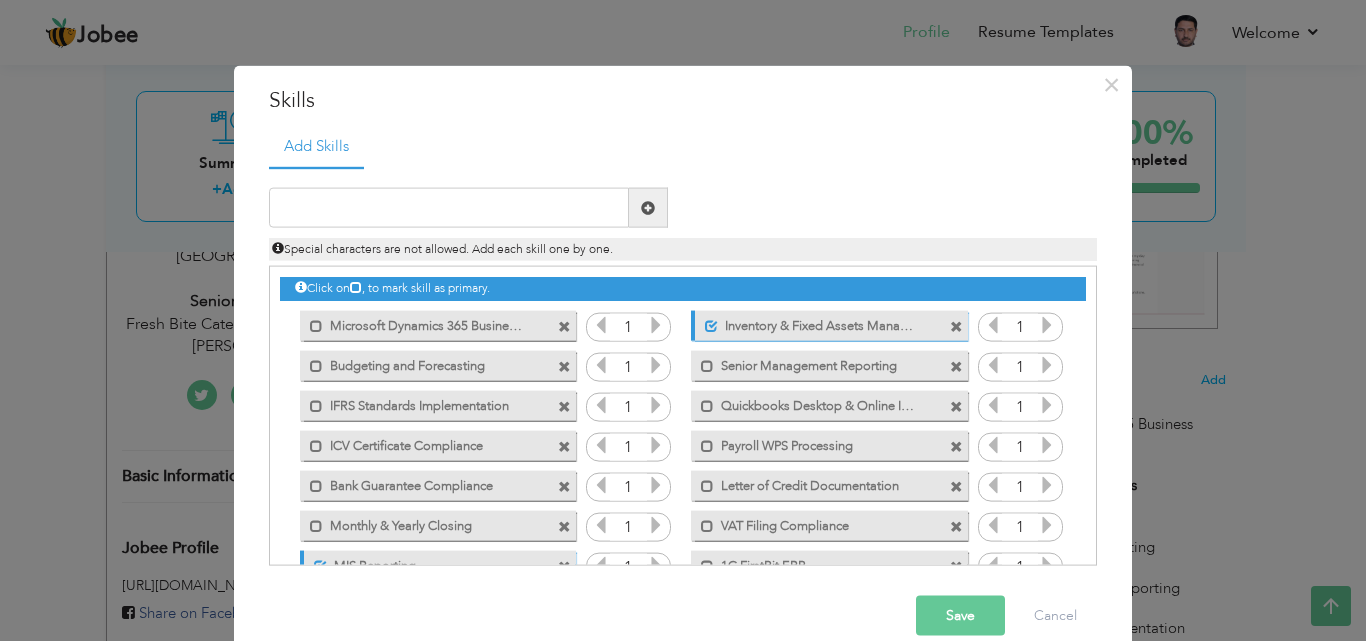 click on "Senior Management Reporting" at bounding box center (815, 362) 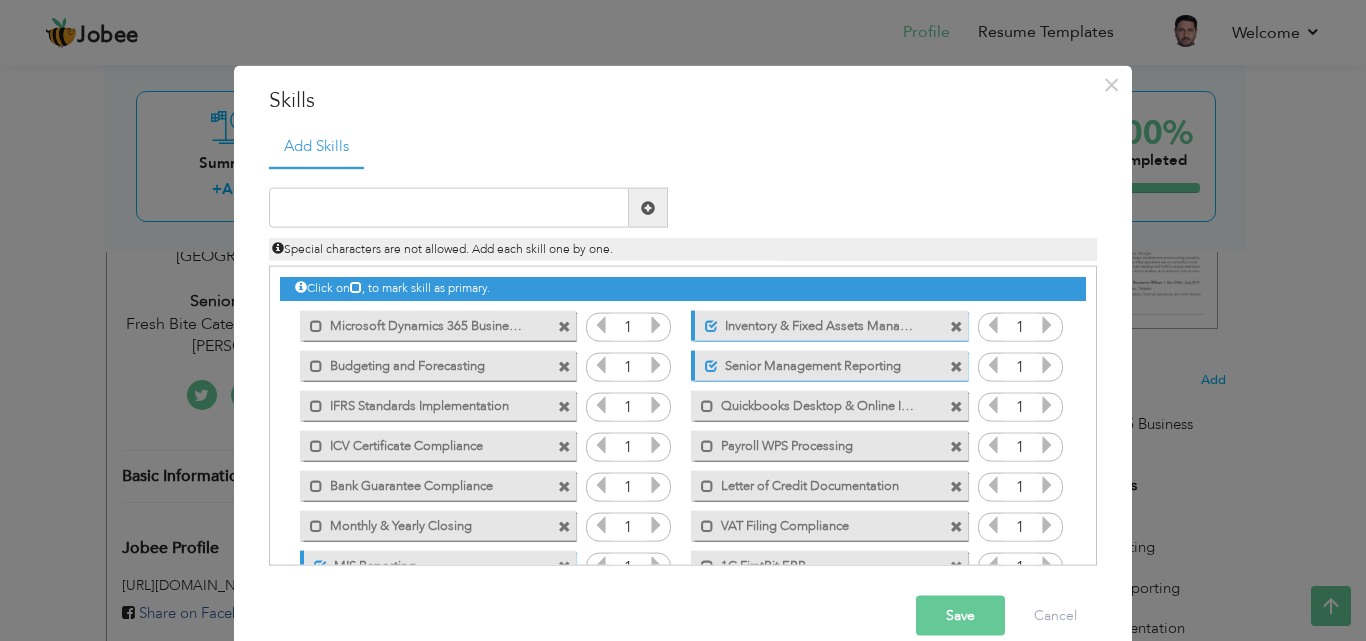 click at bounding box center [956, 366] 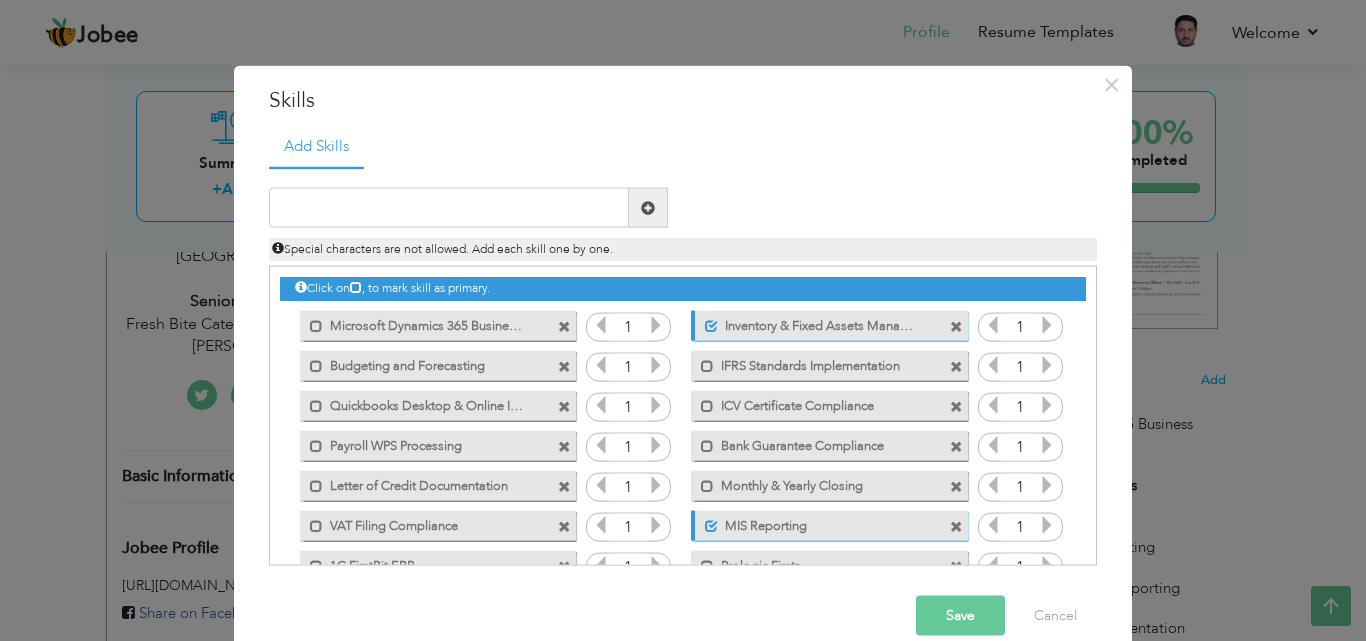 click on "Save" at bounding box center [960, 616] 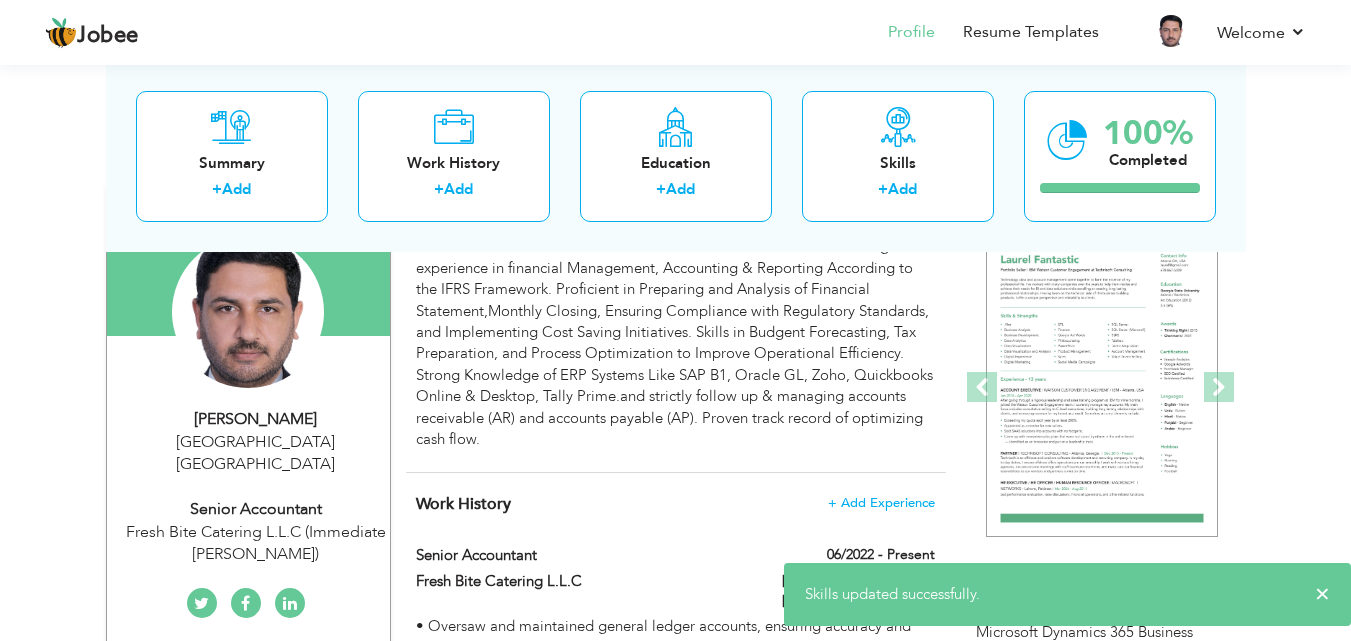 scroll, scrollTop: 100, scrollLeft: 0, axis: vertical 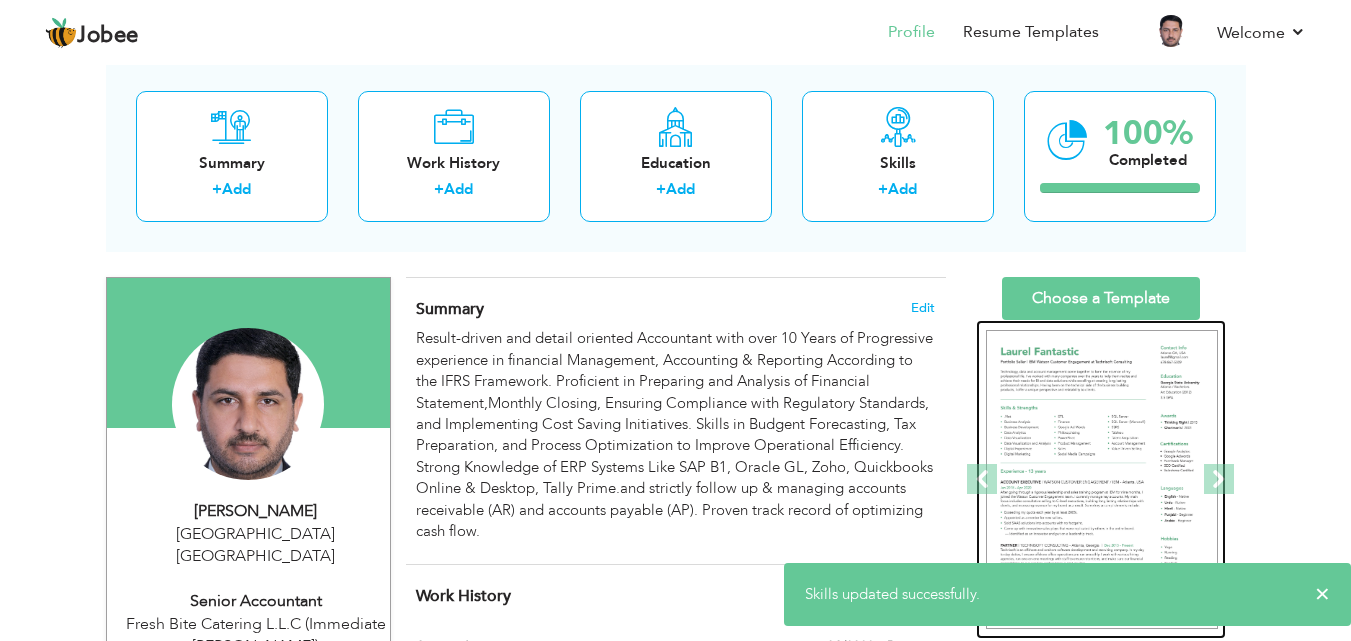click at bounding box center (1102, 480) 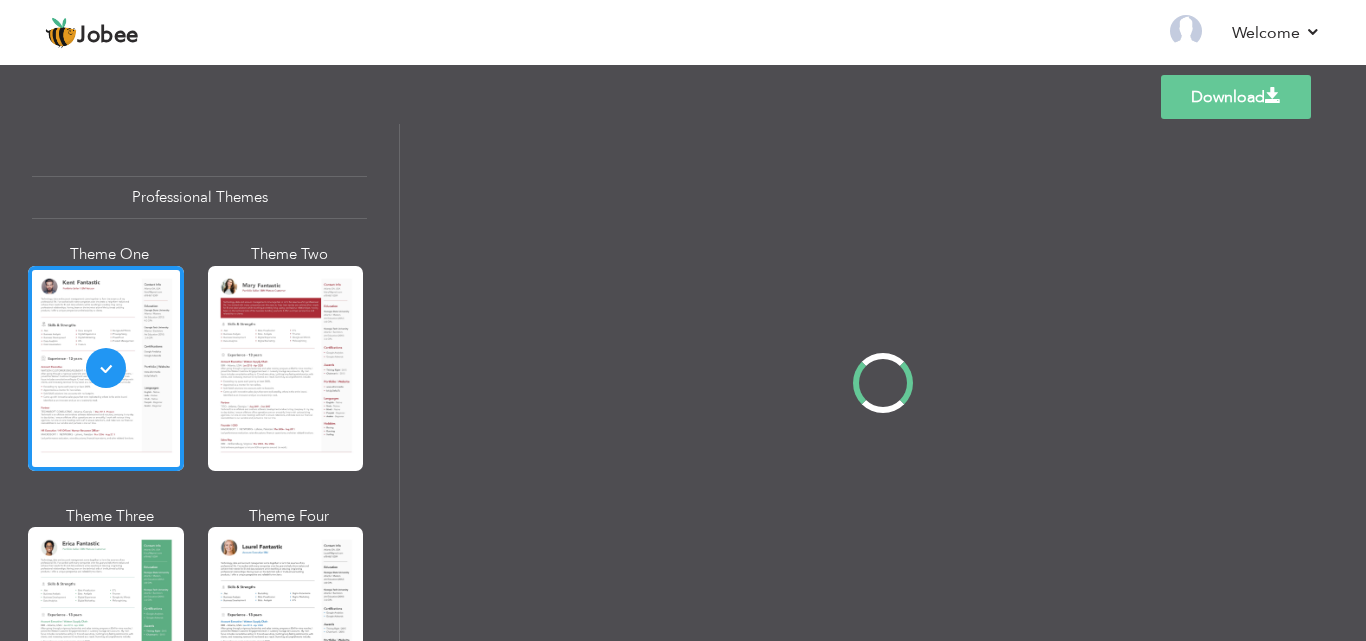 scroll, scrollTop: 0, scrollLeft: 0, axis: both 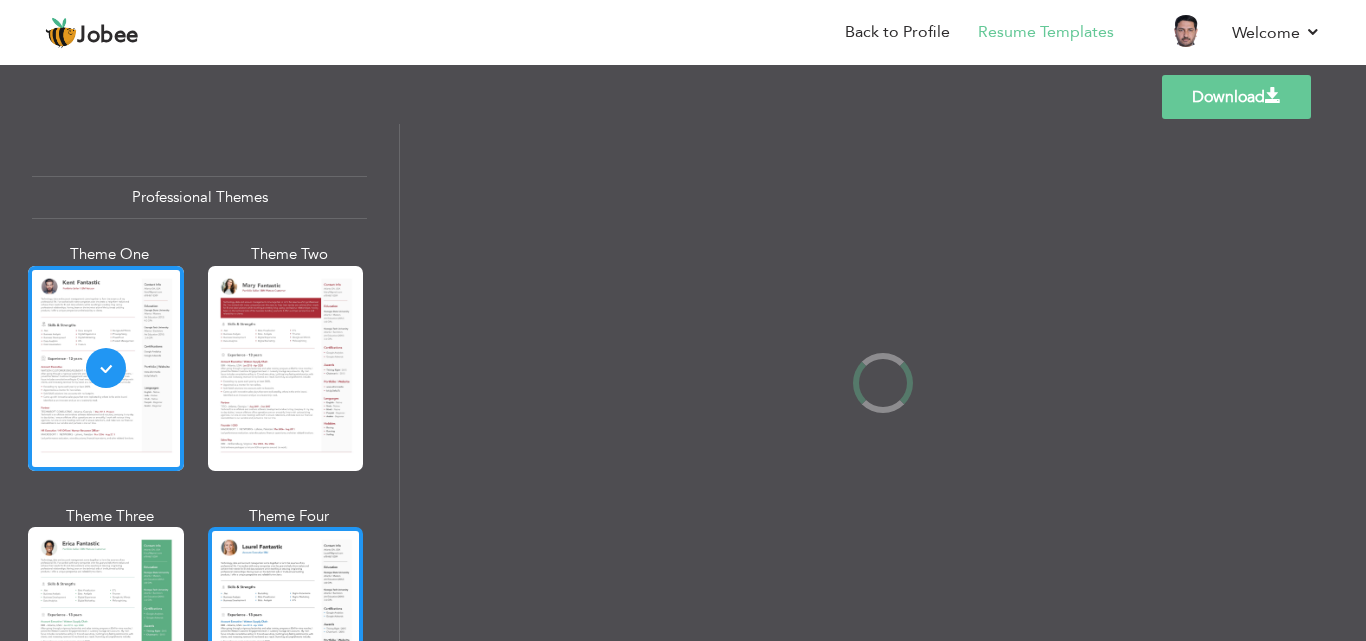 click at bounding box center [286, 629] 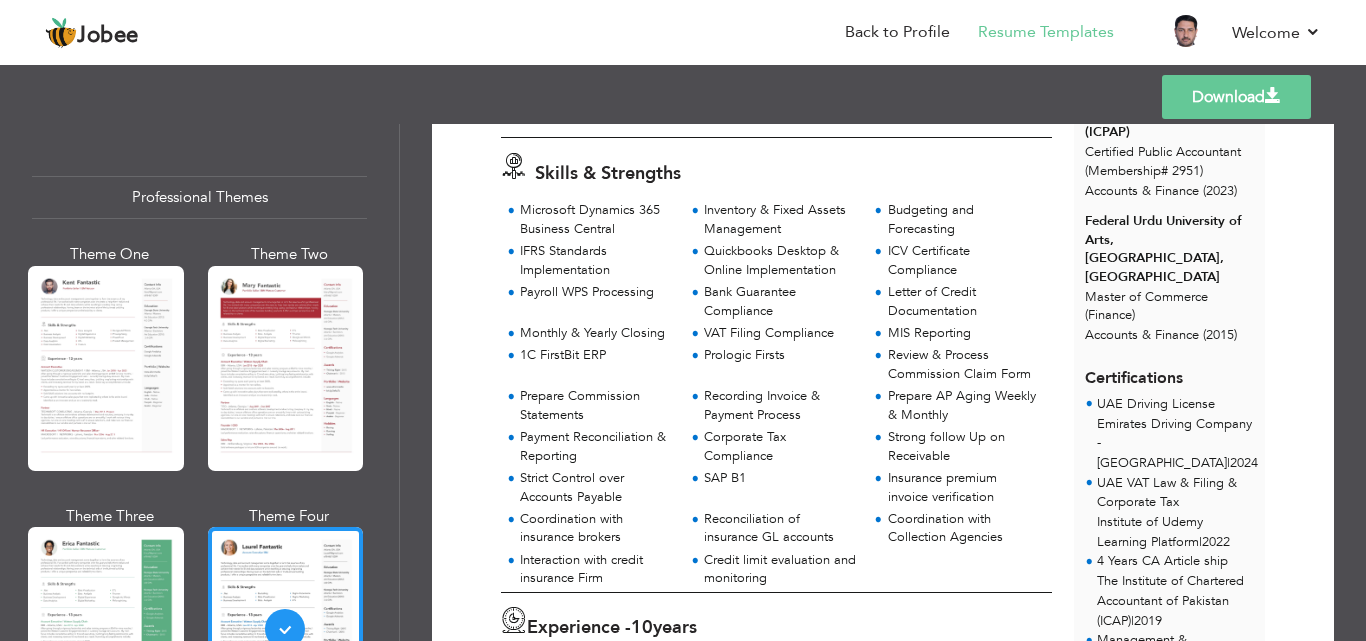 scroll, scrollTop: 300, scrollLeft: 0, axis: vertical 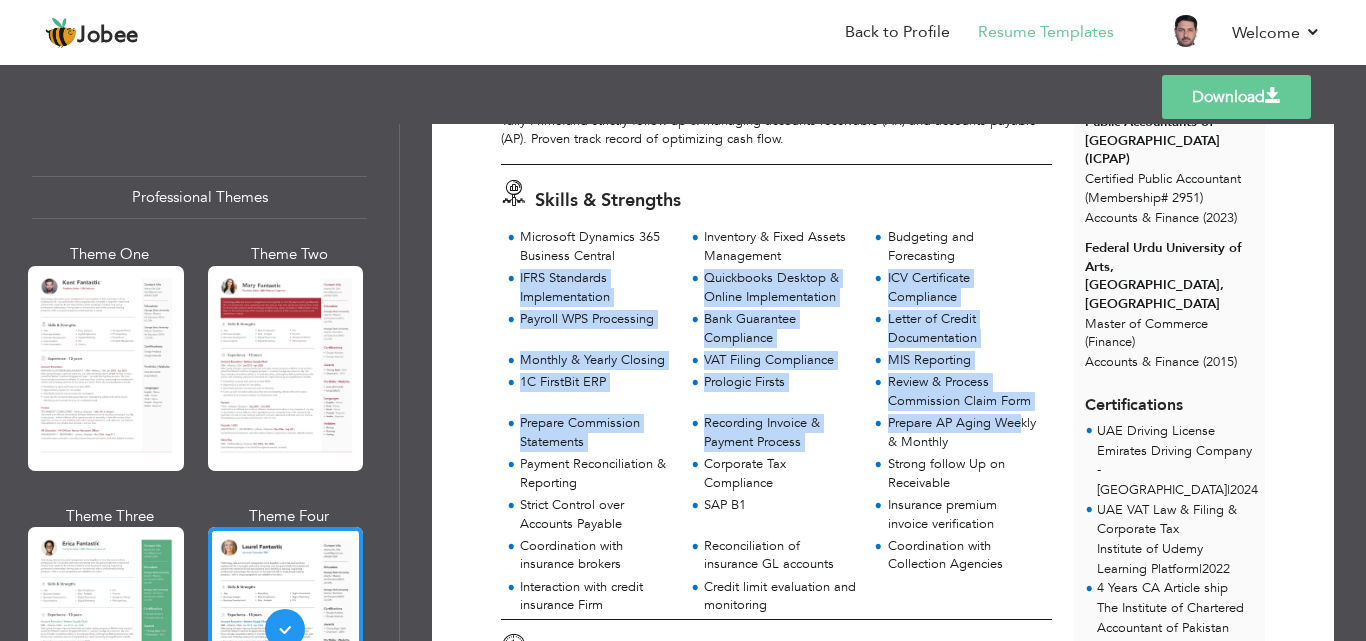 drag, startPoint x: 518, startPoint y: 279, endPoint x: 1019, endPoint y: 428, distance: 522.6873 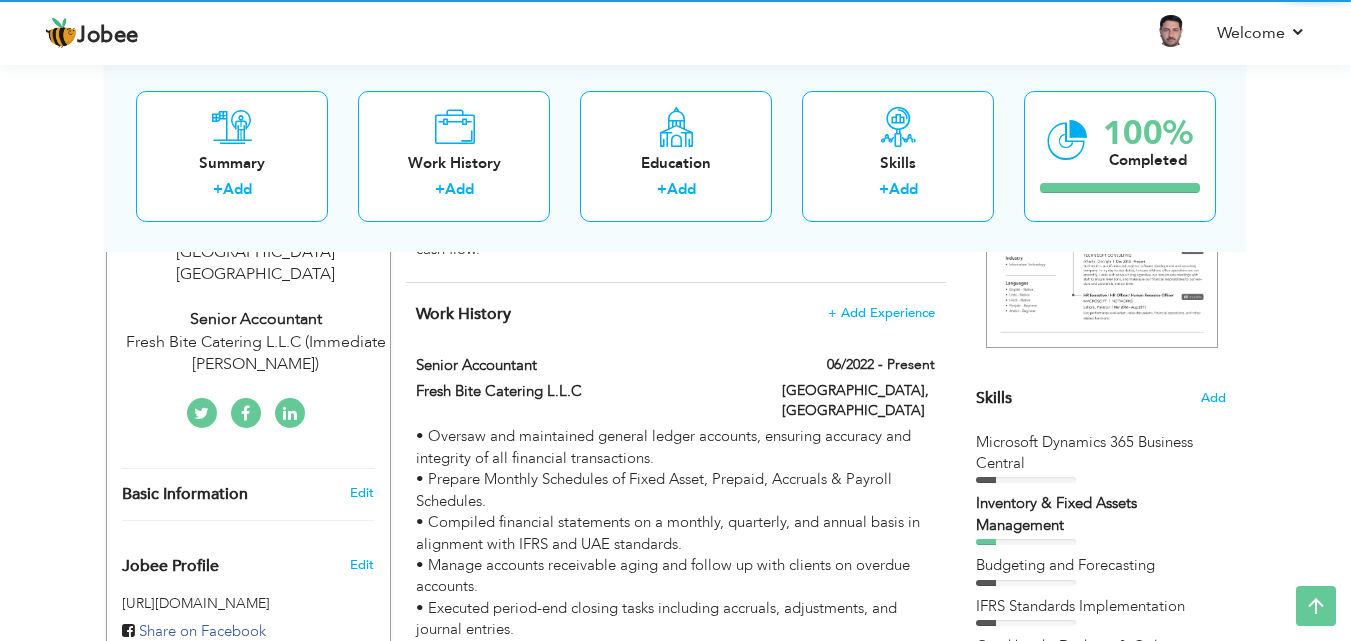 scroll, scrollTop: 100, scrollLeft: 0, axis: vertical 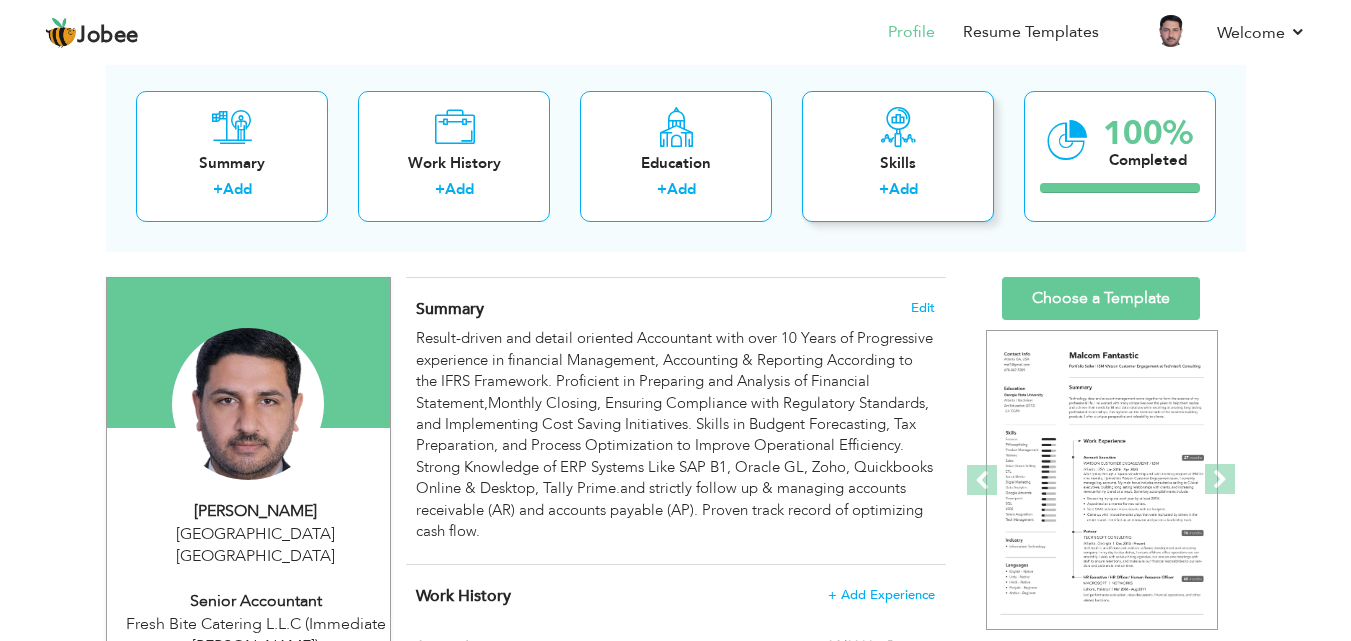 click on "Skills" at bounding box center (898, 163) 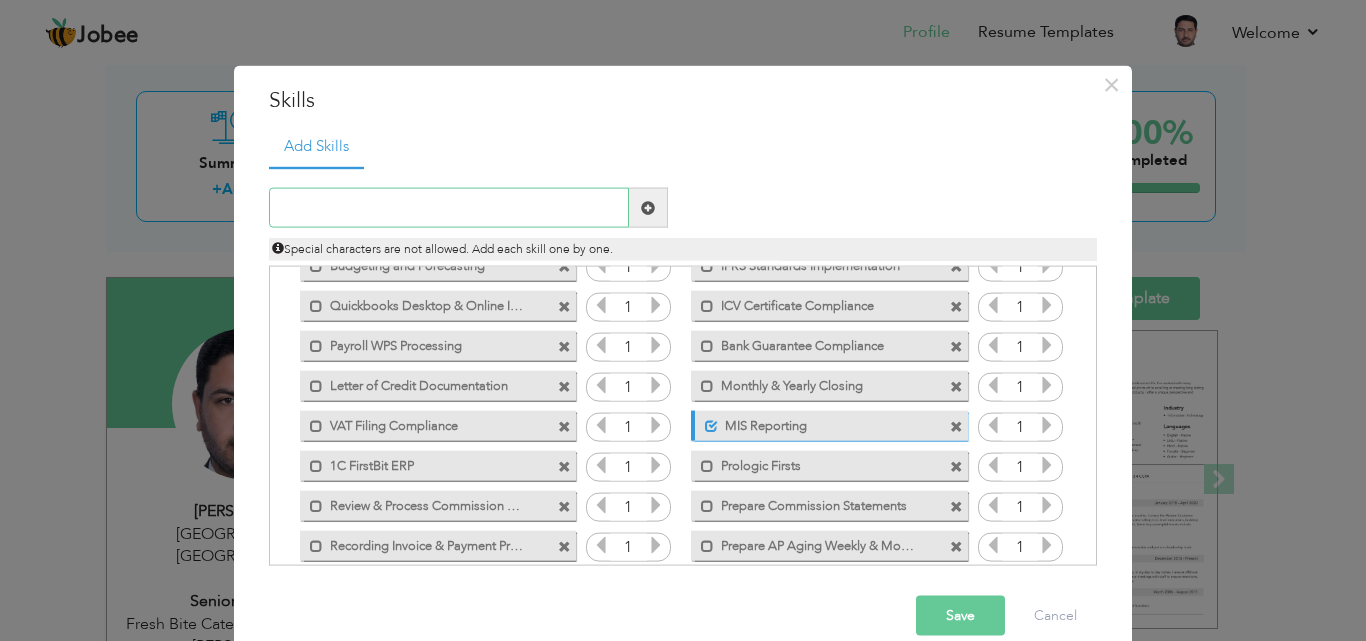 scroll, scrollTop: 0, scrollLeft: 0, axis: both 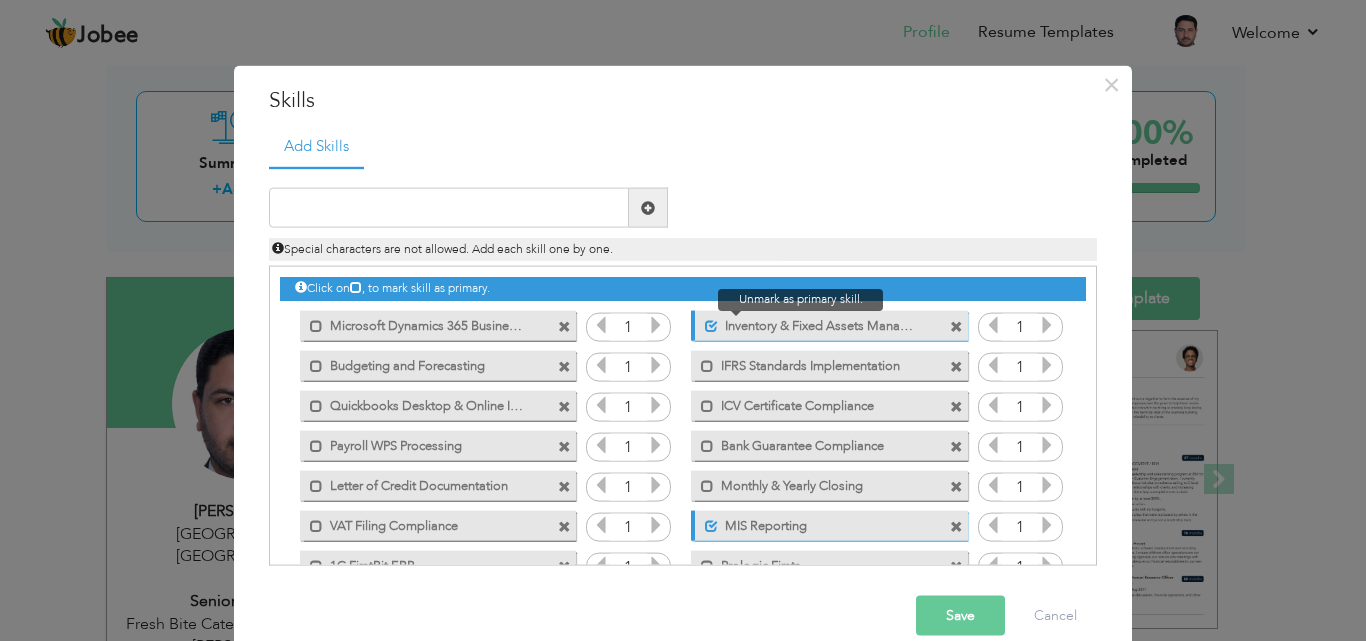 click at bounding box center (711, 325) 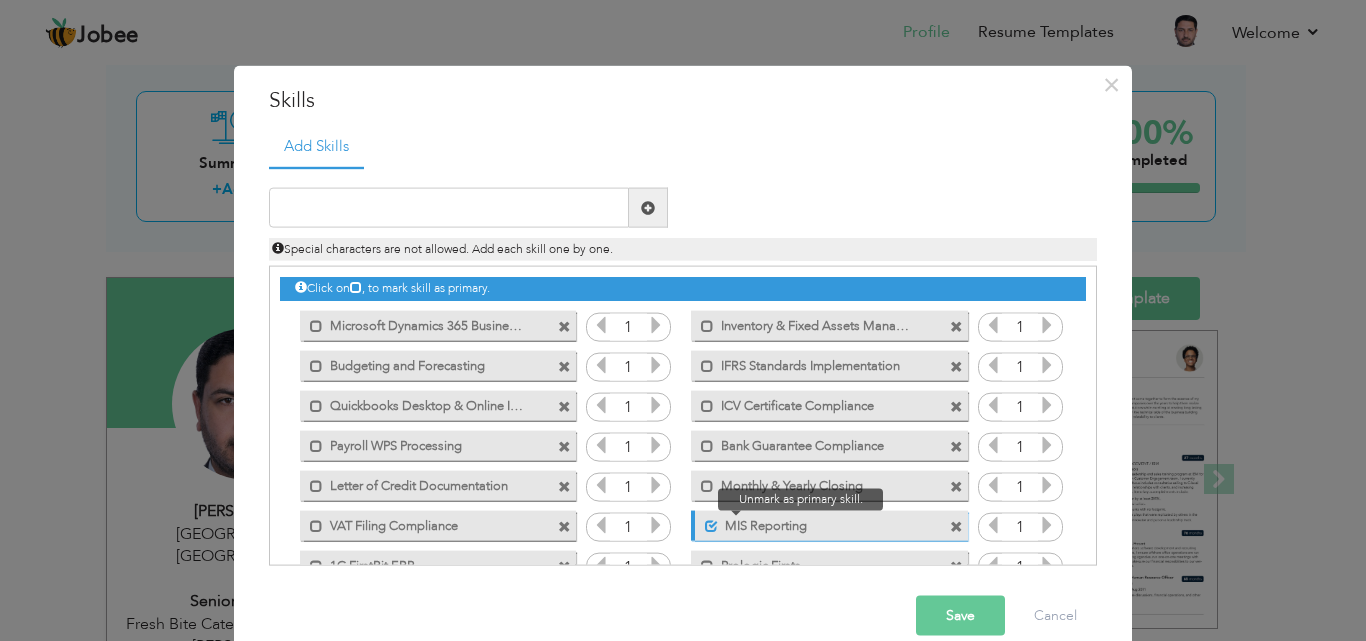 click at bounding box center [711, 525] 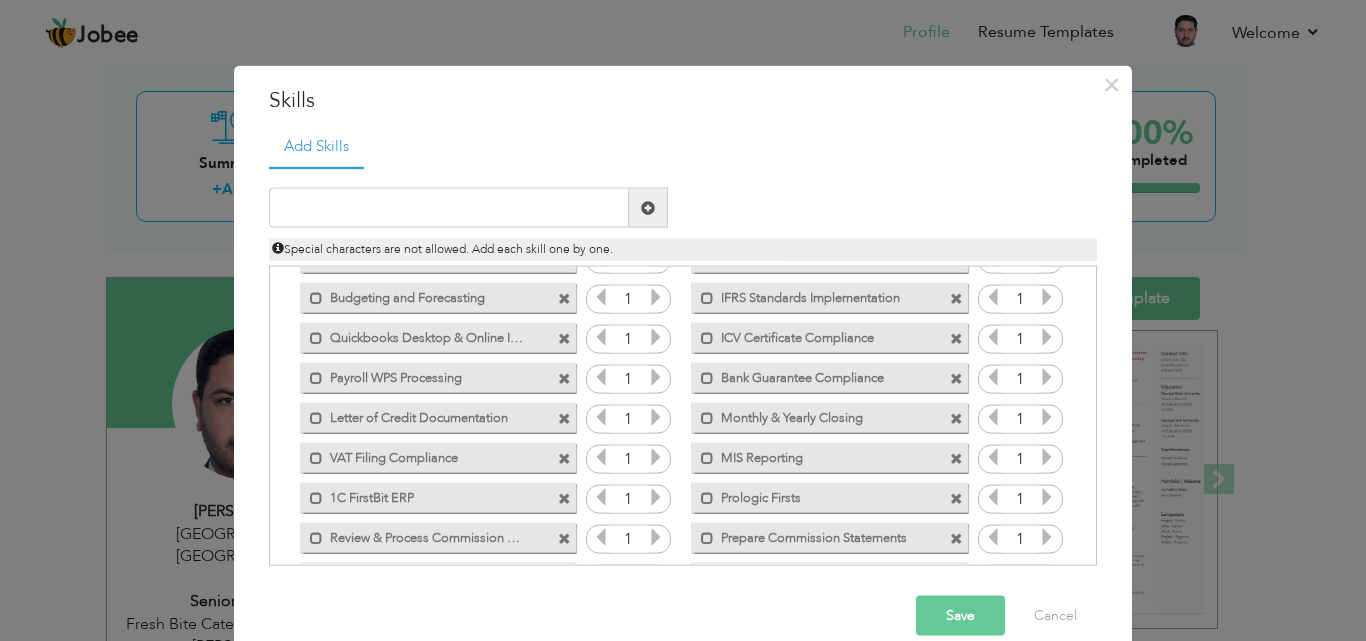scroll, scrollTop: 100, scrollLeft: 0, axis: vertical 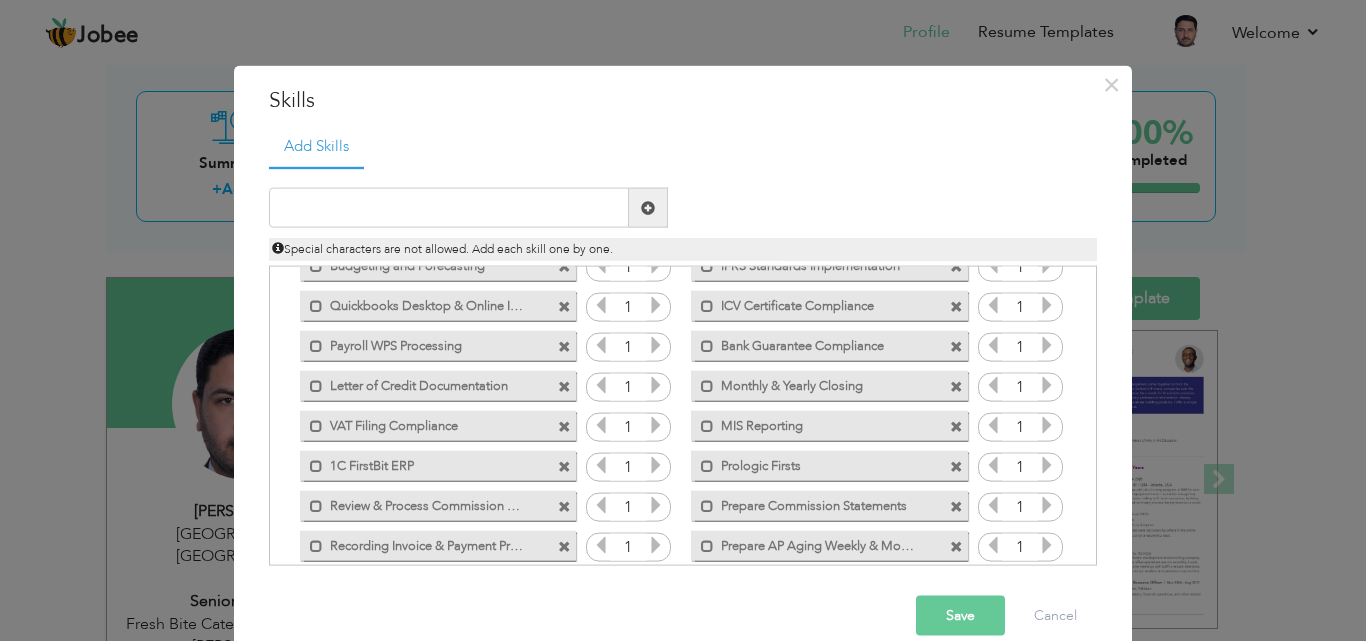 click at bounding box center (956, 506) 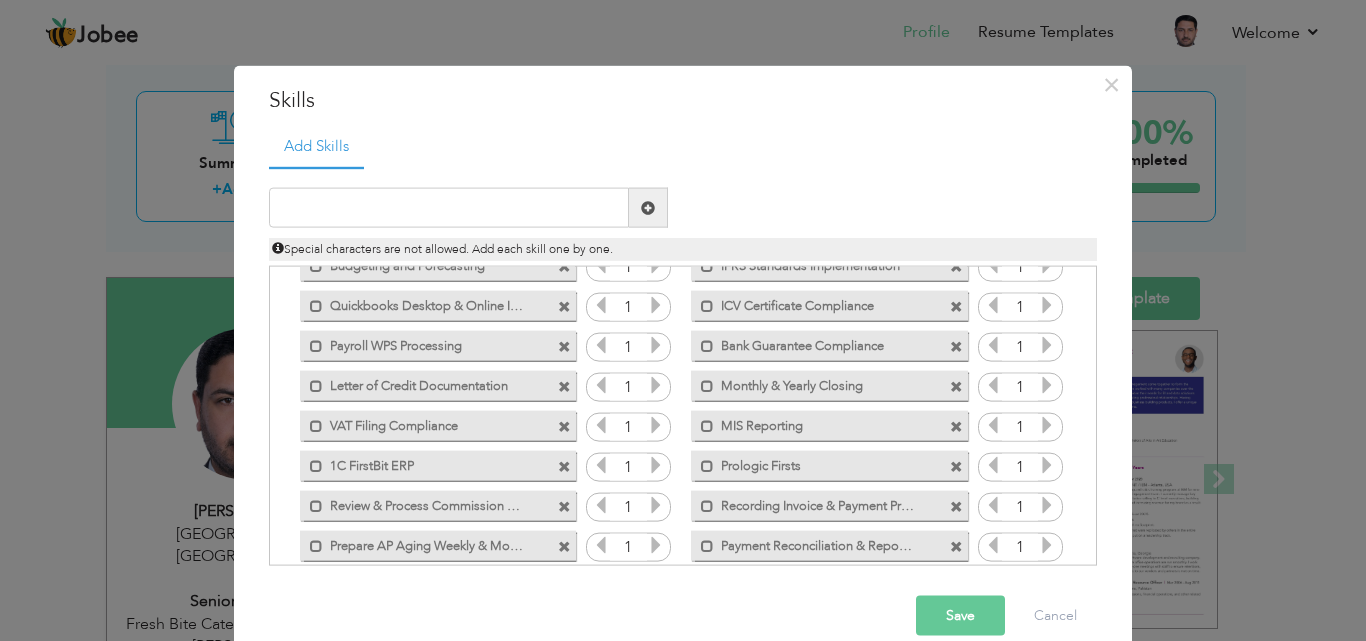 click on "Save" at bounding box center [960, 616] 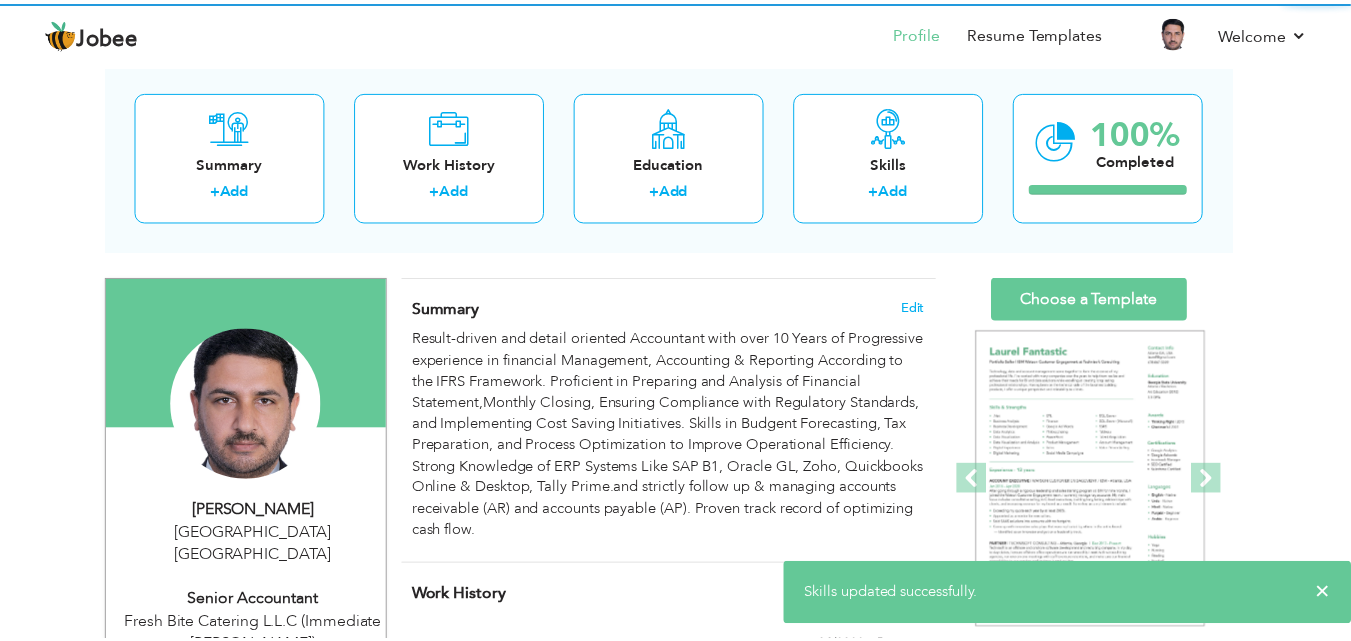 scroll, scrollTop: 0, scrollLeft: 0, axis: both 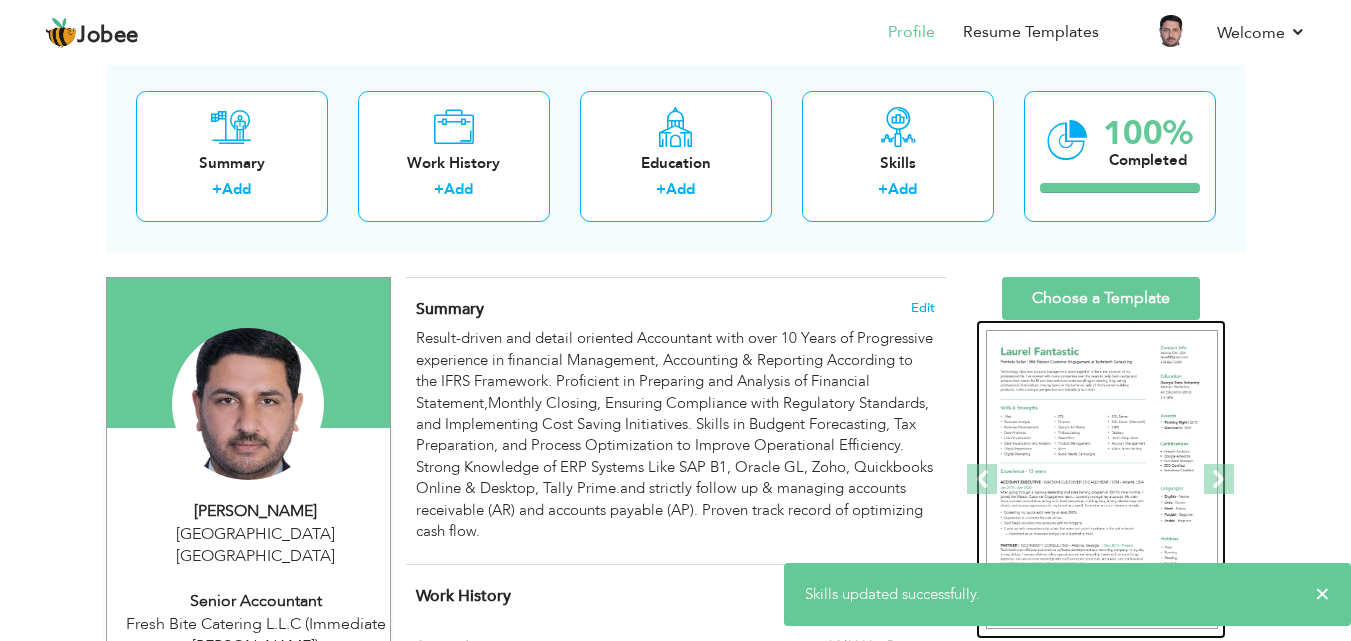 click at bounding box center (1102, 480) 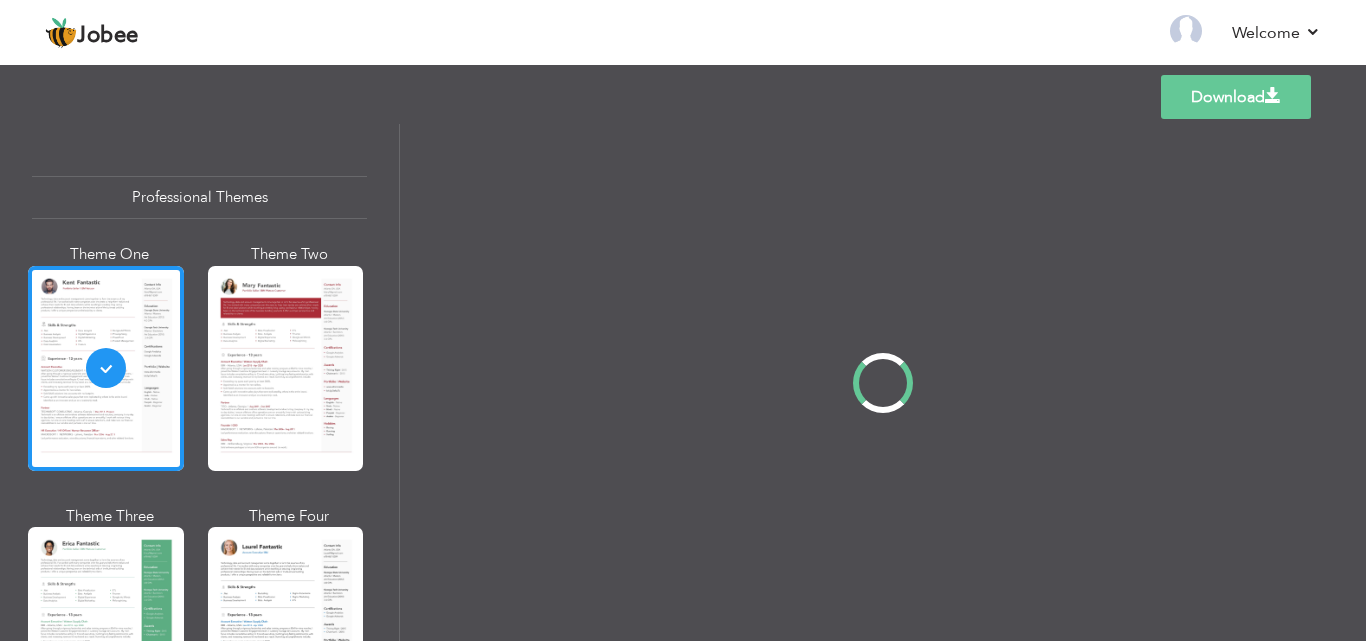 scroll, scrollTop: 0, scrollLeft: 0, axis: both 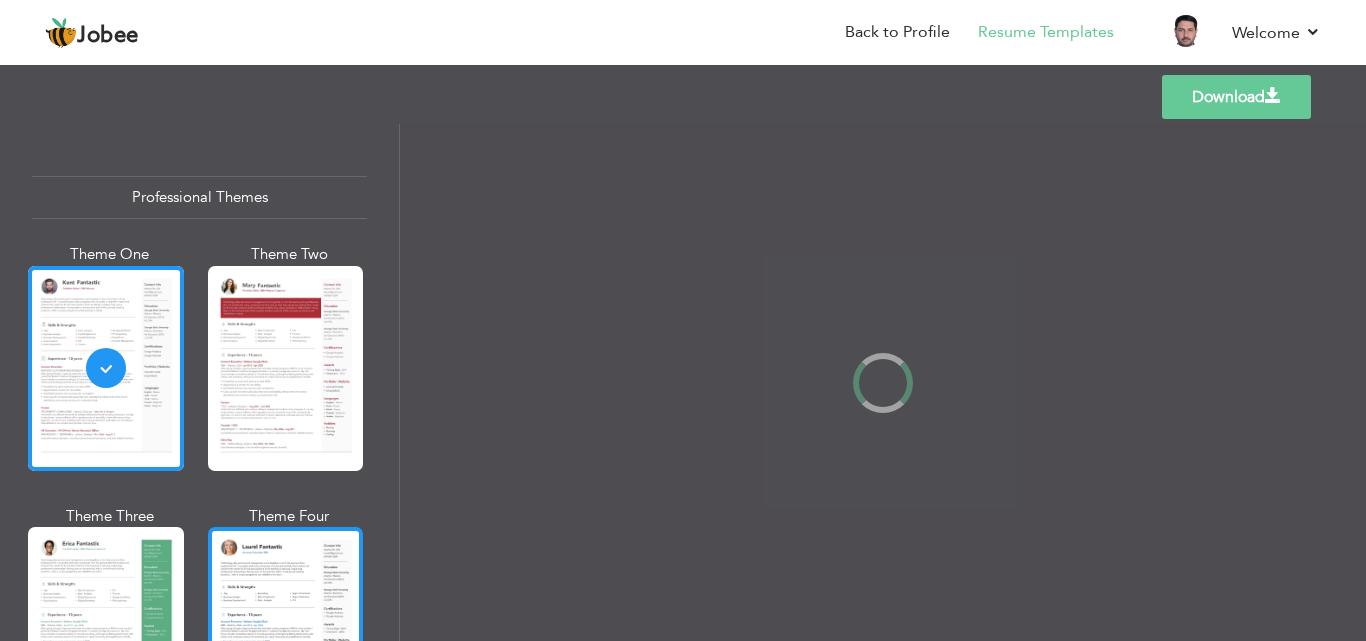 click at bounding box center (286, 629) 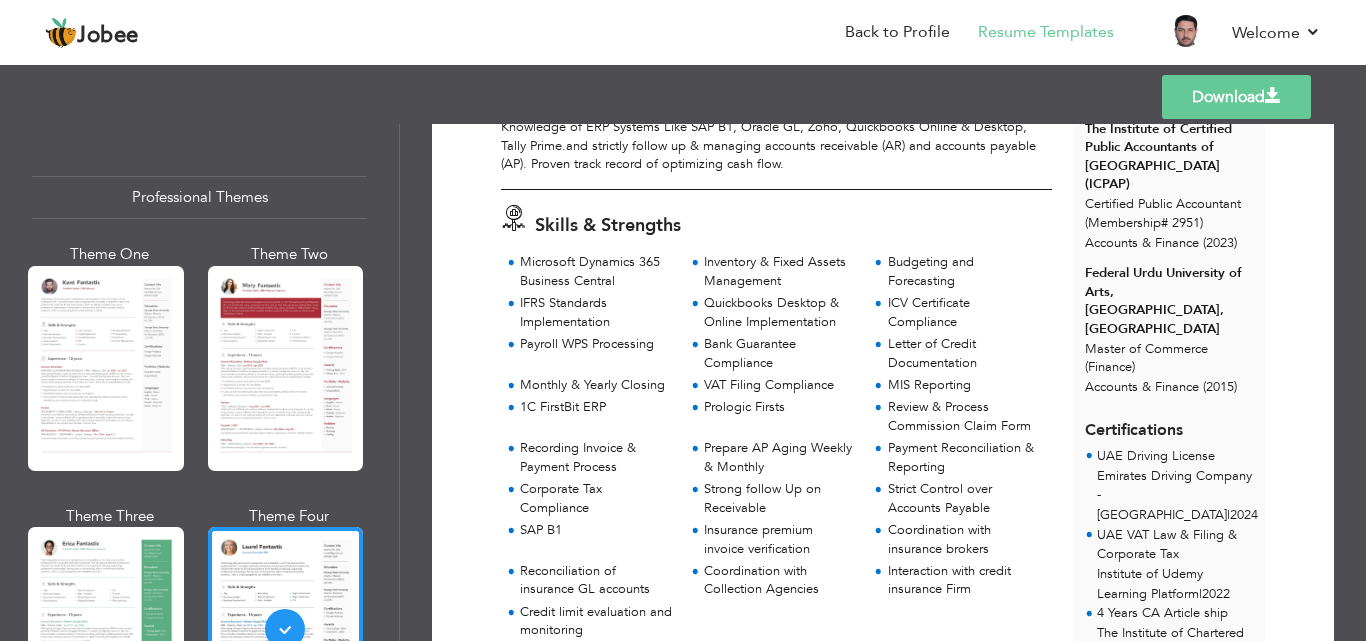 scroll, scrollTop: 400, scrollLeft: 0, axis: vertical 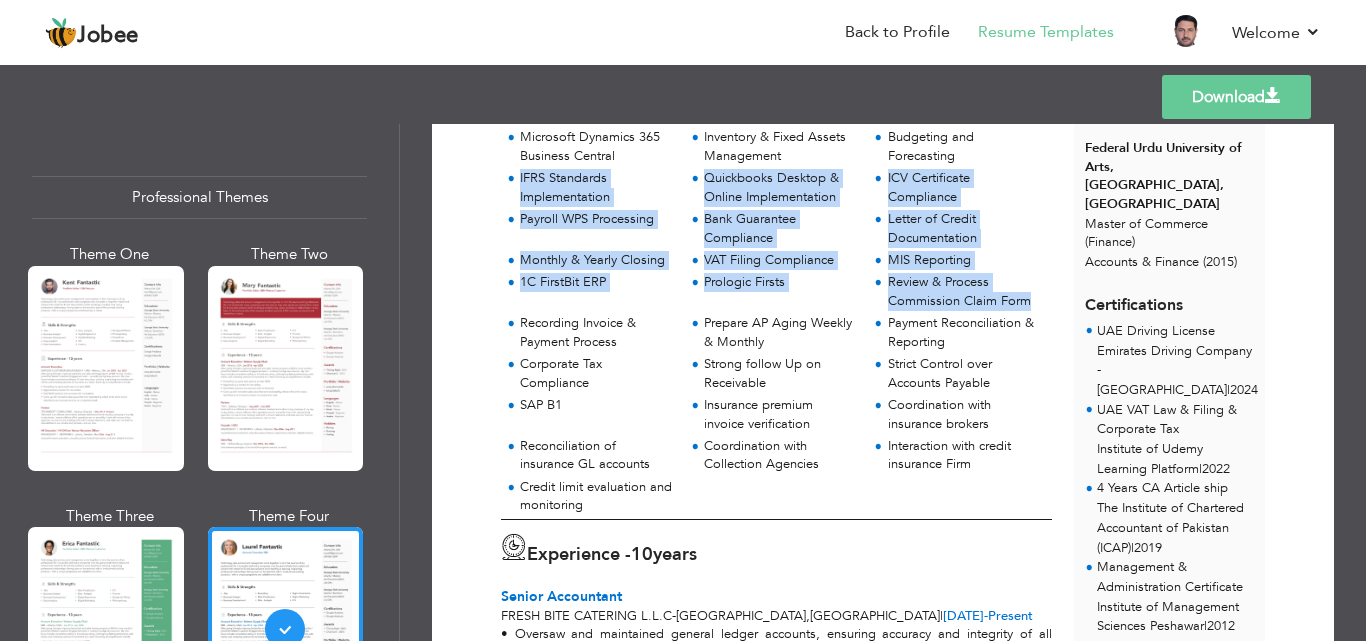 drag, startPoint x: 519, startPoint y: 178, endPoint x: 1051, endPoint y: 311, distance: 548.37305 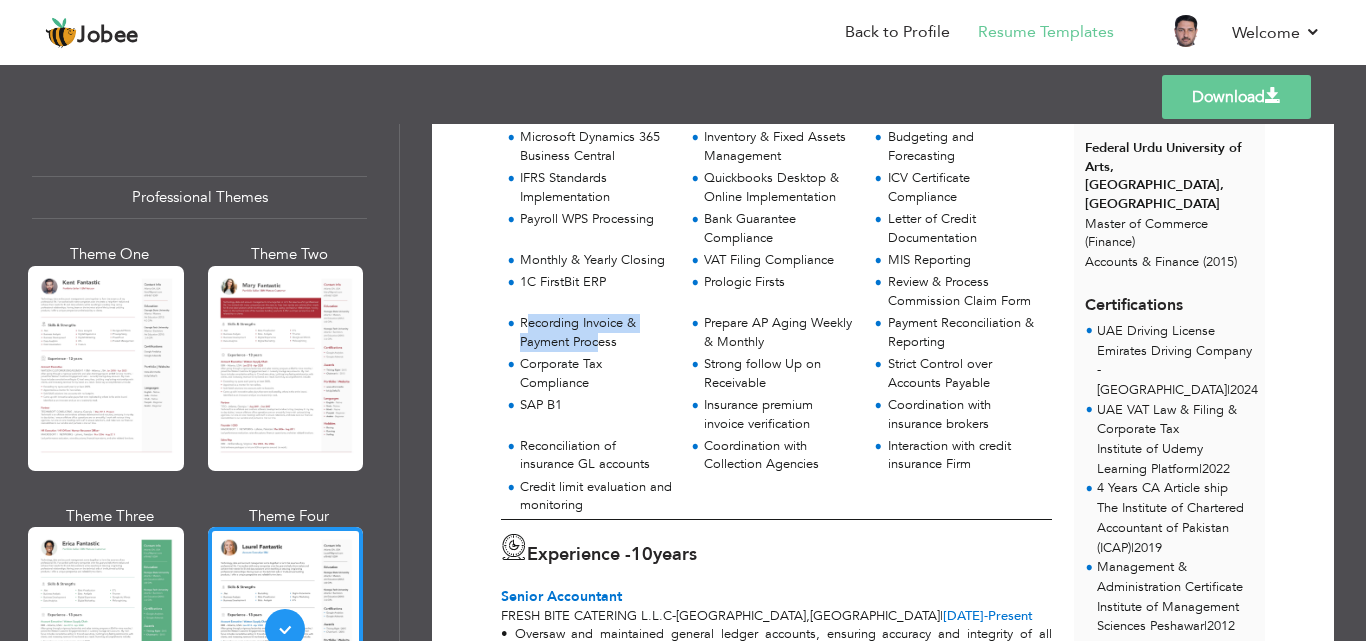 drag, startPoint x: 526, startPoint y: 318, endPoint x: 601, endPoint y: 336, distance: 77.12976 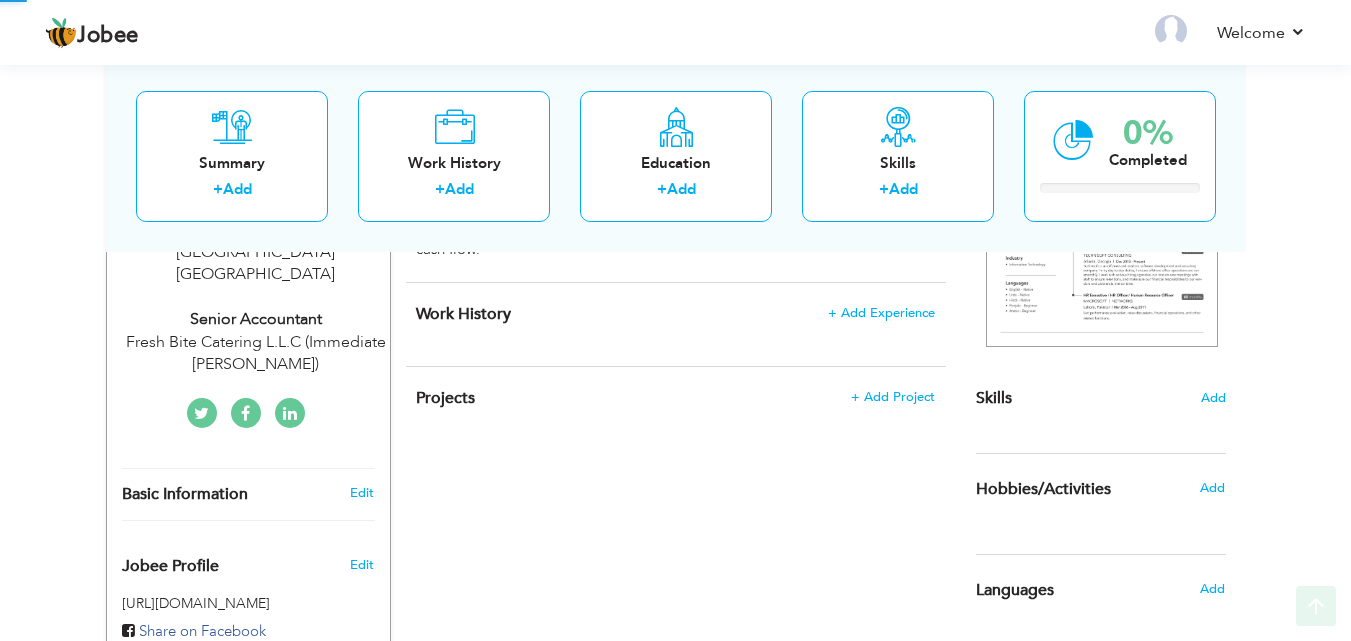 scroll, scrollTop: 0, scrollLeft: 0, axis: both 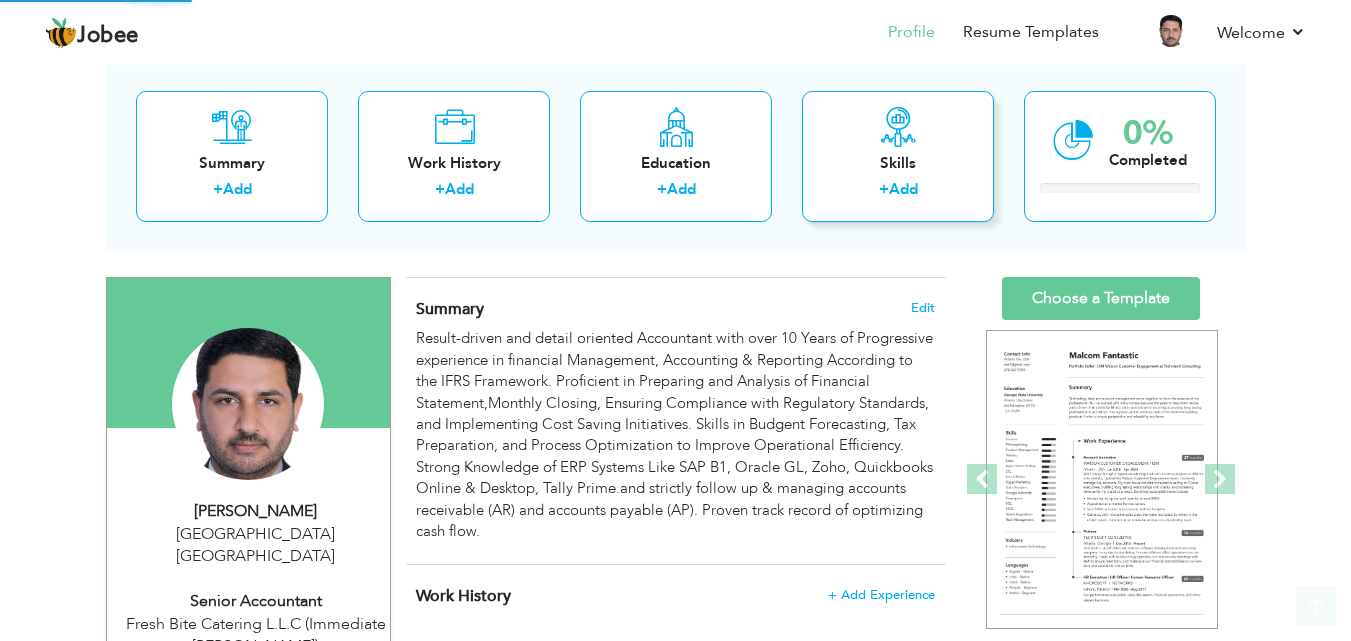 click on "Skills" at bounding box center [898, 163] 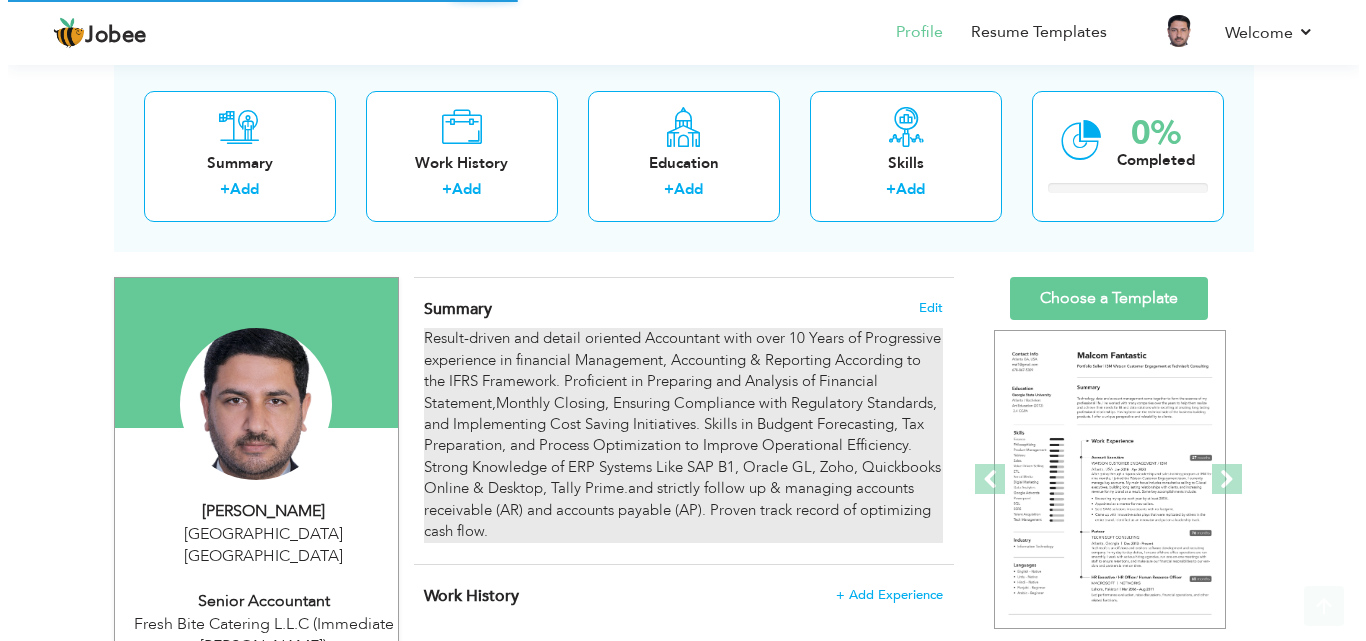 scroll, scrollTop: 200, scrollLeft: 0, axis: vertical 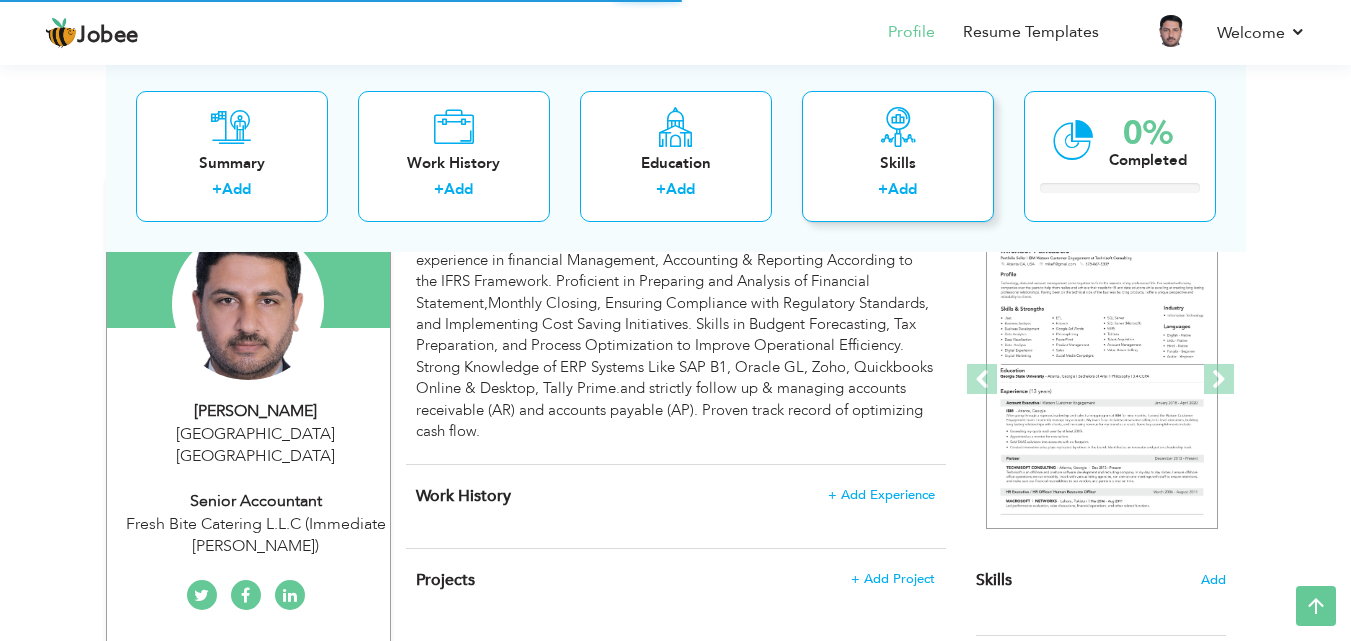 click on "Skills" at bounding box center [898, 162] 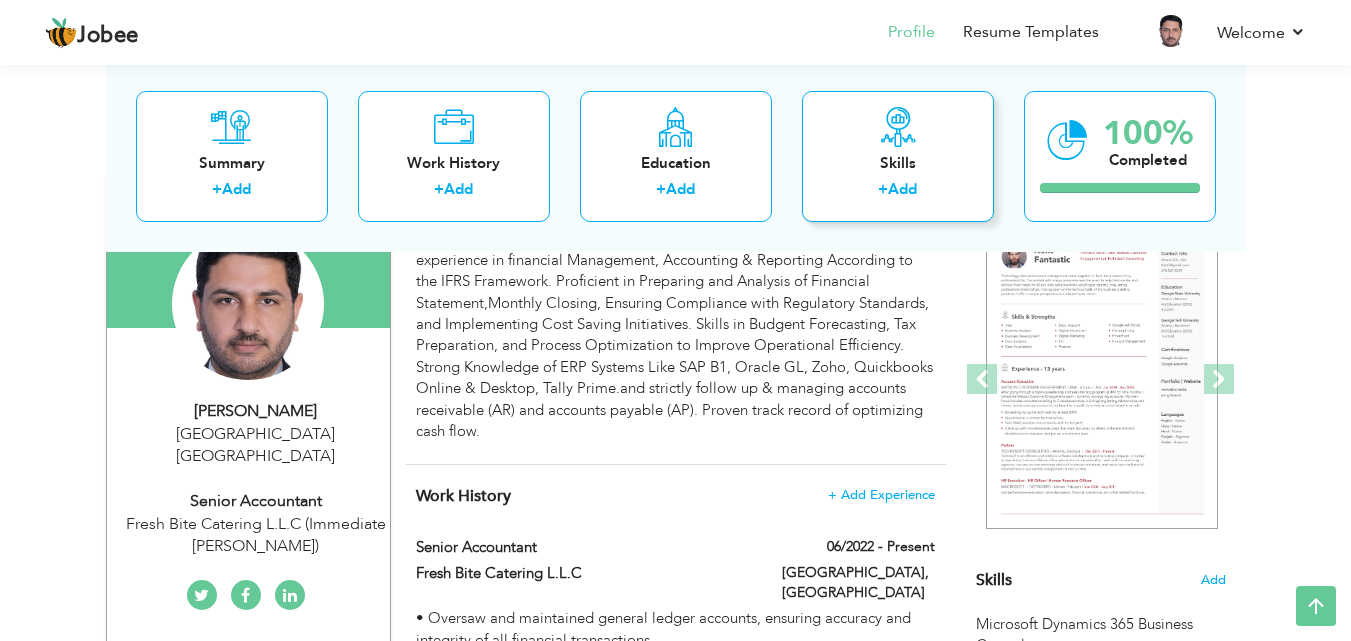 click on "Skills" at bounding box center (898, 162) 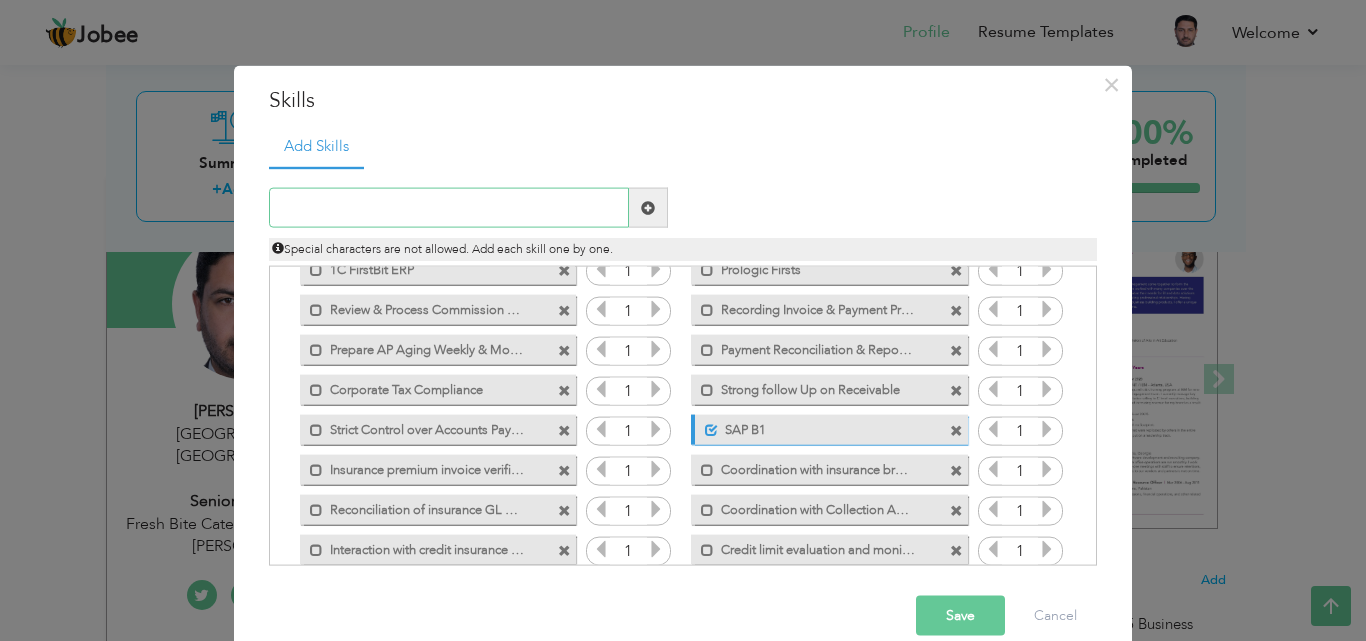 scroll, scrollTop: 300, scrollLeft: 0, axis: vertical 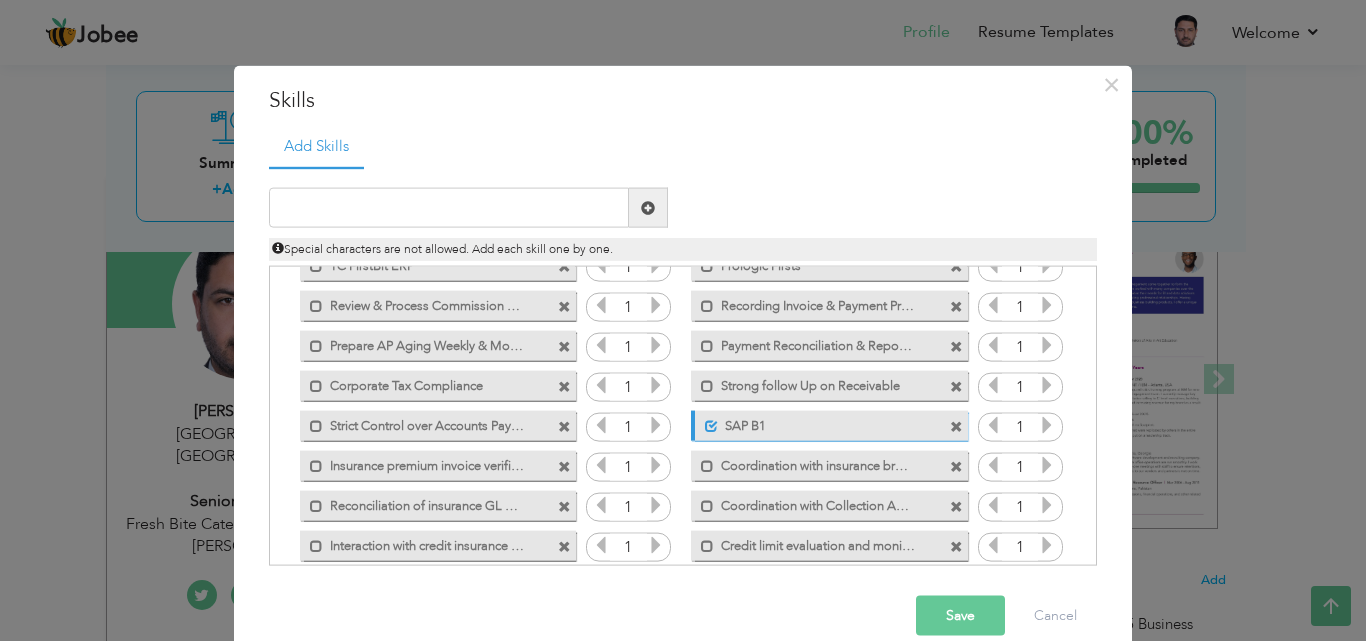 click on "SAP B1" at bounding box center (817, 422) 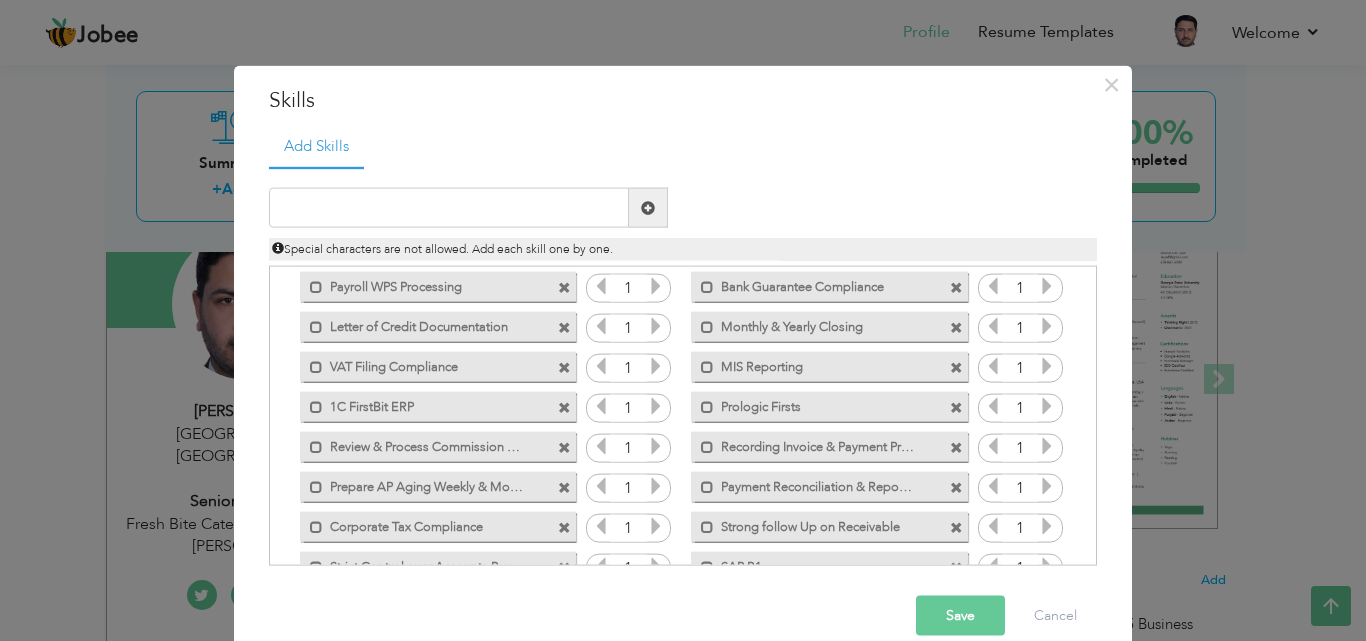 scroll, scrollTop: 125, scrollLeft: 0, axis: vertical 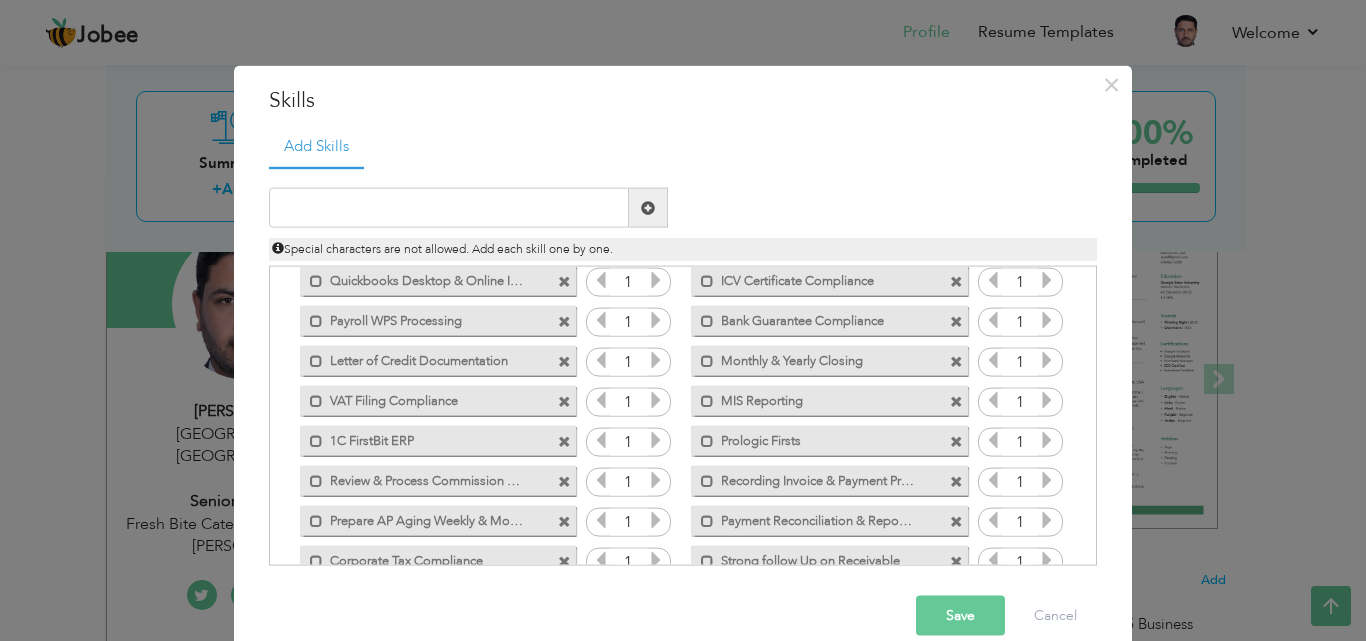 click at bounding box center (956, 481) 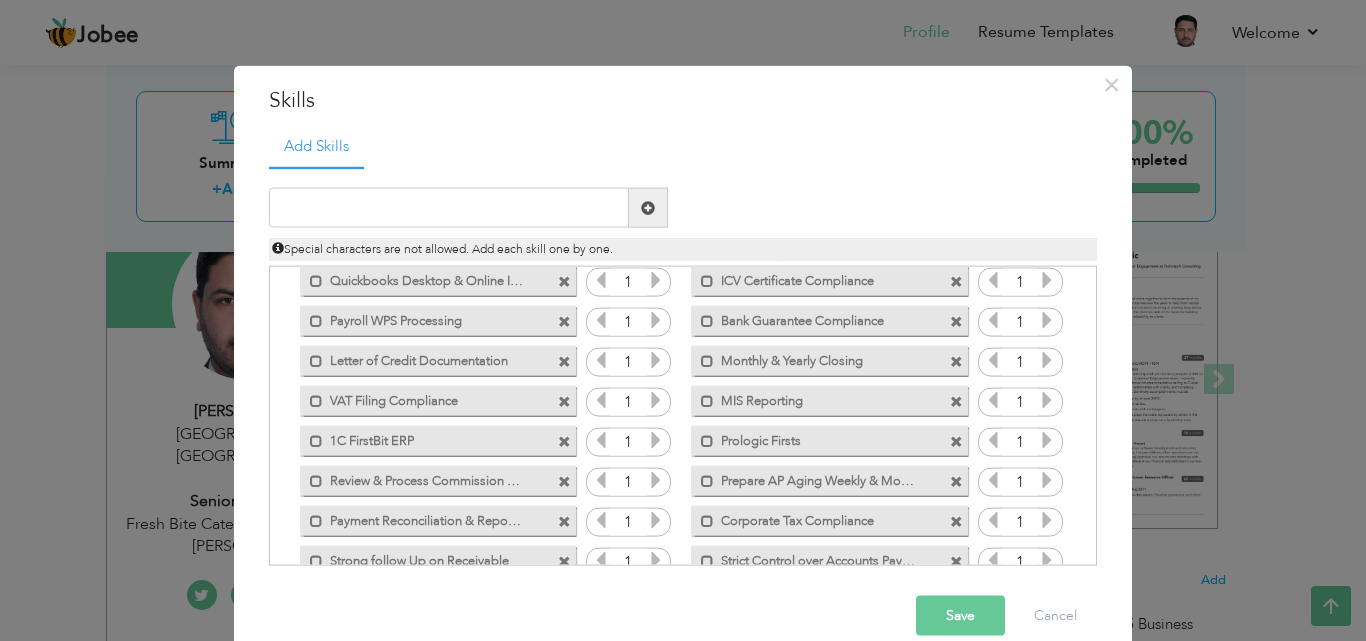click on "Save" at bounding box center [960, 616] 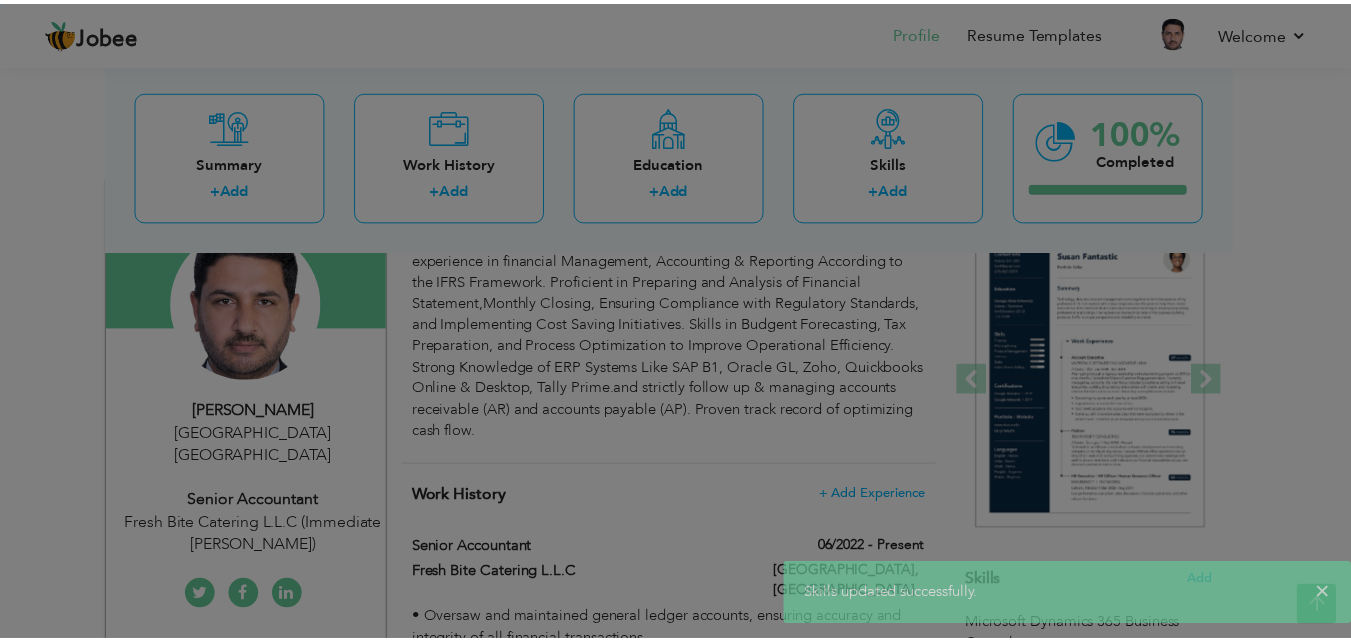 scroll, scrollTop: 0, scrollLeft: 0, axis: both 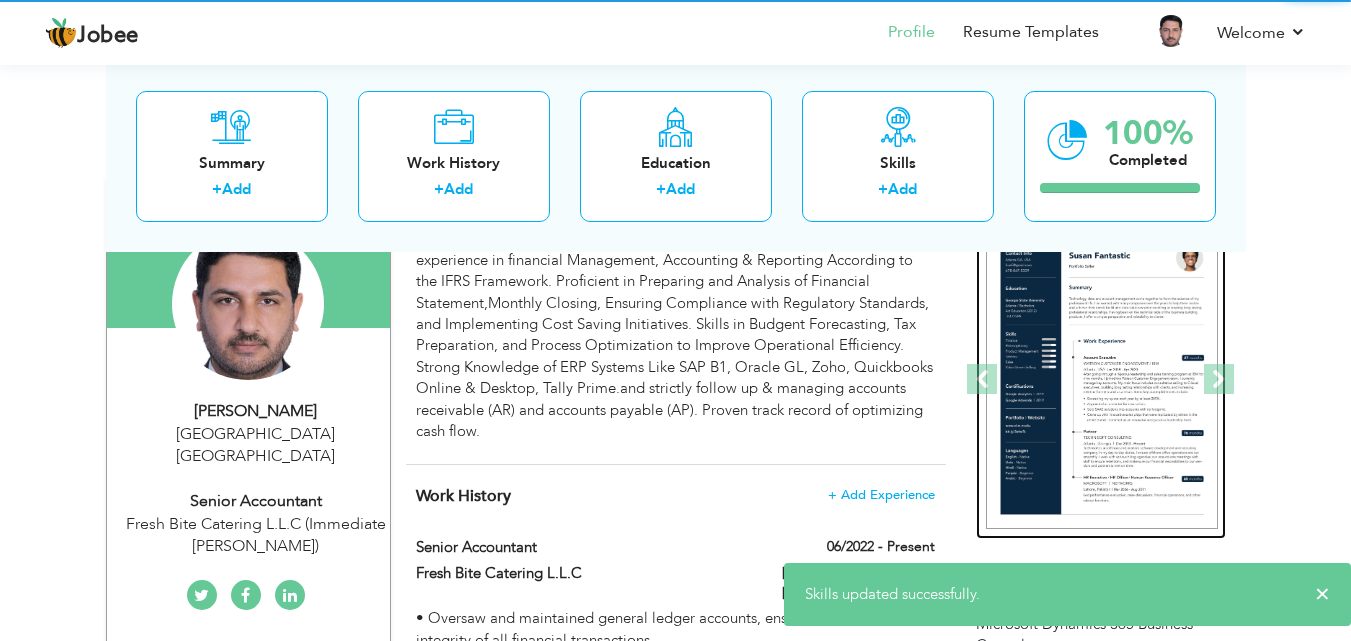 click at bounding box center [1102, 380] 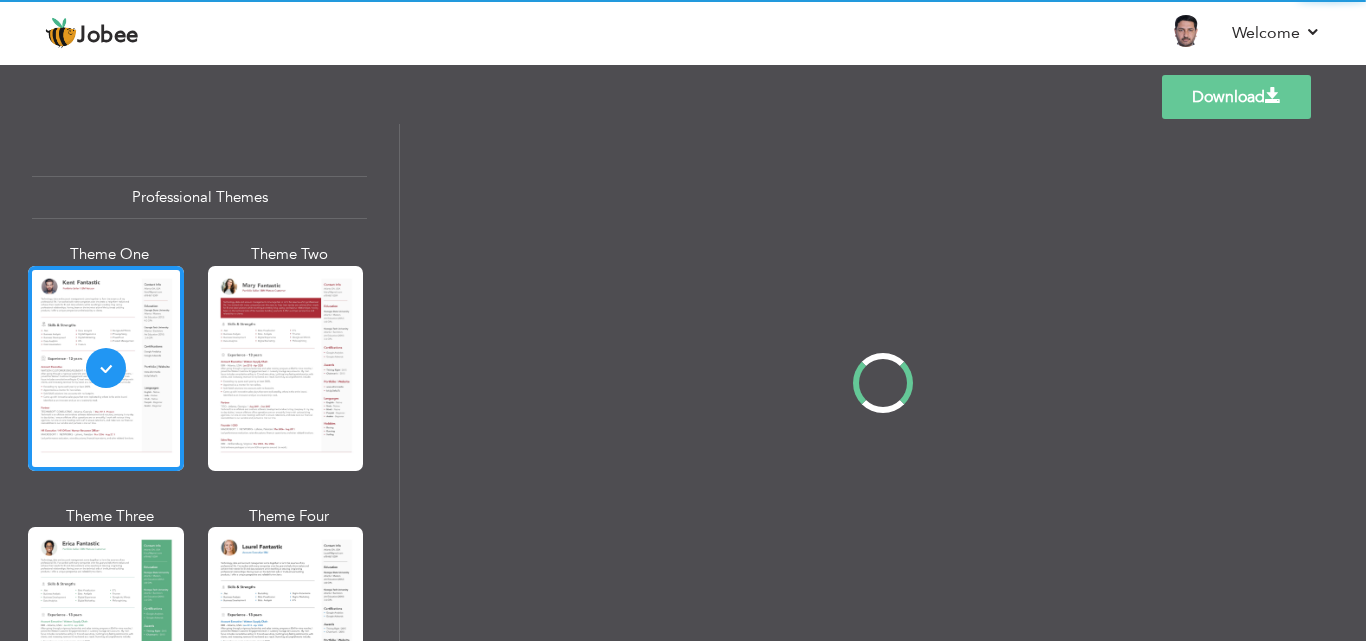 scroll, scrollTop: 0, scrollLeft: 0, axis: both 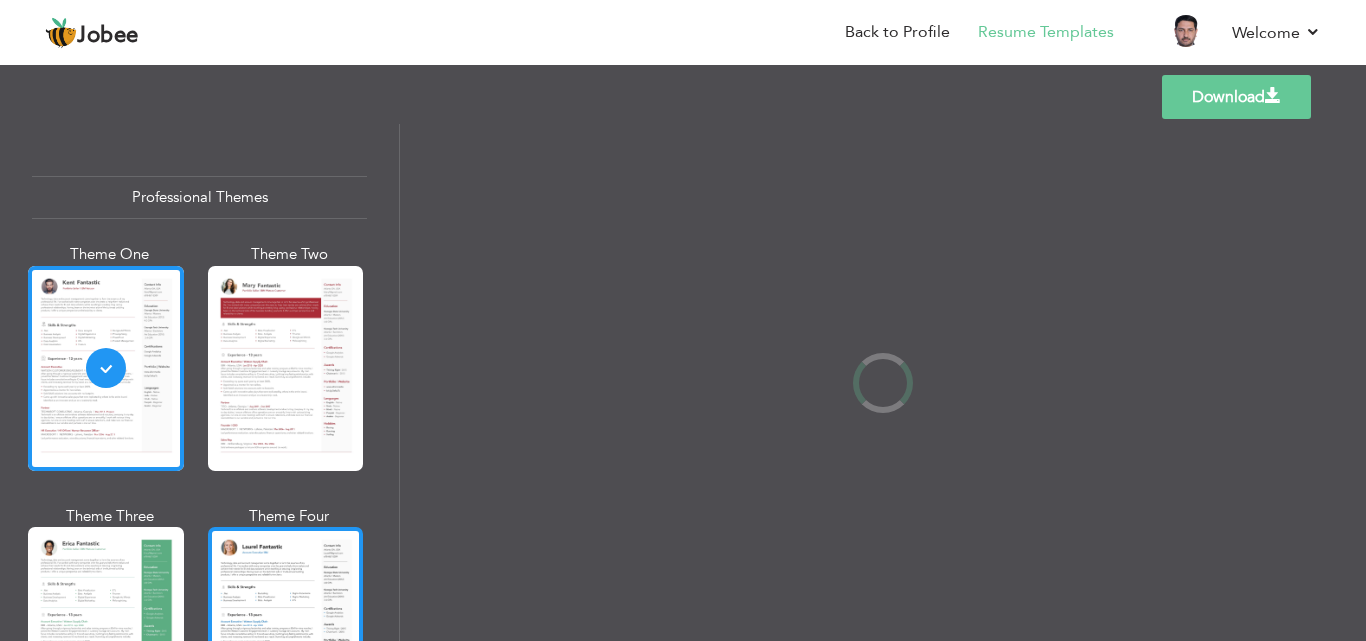 click at bounding box center [286, 629] 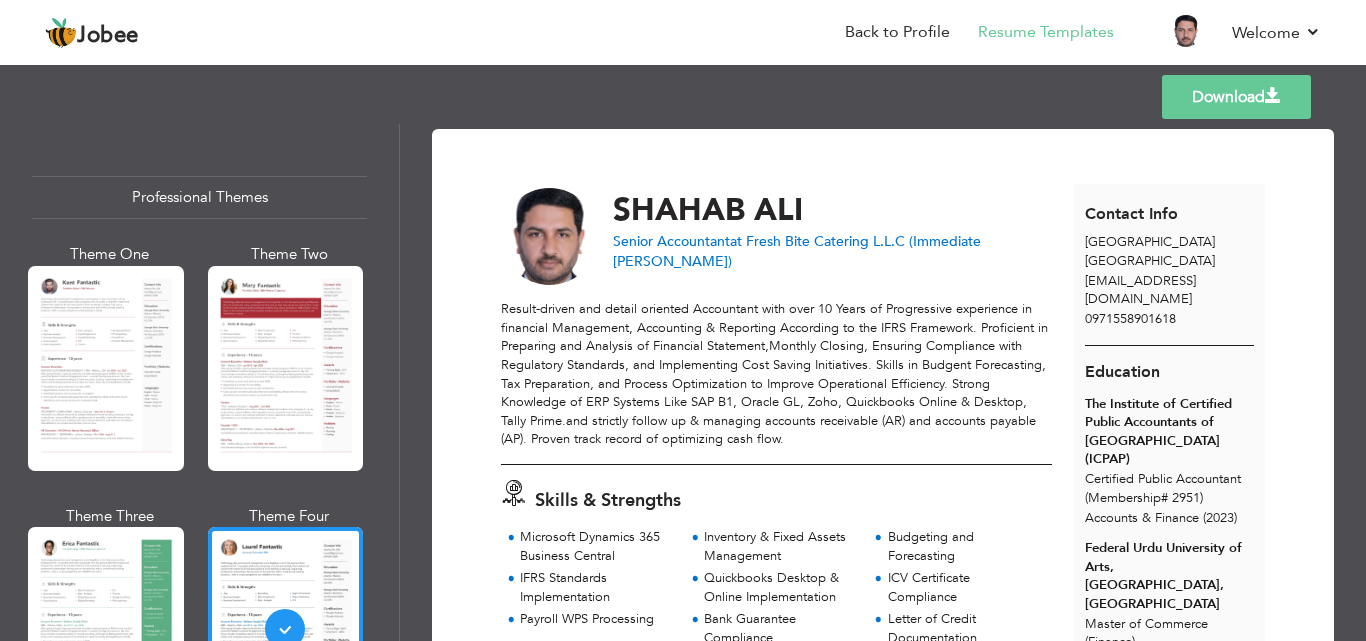 scroll, scrollTop: 400, scrollLeft: 0, axis: vertical 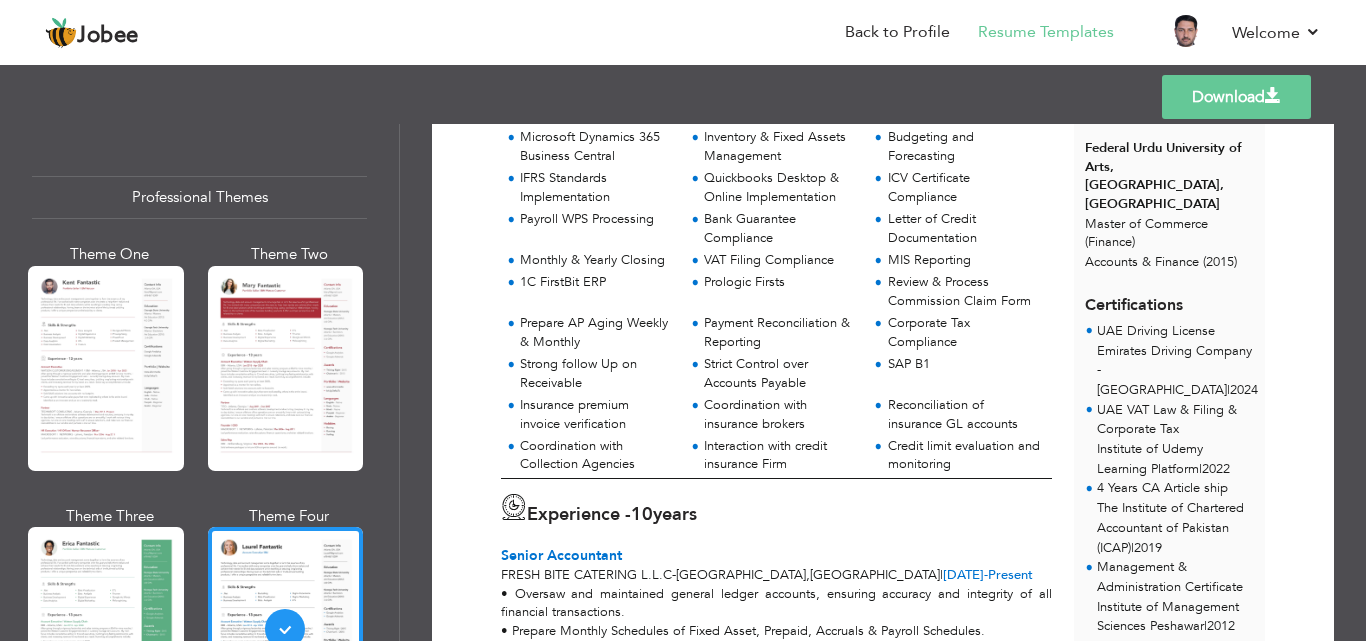 click on "Download" at bounding box center (1236, 97) 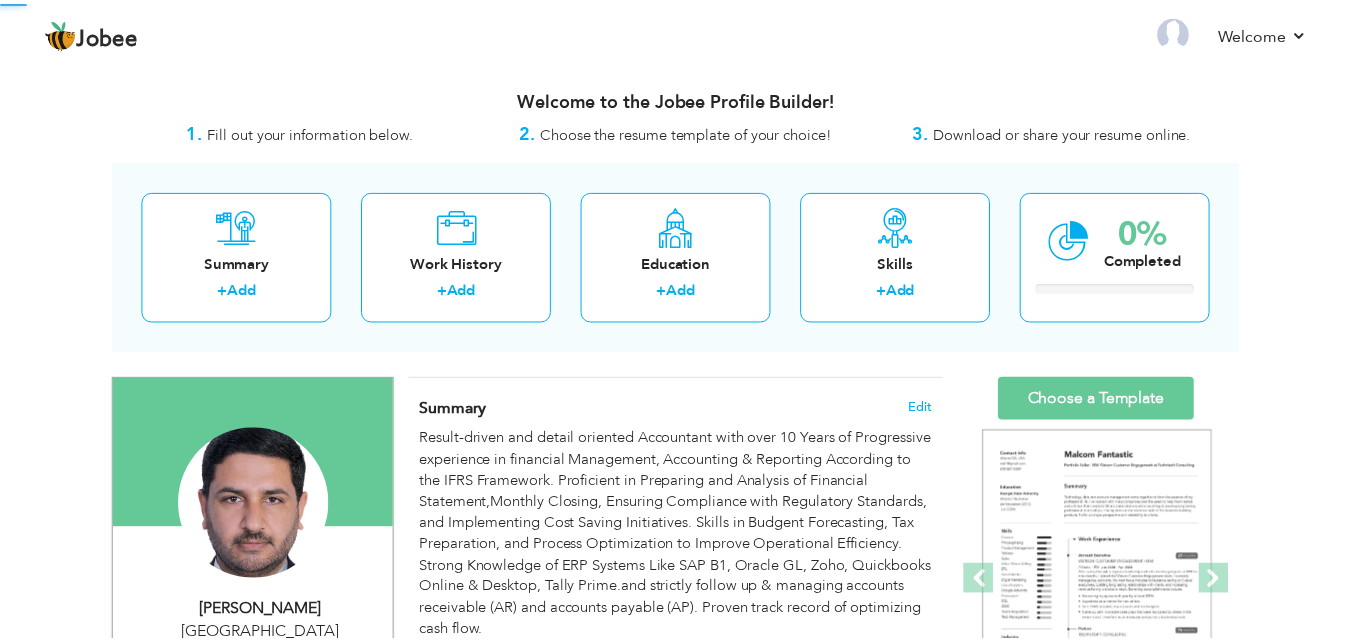 scroll, scrollTop: 0, scrollLeft: 0, axis: both 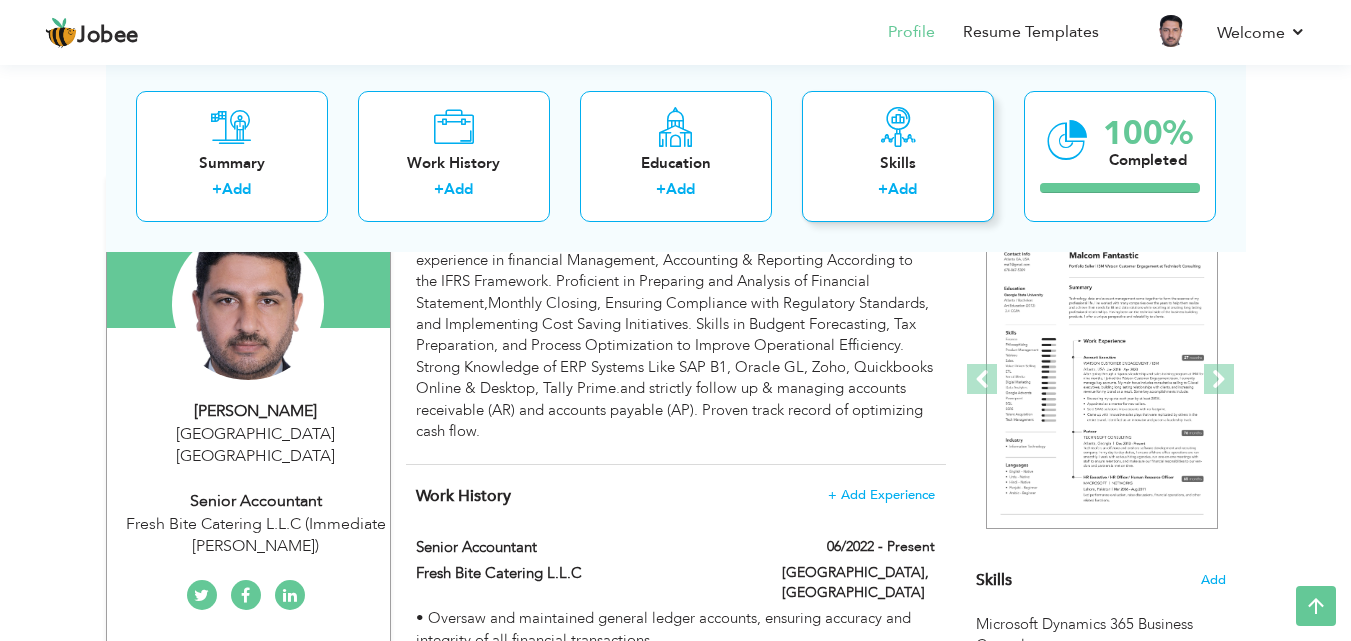 click on "Skills" at bounding box center (898, 162) 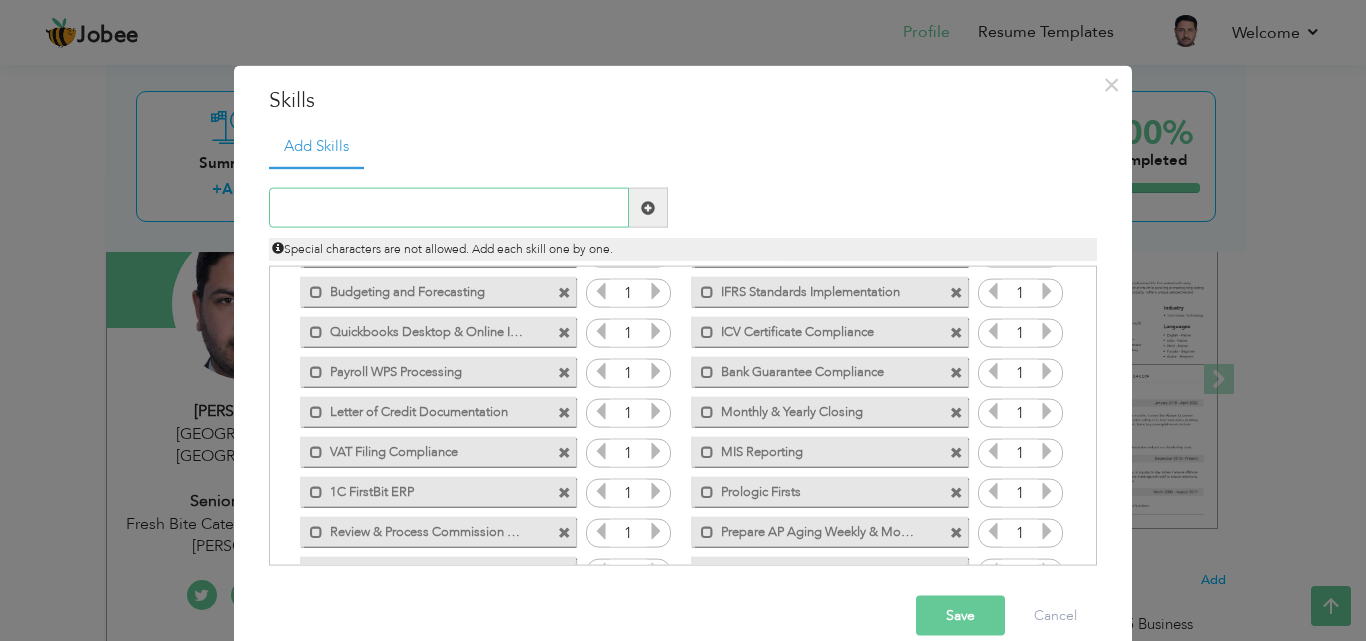scroll, scrollTop: 100, scrollLeft: 0, axis: vertical 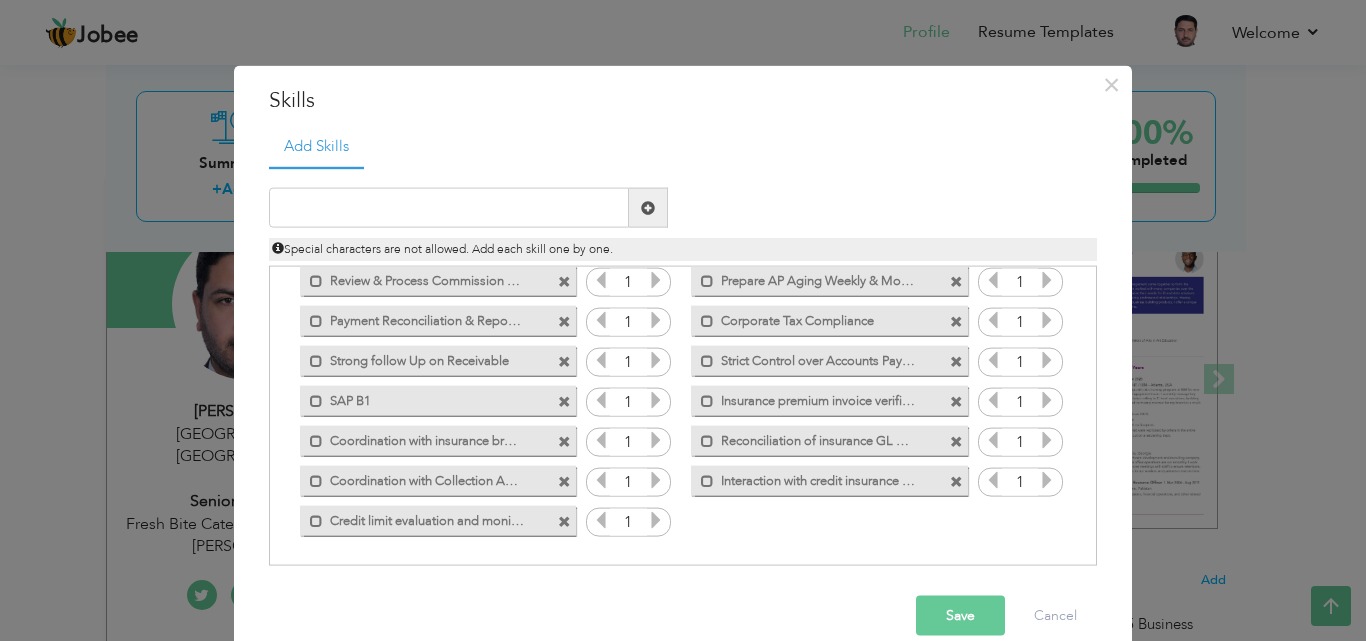 click at bounding box center [956, 401] 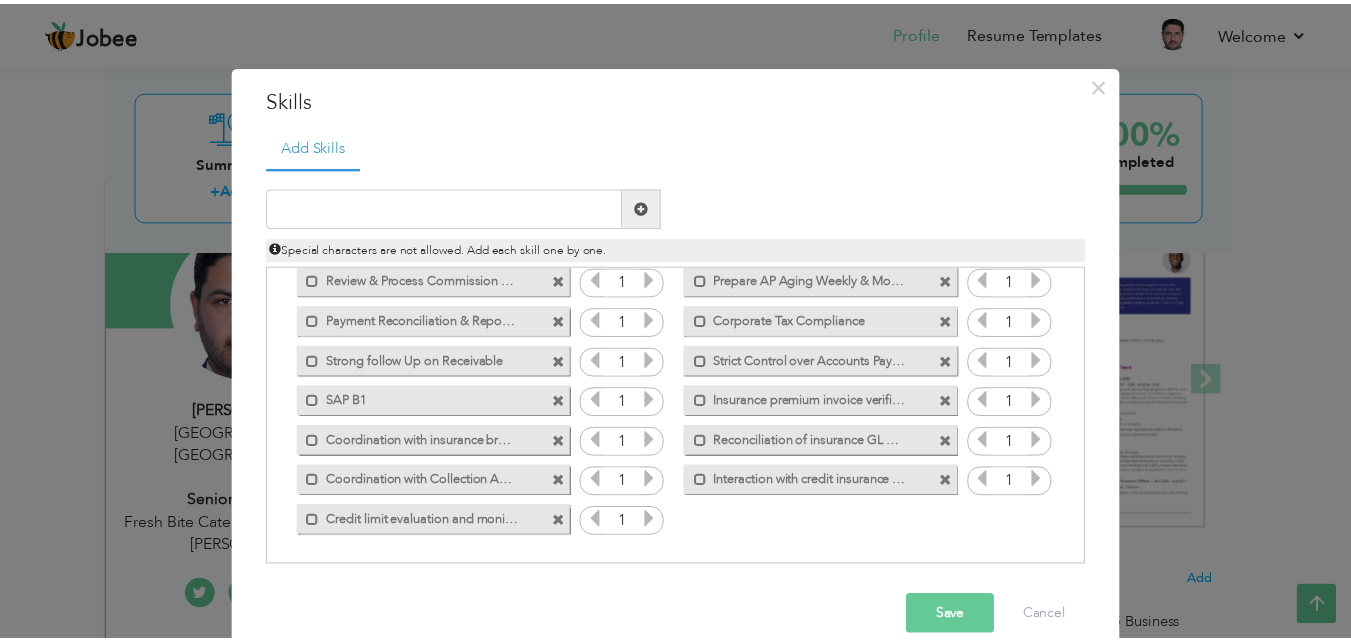 scroll, scrollTop: 285, scrollLeft: 0, axis: vertical 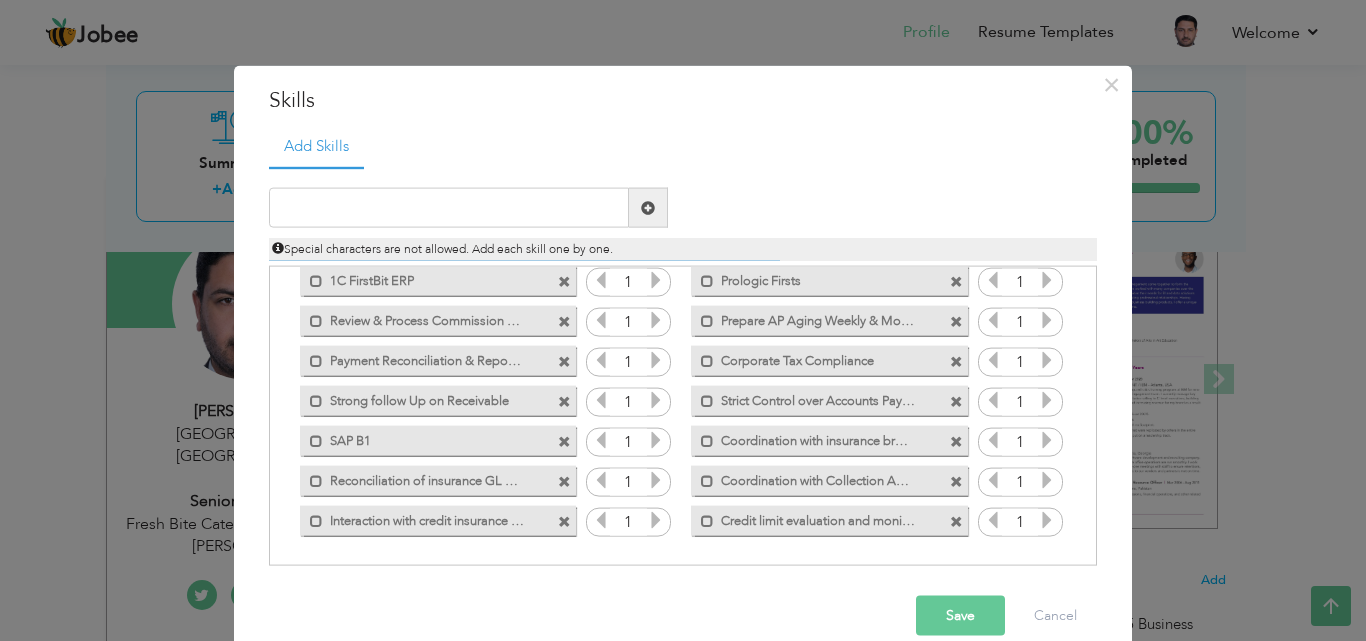 click on "Save" at bounding box center (960, 616) 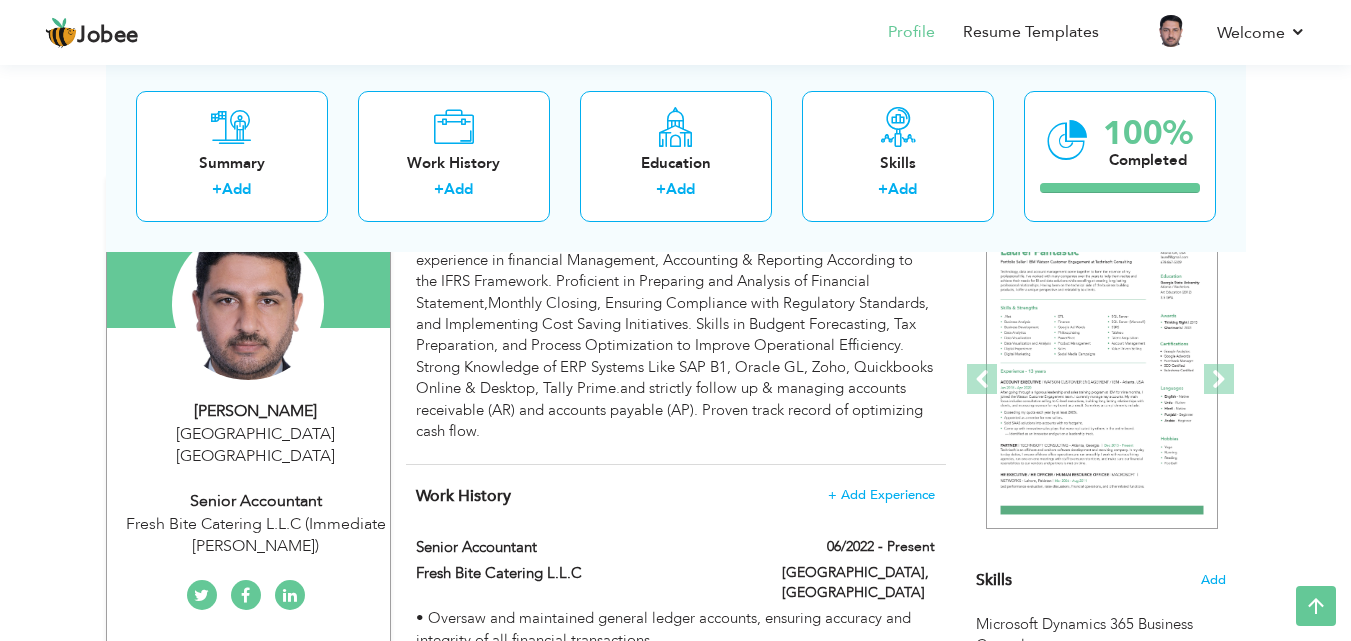 scroll, scrollTop: 0, scrollLeft: 0, axis: both 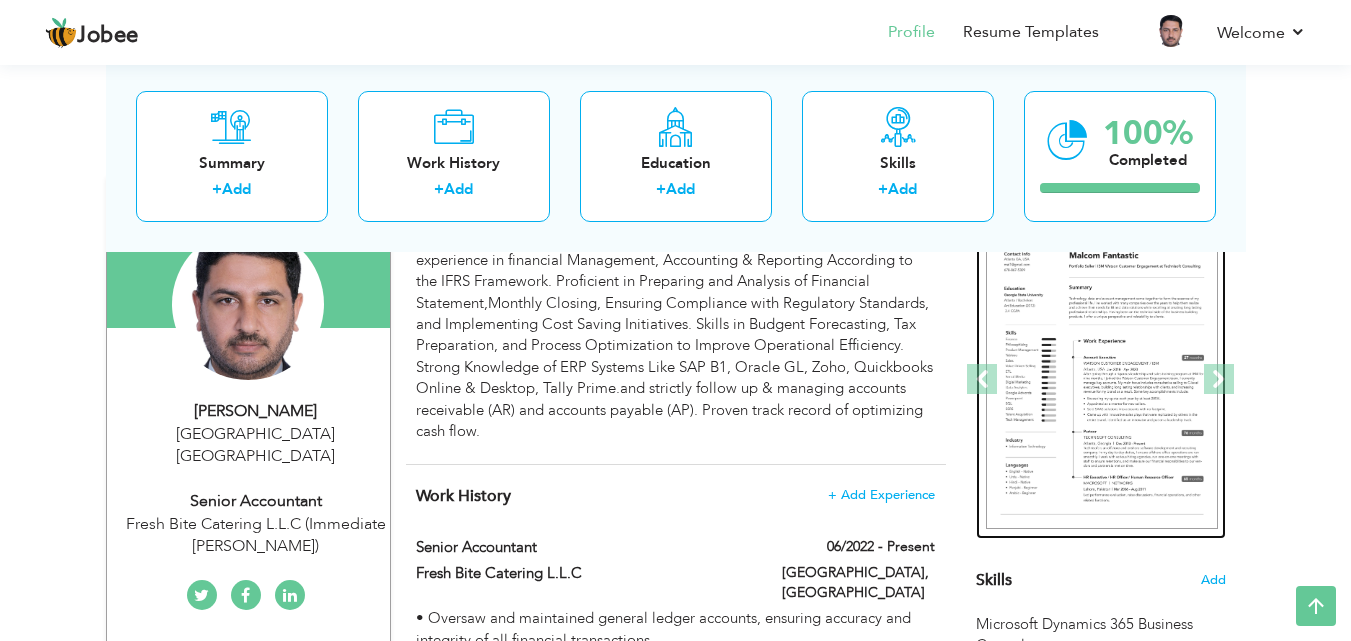 click at bounding box center [1102, 380] 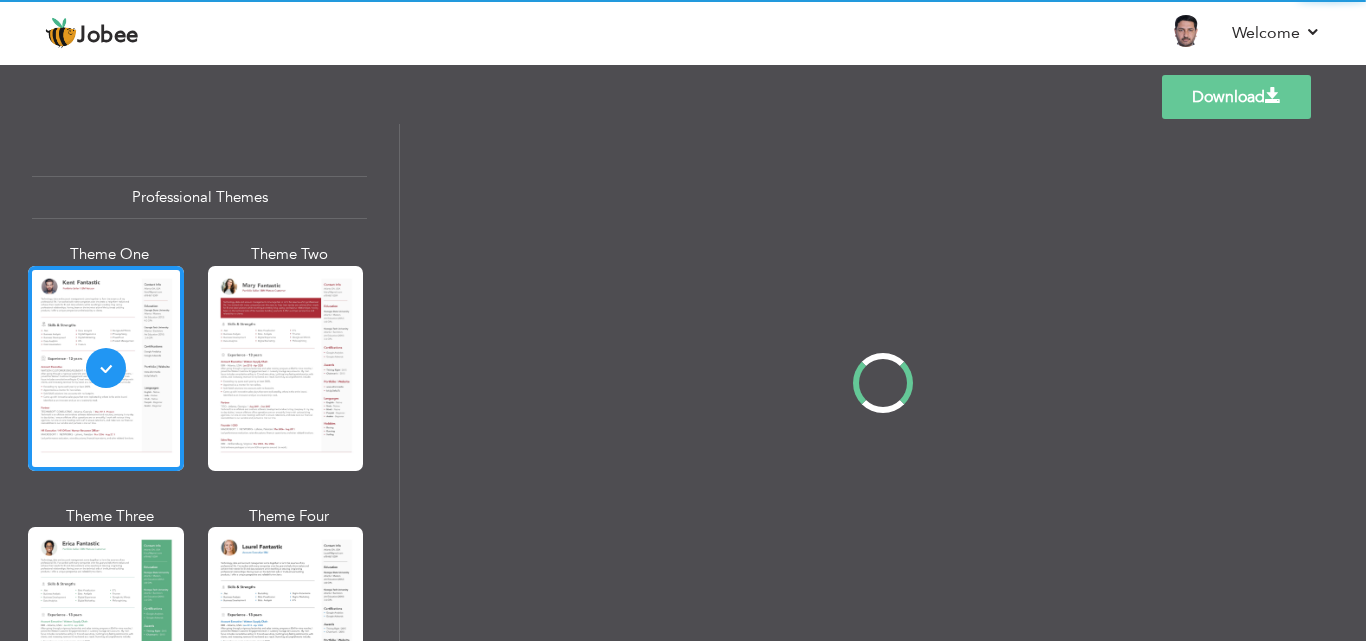scroll, scrollTop: 0, scrollLeft: 0, axis: both 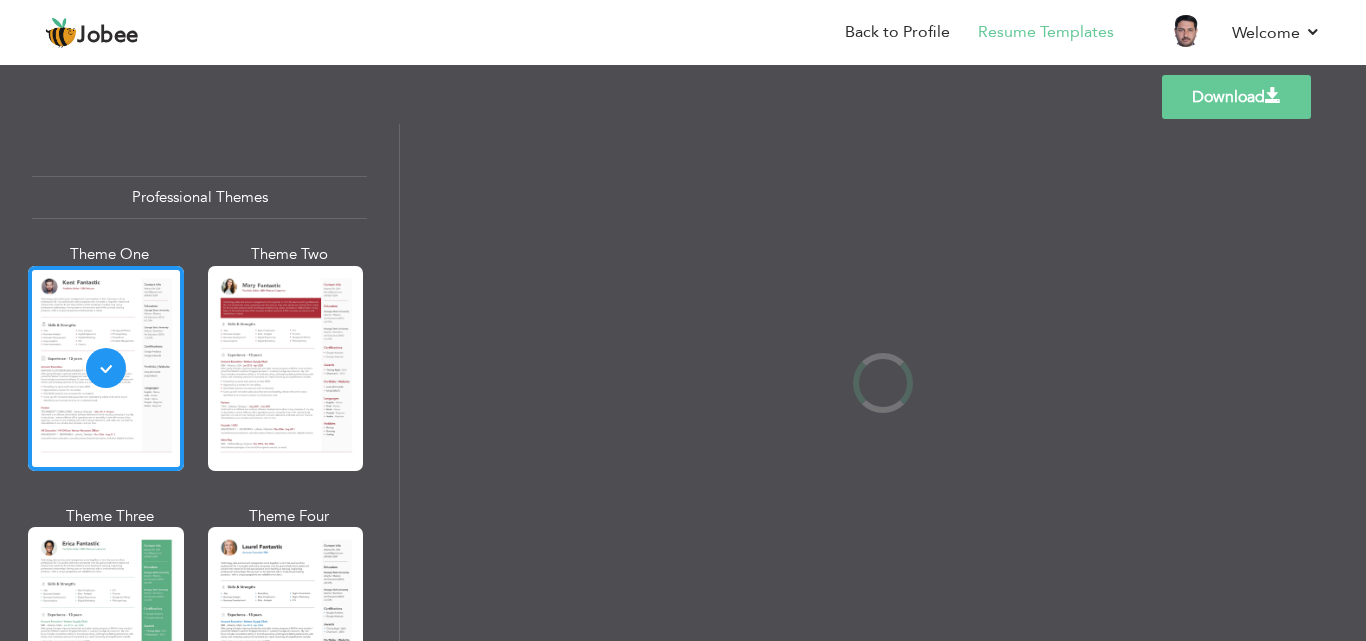 click at bounding box center (286, 629) 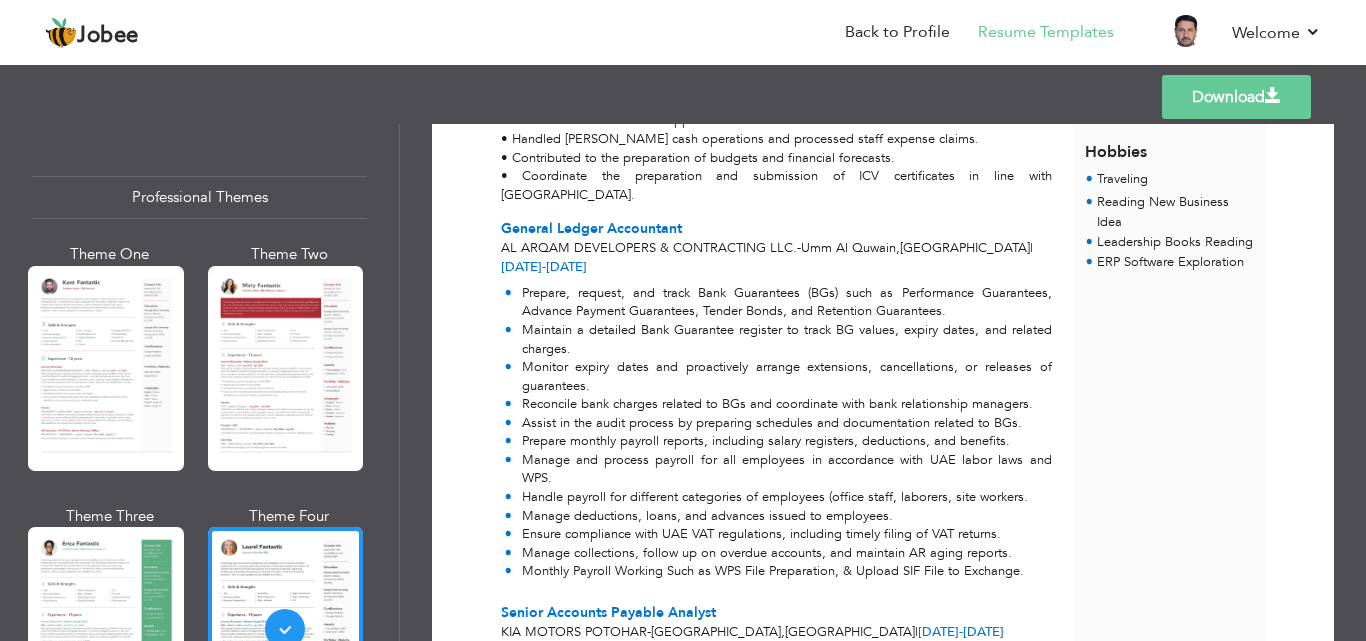 scroll, scrollTop: 1300, scrollLeft: 0, axis: vertical 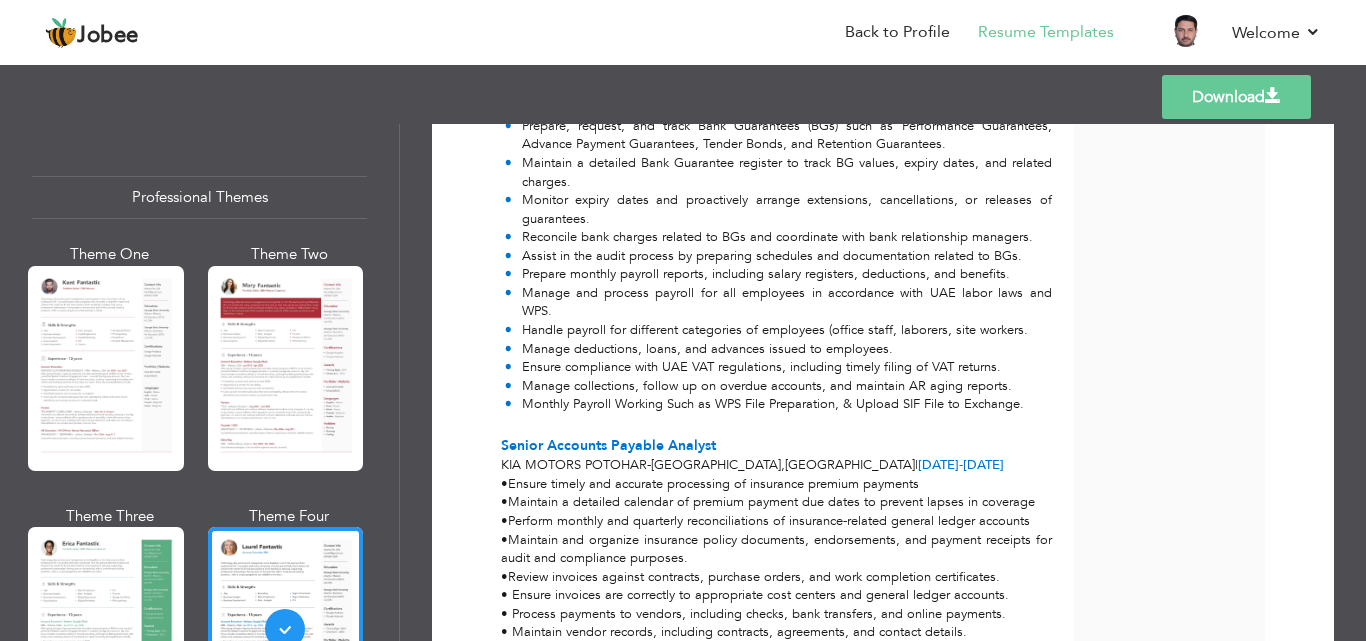 click on "Download" at bounding box center [1236, 97] 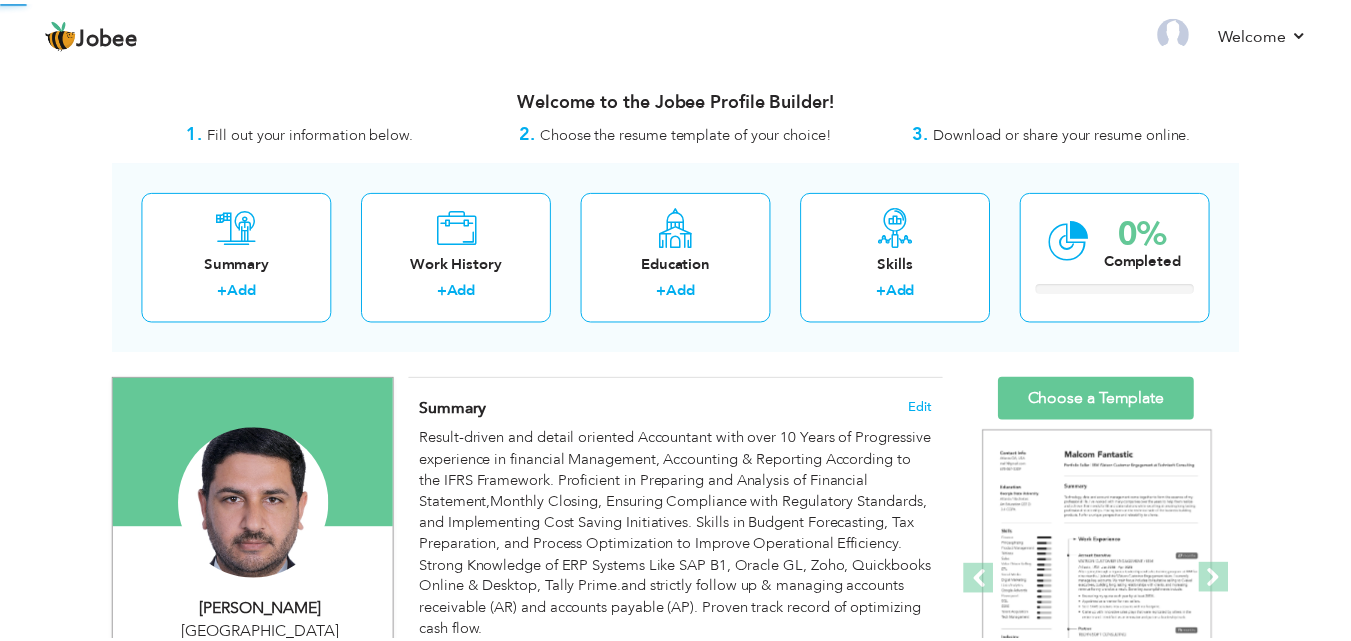scroll, scrollTop: 0, scrollLeft: 0, axis: both 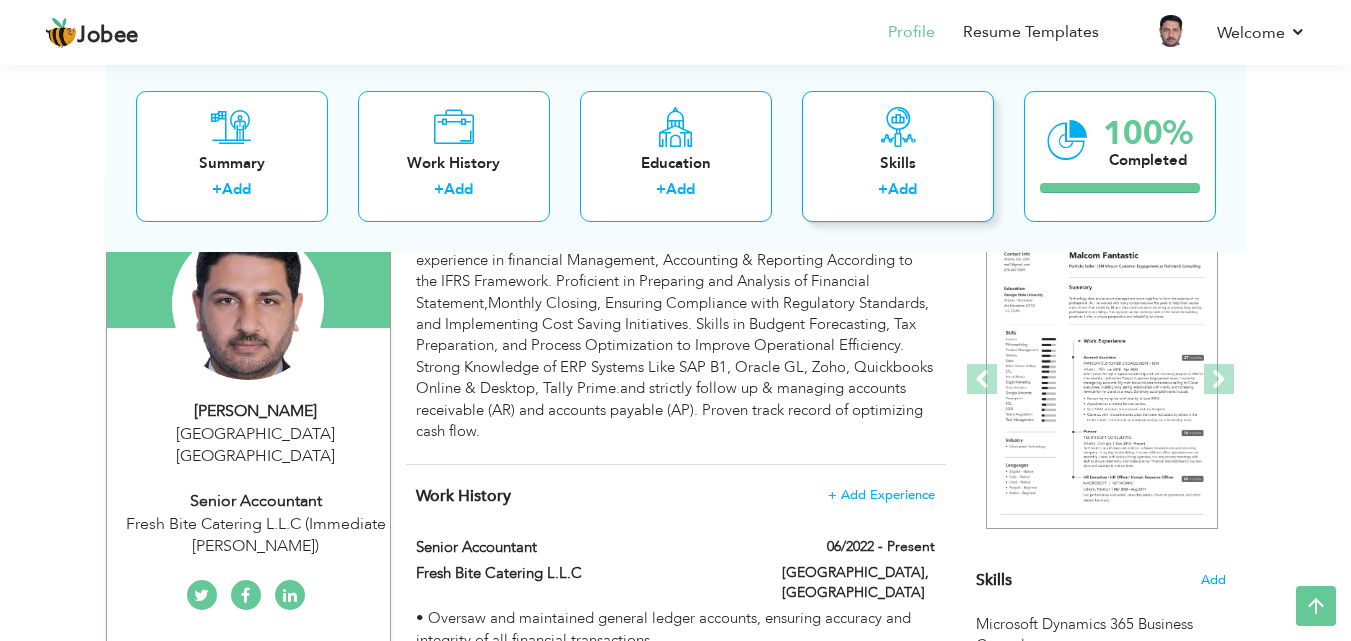 click at bounding box center (898, 126) 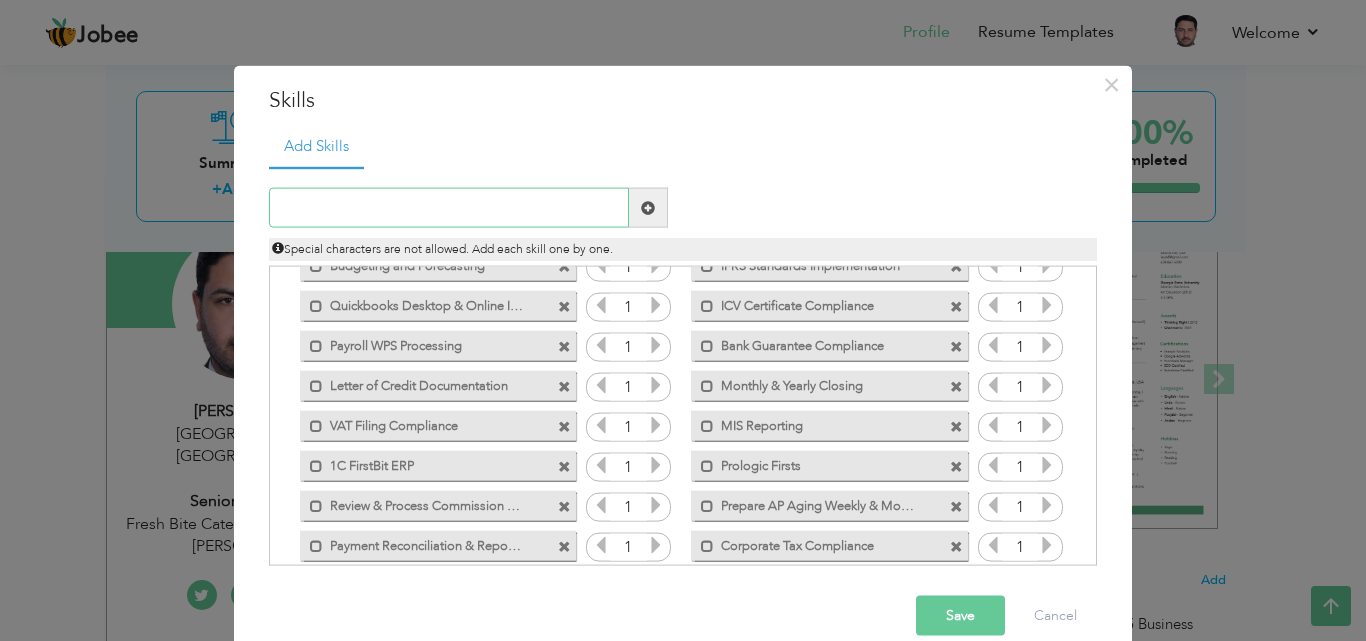 scroll, scrollTop: 200, scrollLeft: 0, axis: vertical 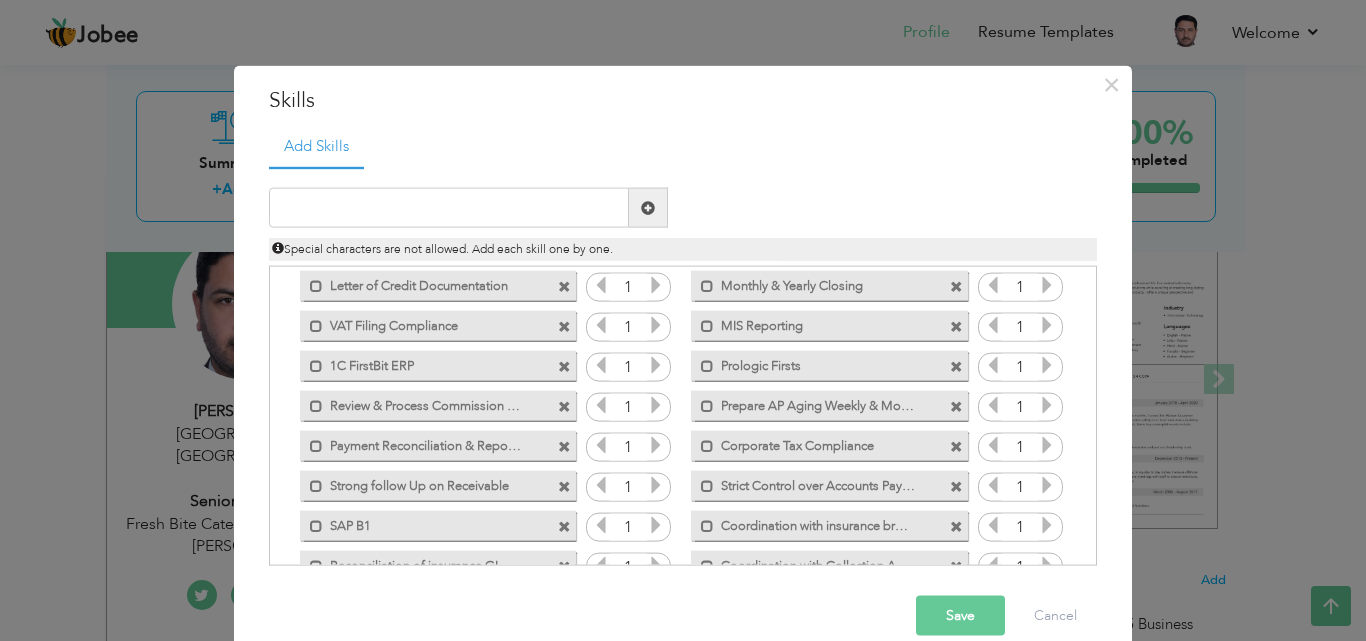 click at bounding box center [956, 406] 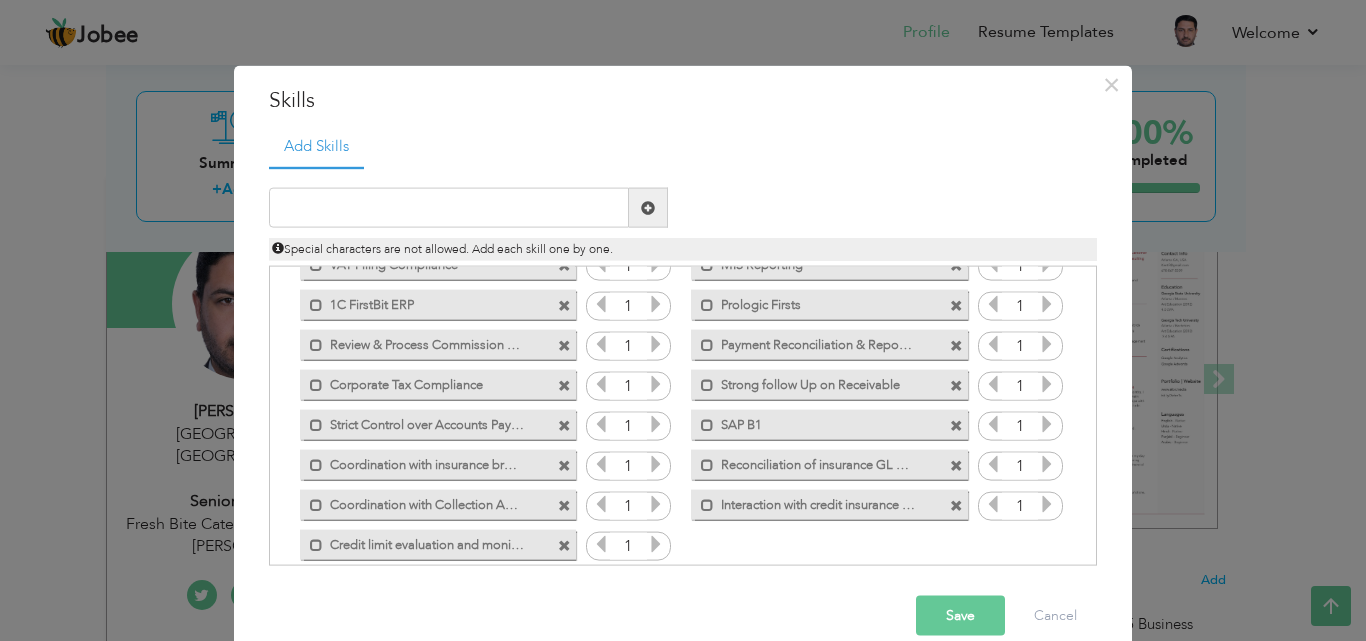 scroll, scrollTop: 285, scrollLeft: 0, axis: vertical 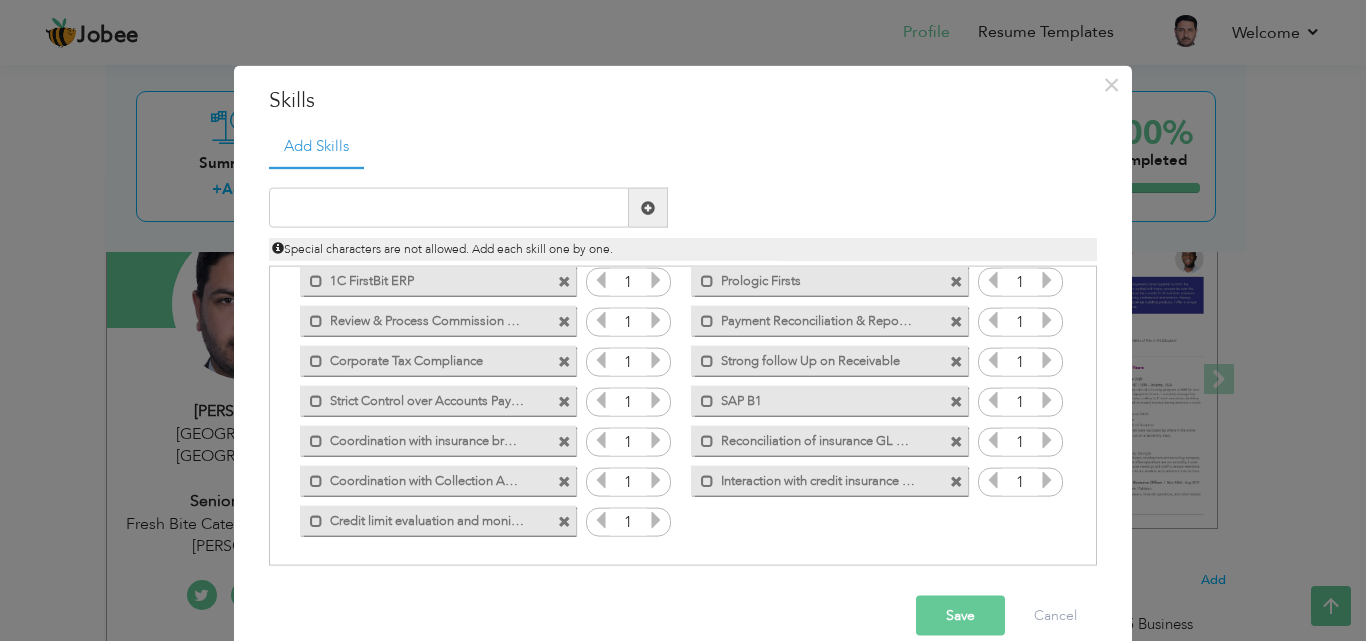 click on "Save" at bounding box center (960, 616) 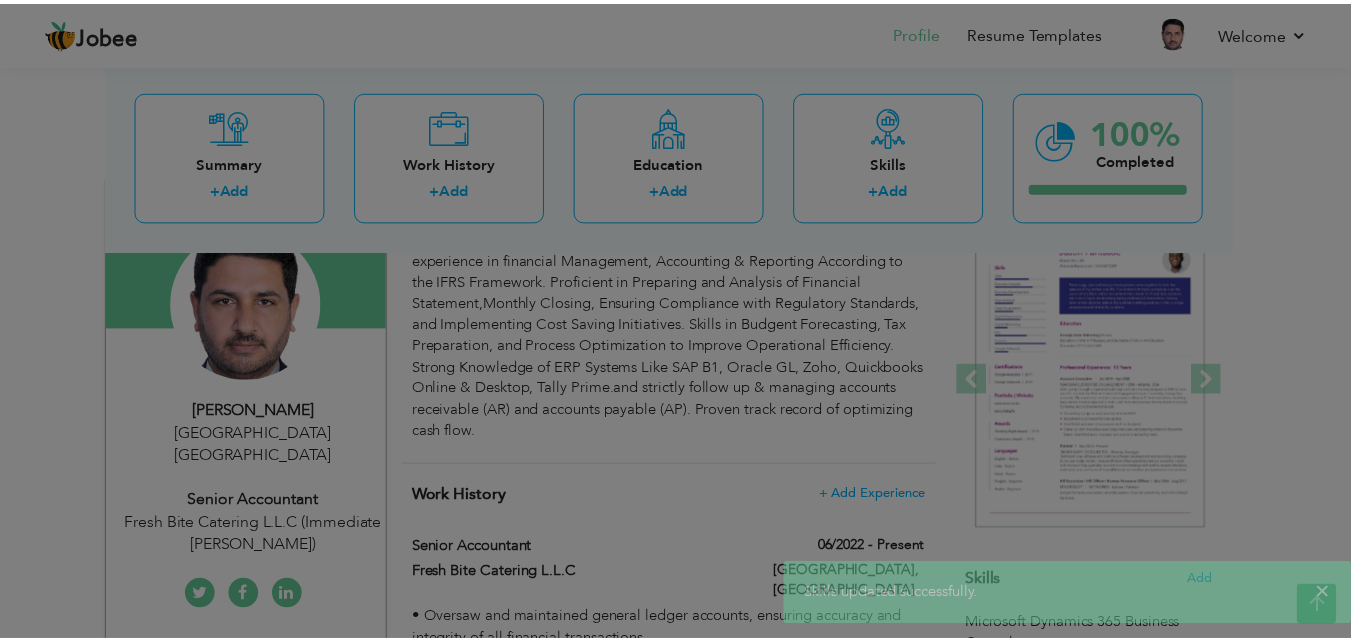scroll, scrollTop: 0, scrollLeft: 0, axis: both 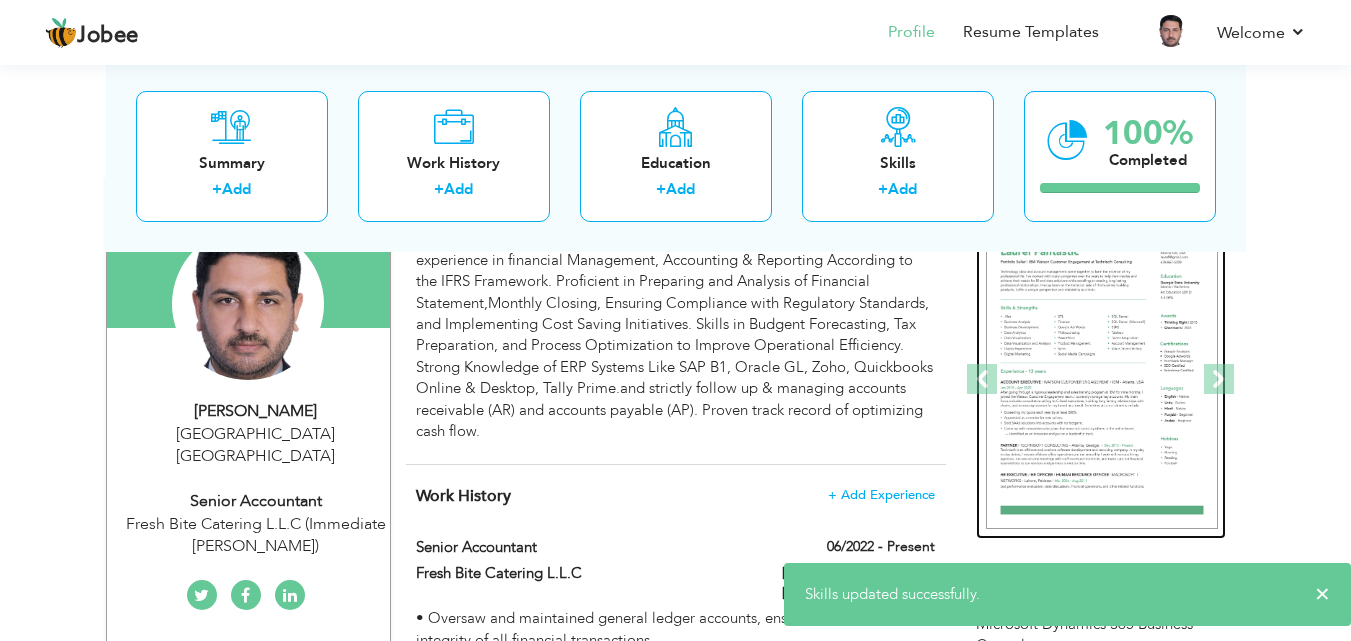click at bounding box center (1102, 380) 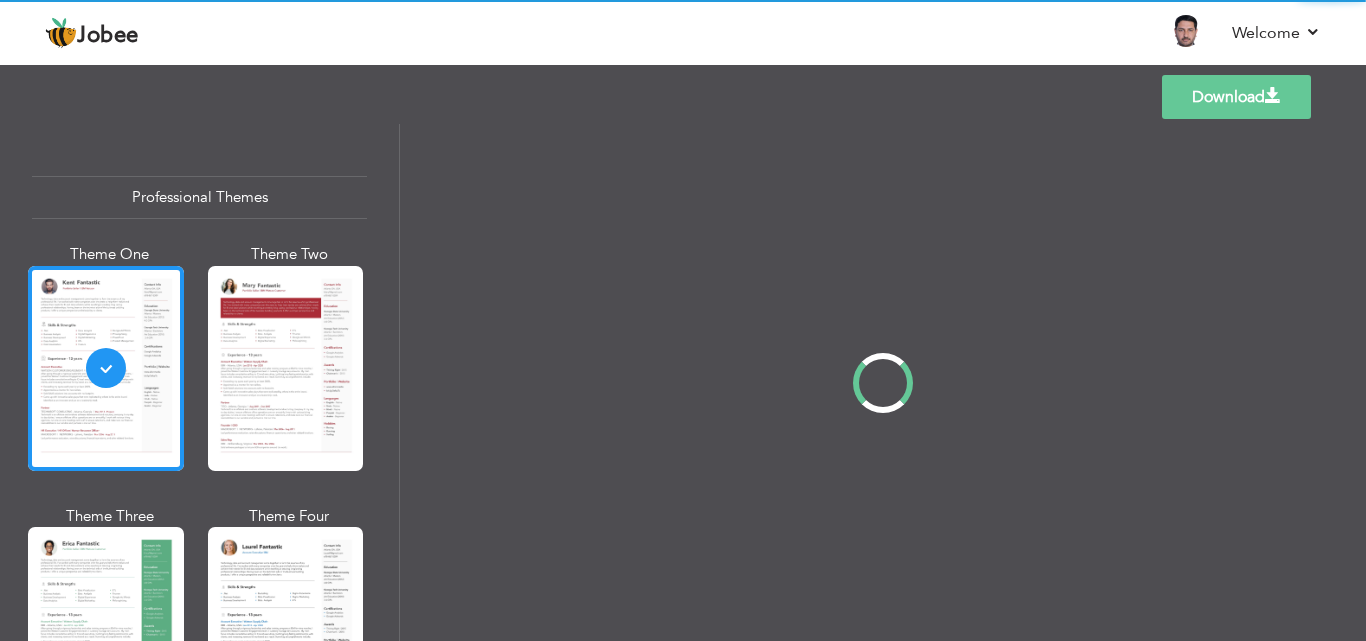 scroll, scrollTop: 0, scrollLeft: 0, axis: both 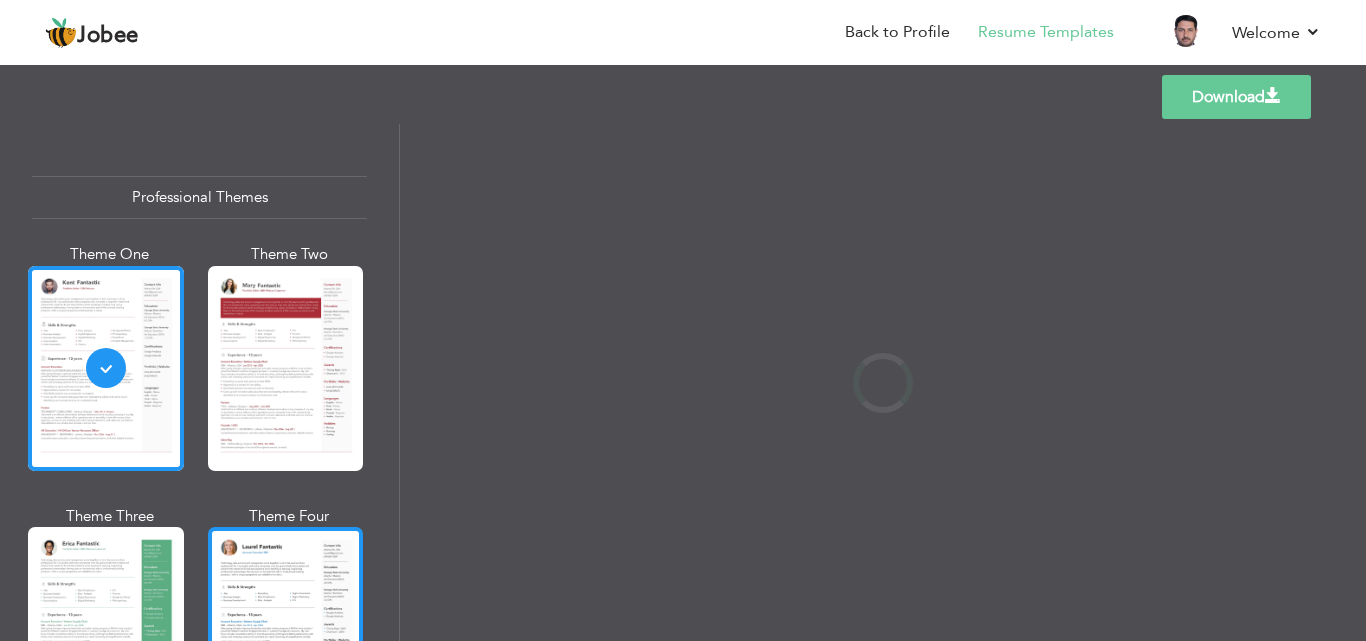 click at bounding box center [286, 629] 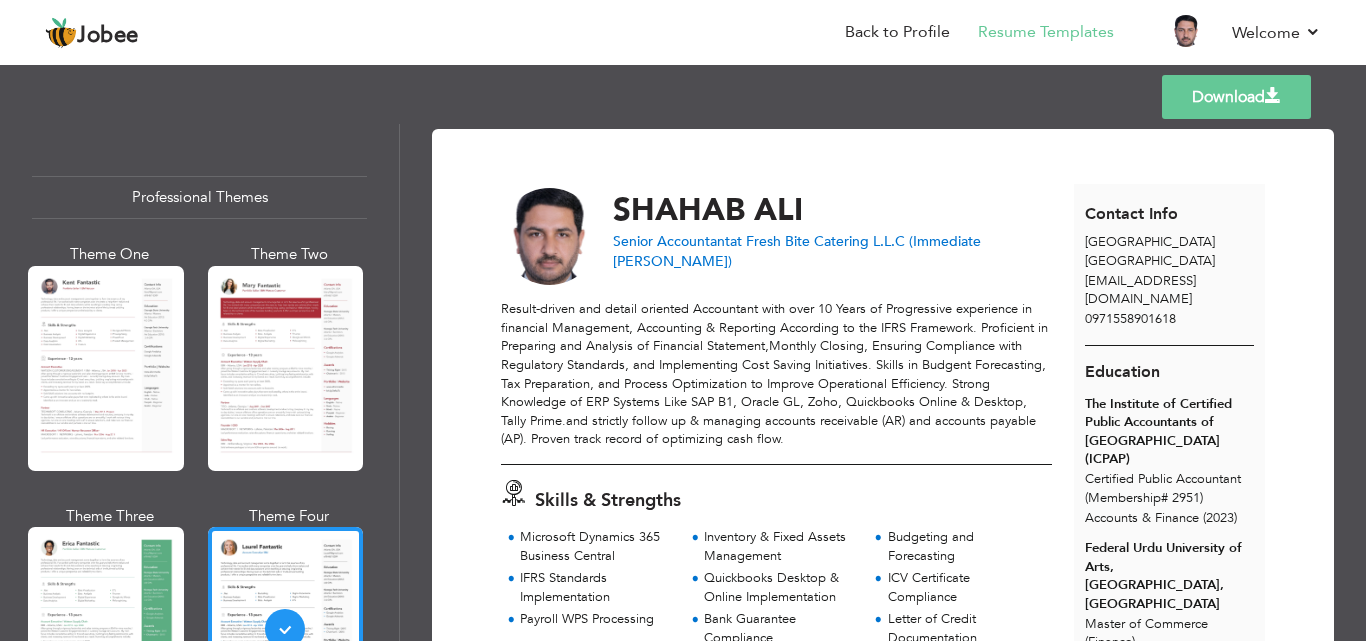 click on "Download" at bounding box center [1236, 97] 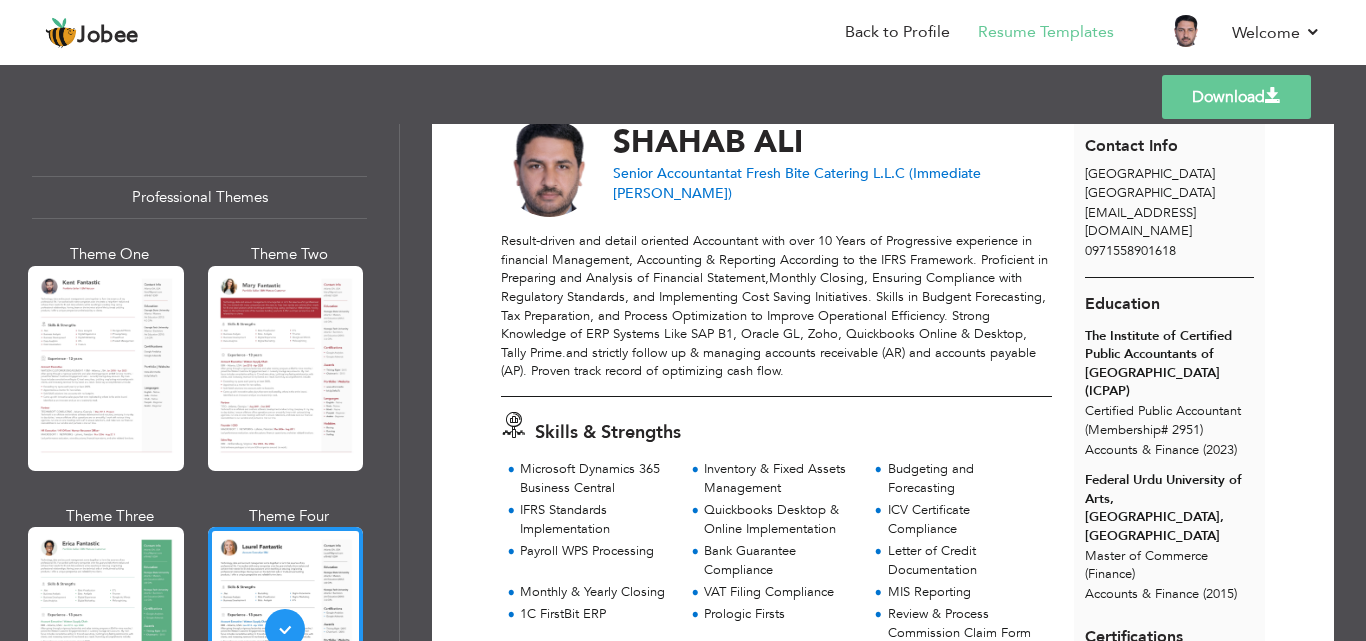 scroll, scrollTop: 100, scrollLeft: 0, axis: vertical 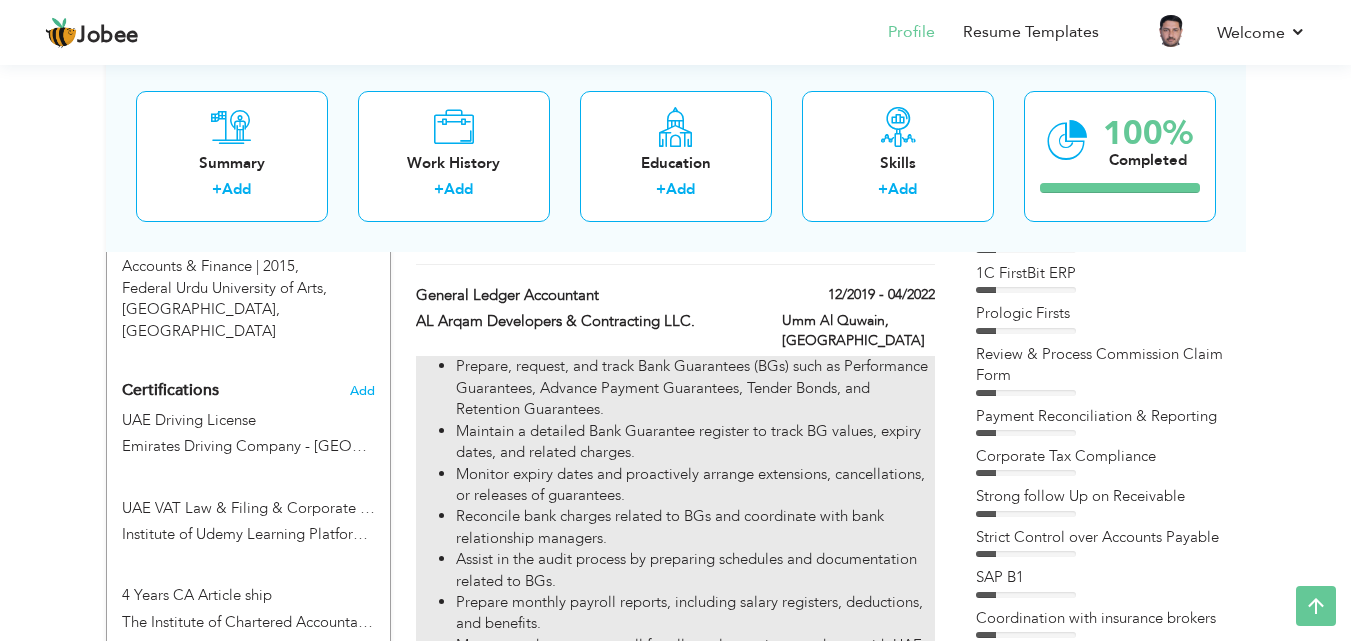 click on "Monitor expiry dates and proactively arrange extensions, cancellations, or releases of guarantees." at bounding box center [695, 485] 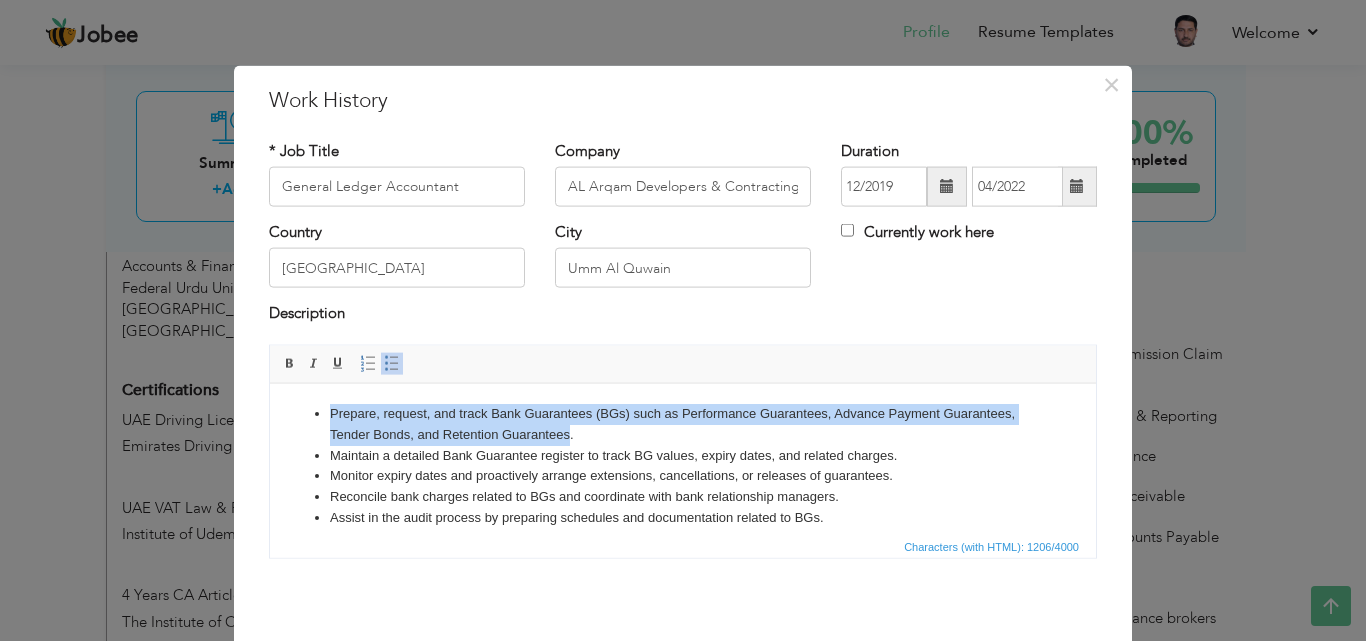 drag, startPoint x: 330, startPoint y: 412, endPoint x: 571, endPoint y: 428, distance: 241.53053 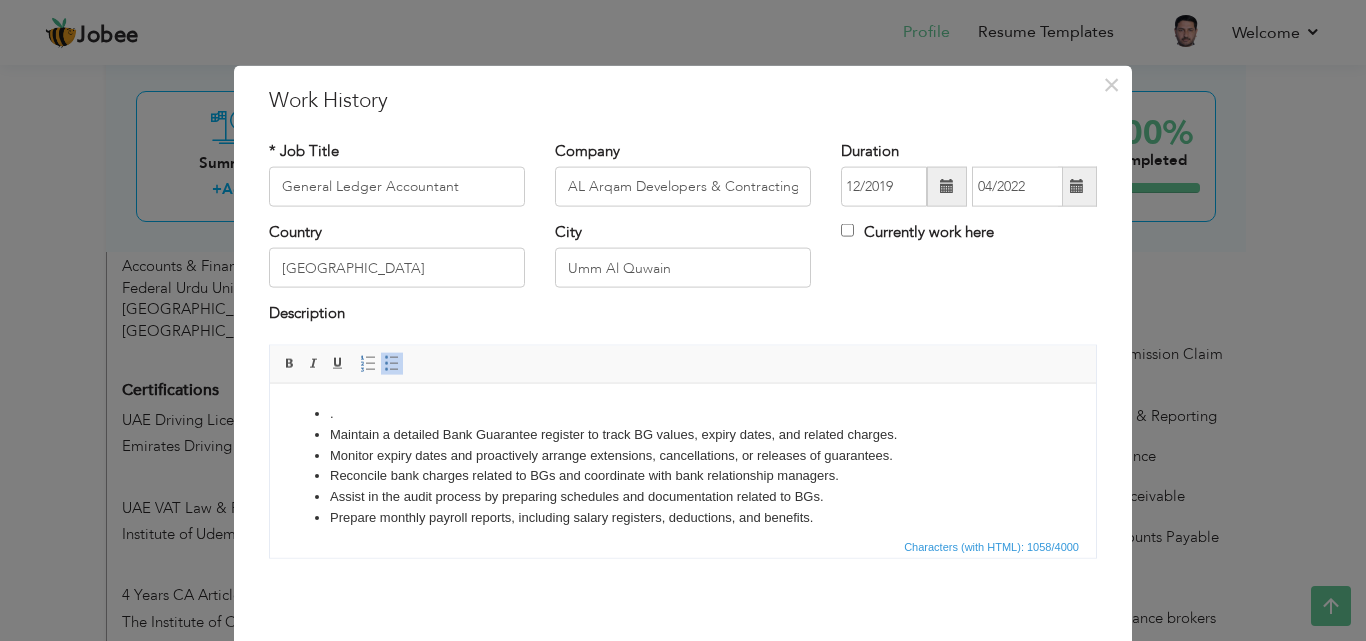 scroll, scrollTop: 140, scrollLeft: 0, axis: vertical 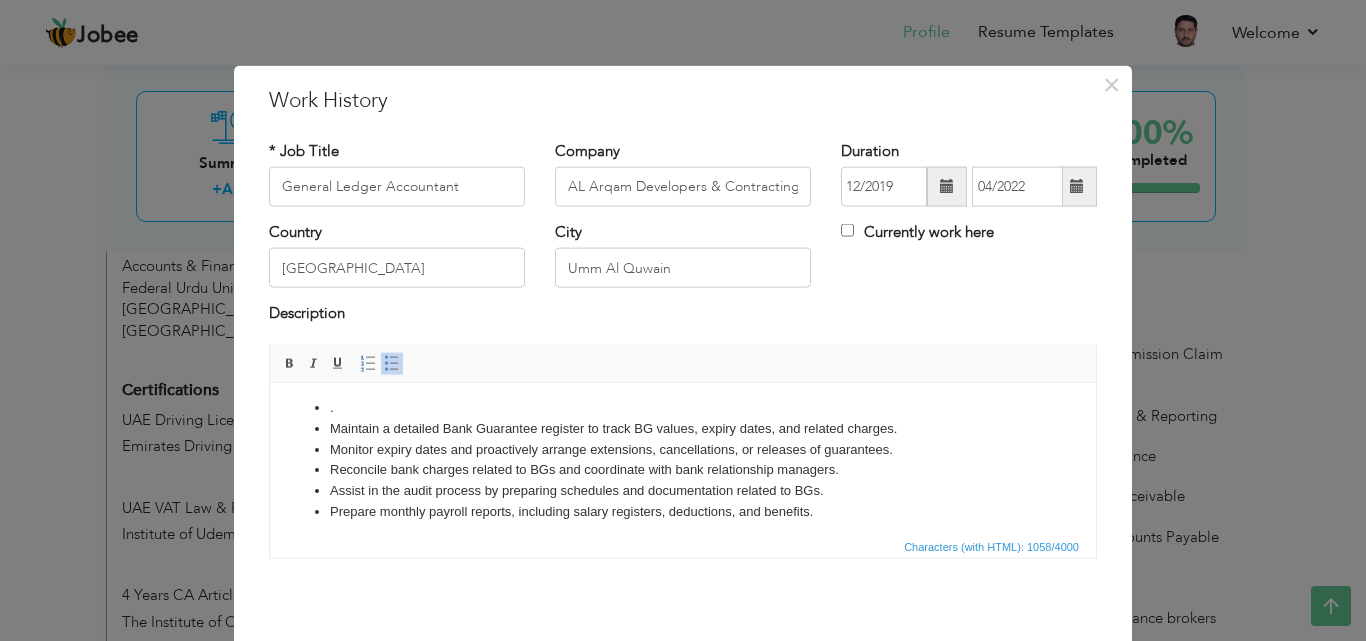 click on "." at bounding box center (683, 407) 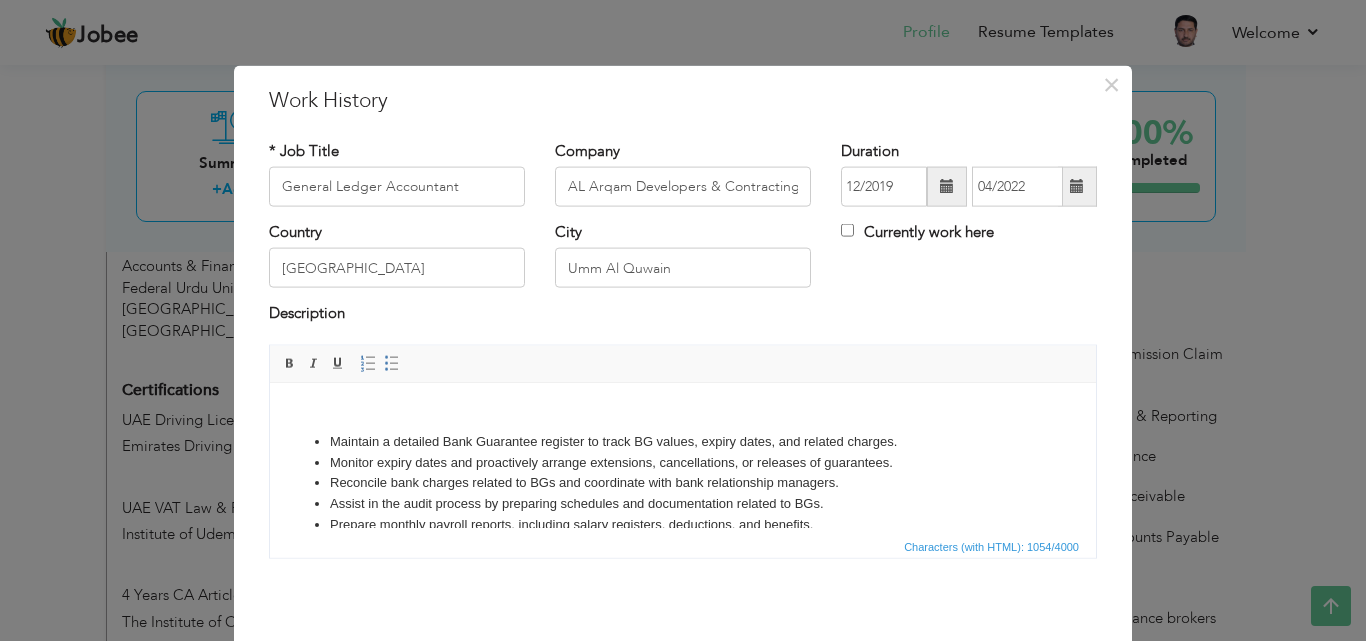 click on "Maintain a detailed Bank Guarantee register to track BG values, expiry dates, and related charges. Monitor expiry dates and proactively arrange extensions, cancellations, or releases of guarantees. Reconcile bank charges related to BGs and coordinate with bank relationship managers. Assist in the audit process by preparing schedules and documentation related to BGs. Prepare monthly payroll reports, including salary registers, deductions, and benefits. Manage and process payroll for all employees in accordance with UAE labor laws and WPS. Handle payroll for different categories of employees (office staff, laborers, site workers. Manage deductions, loans, and advances issued to employees. Ensure compliance with UAE VAT regulations, including timely filing of VAT returns. Manage collections, follow up on overdue accounts, and maintain AR aging reports. Monthly Payroll Working Such as WPS File Preparation, & Upload SIF File to Exchange." 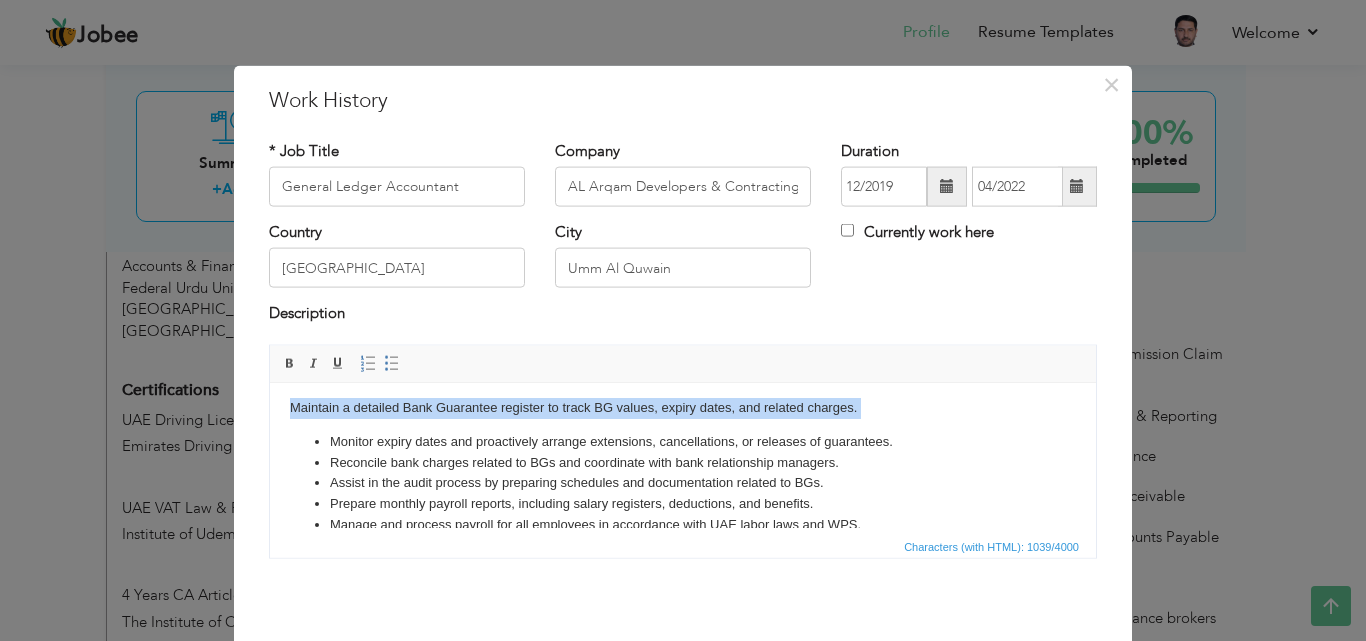 click on "Monitor expiry dates and proactively arrange extensions, cancellations, or releases of guarantees." at bounding box center [683, 441] 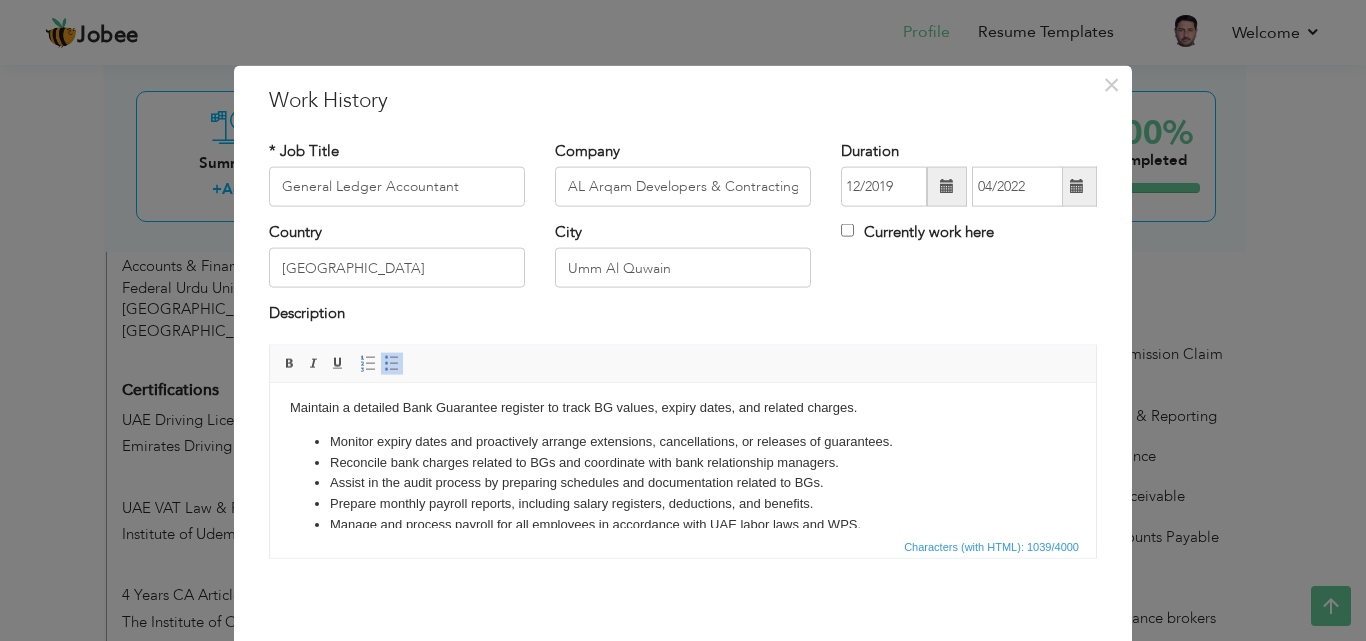 click on "Monitor expiry dates and proactively arrange extensions, cancellations, or releases of guarantees. Reconcile bank charges related to BGs and coordinate with bank relationship managers. Assist in the audit process by preparing schedules and documentation related to BGs. Prepare monthly payroll reports, including salary registers, deductions, and benefits. Manage and process payroll for all employees in accordance with UAE labor laws and WPS. Handle payroll for different categories of employees (office staff, laborers, site workers. Manage deductions, loans, and advances issued to employees. Ensure compliance with UAE VAT regulations, including timely filing of VAT returns. Manage collections, follow up on overdue accounts, and maintain AR aging reports. Monthly Payroll Working Such as WPS File Preparation, & Upload SIF File to Exchange." 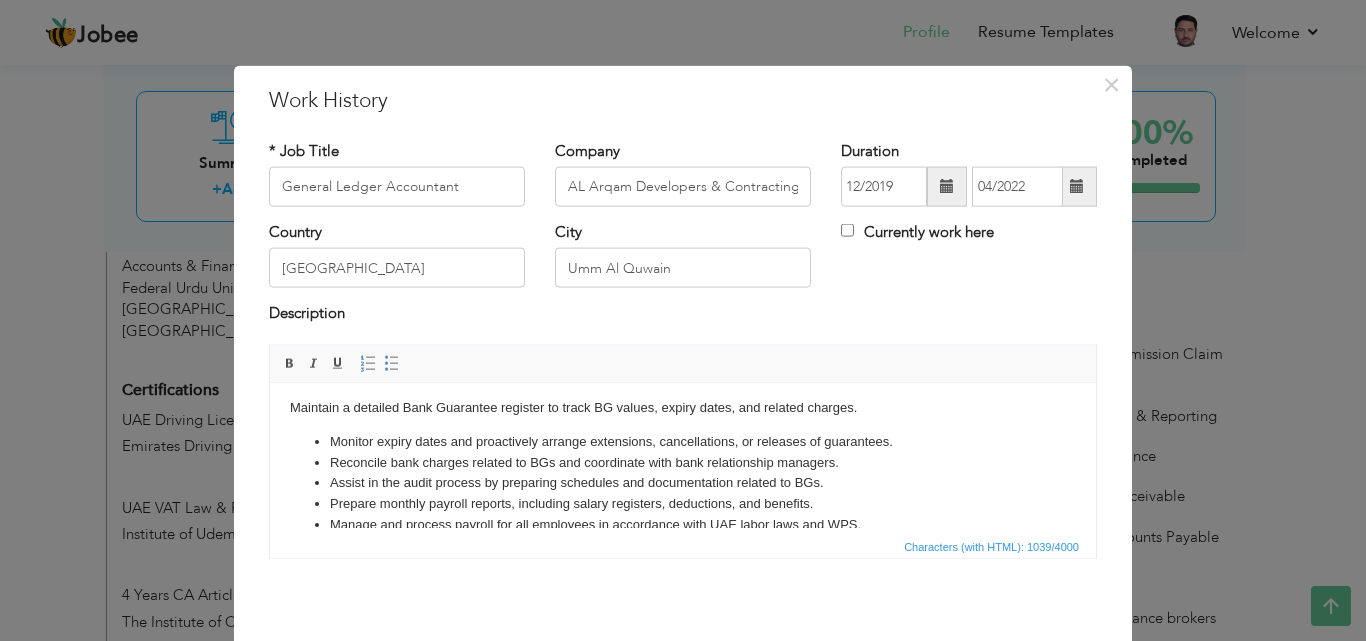 click on "Maintain a detailed Bank Guarantee register to track BG values, expiry dates, and related charges. Monitor expiry dates and proactively arrange extensions, cancellations, or releases of guarantees. Reconcile bank charges related to BGs and coordinate with bank relationship managers. Assist in the audit process by preparing schedules and documentation related to BGs. Prepare monthly payroll reports, including salary registers, deductions, and benefits. Manage and process payroll for all employees in accordance with UAE labor laws and WPS. Handle payroll for different categories of employees (office staff, laborers, site workers. Manage deductions, loans, and advances issued to employees. Ensure compliance with UAE VAT regulations, including timely filing of VAT returns. Manage collections, follow up on overdue accounts, and maintain AR aging reports. Monthly Payroll Working Such as WPS File Preparation, & Upload SIF File to Exchange." at bounding box center [683, 518] 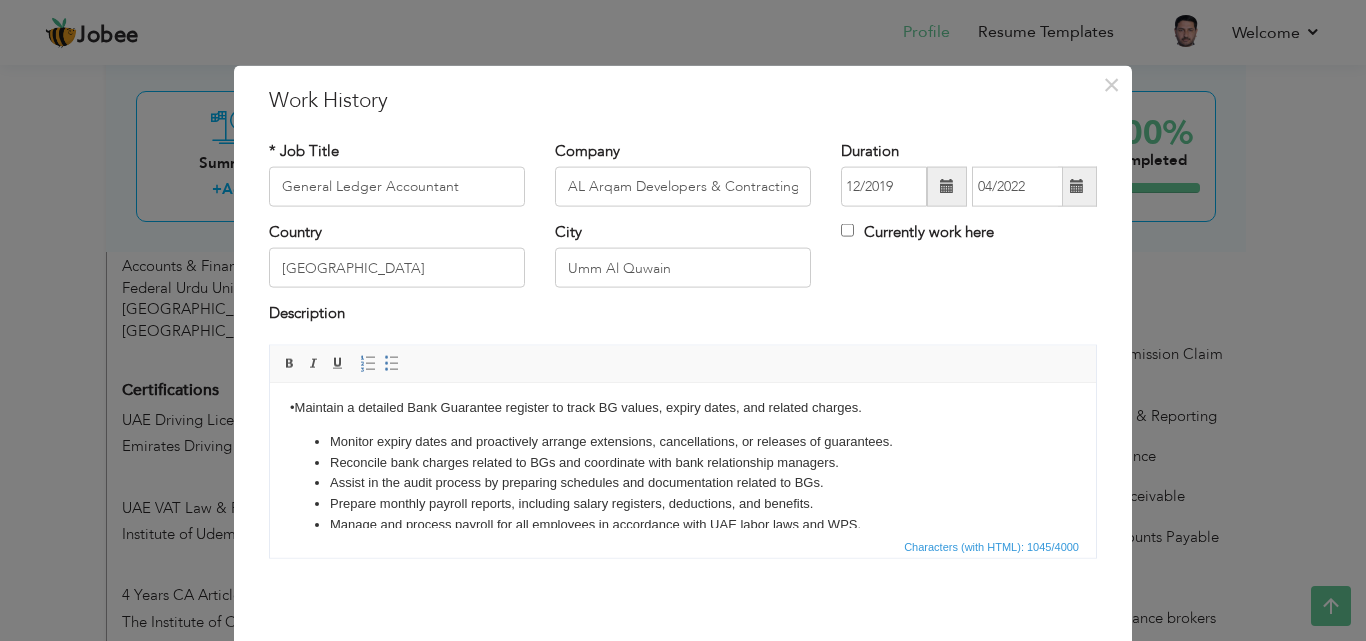 scroll, scrollTop: 79, scrollLeft: 0, axis: vertical 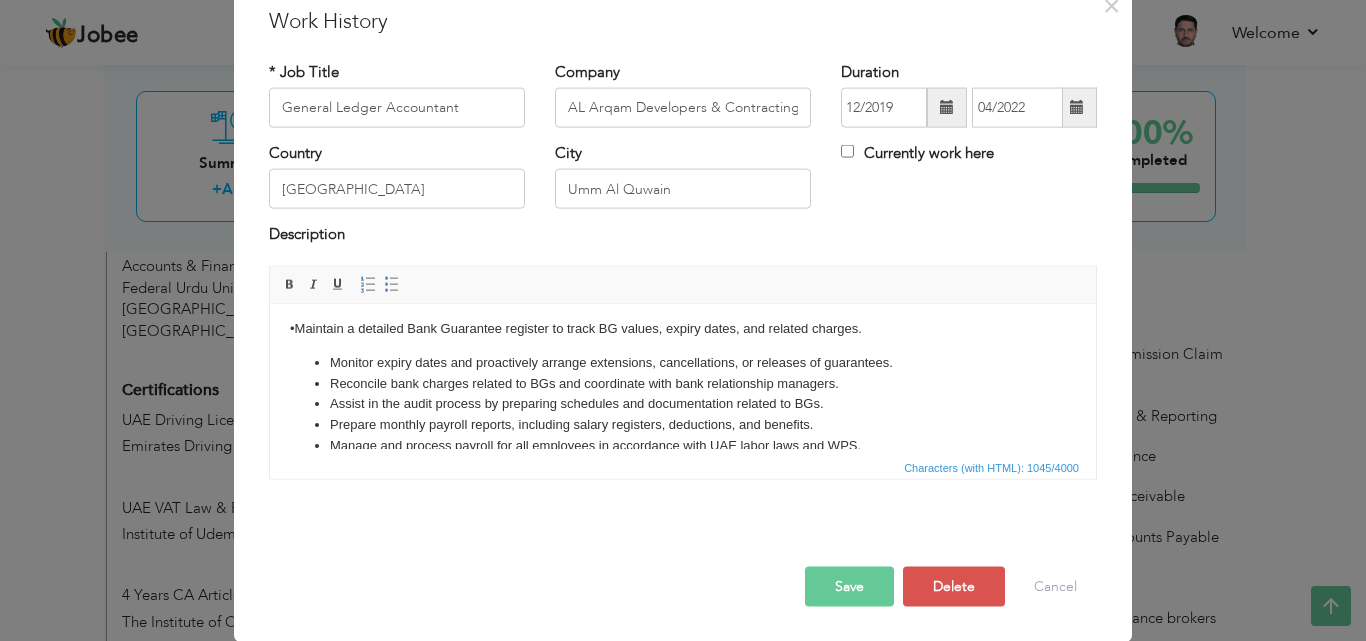 type 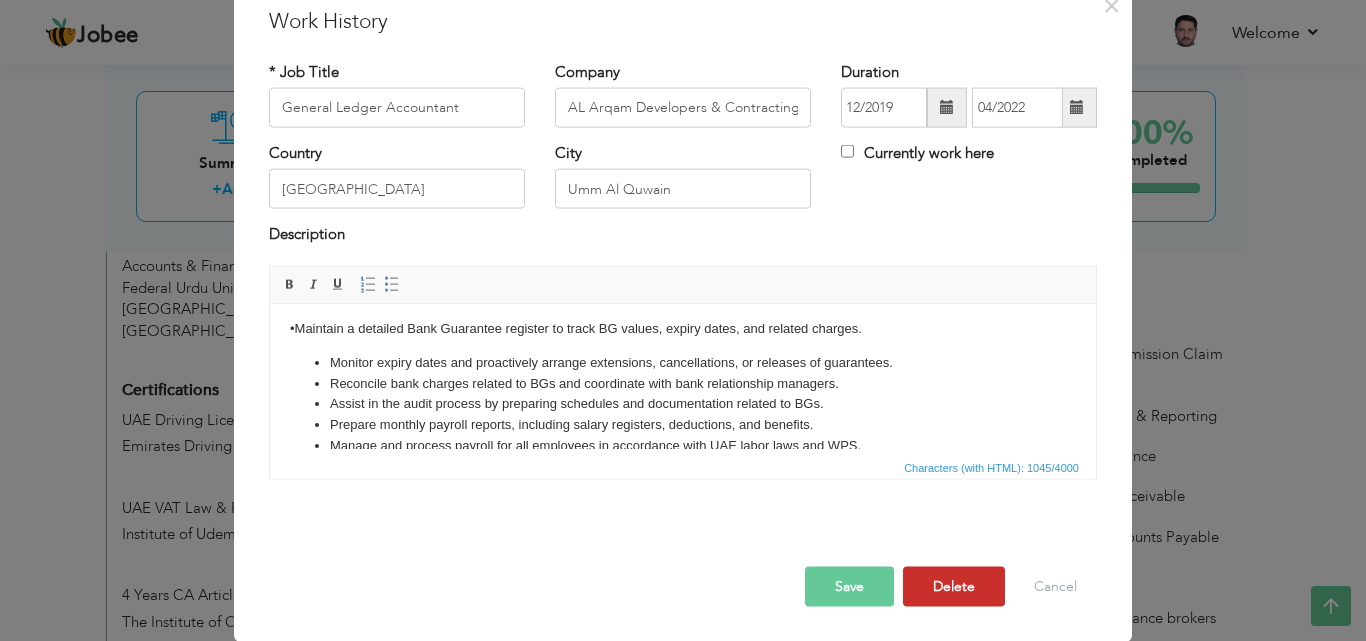 type 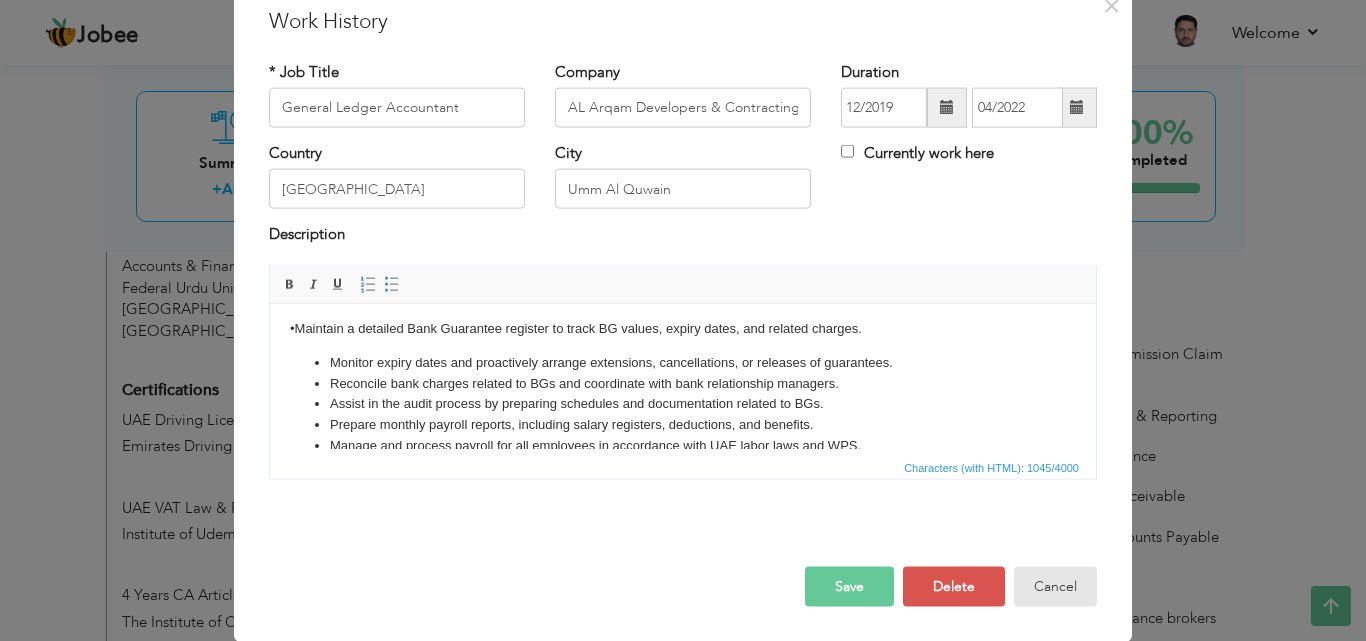 type 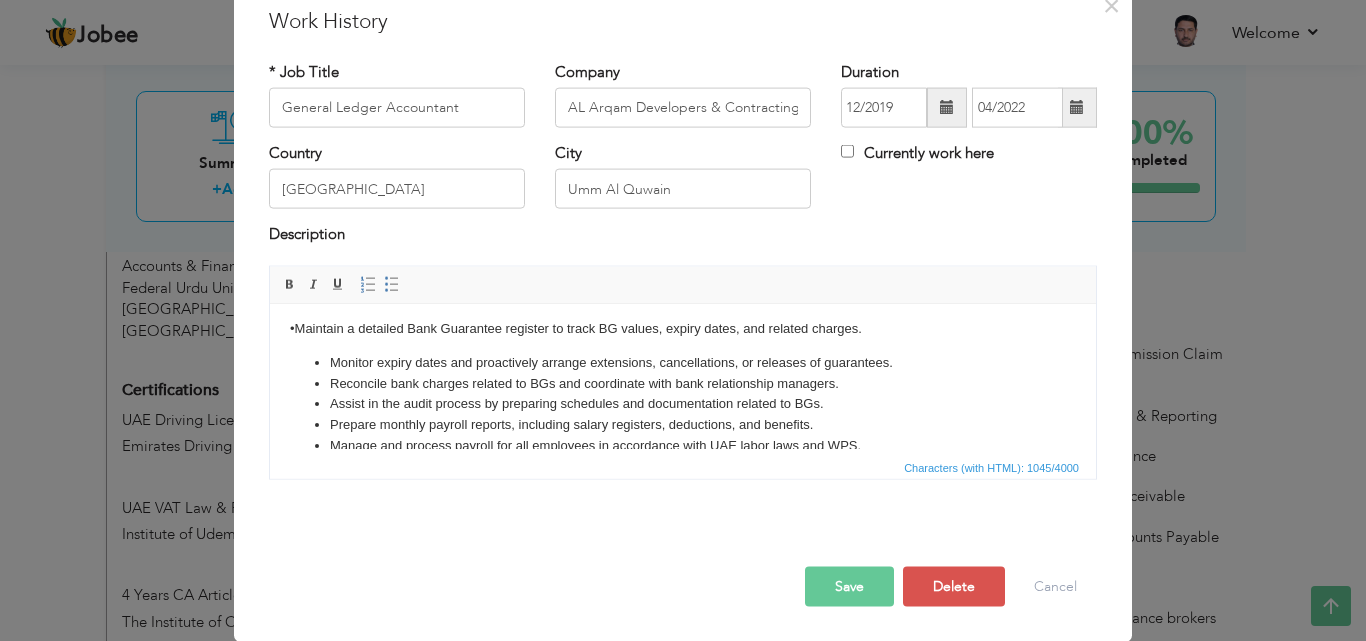 scroll, scrollTop: 2512, scrollLeft: 0, axis: vertical 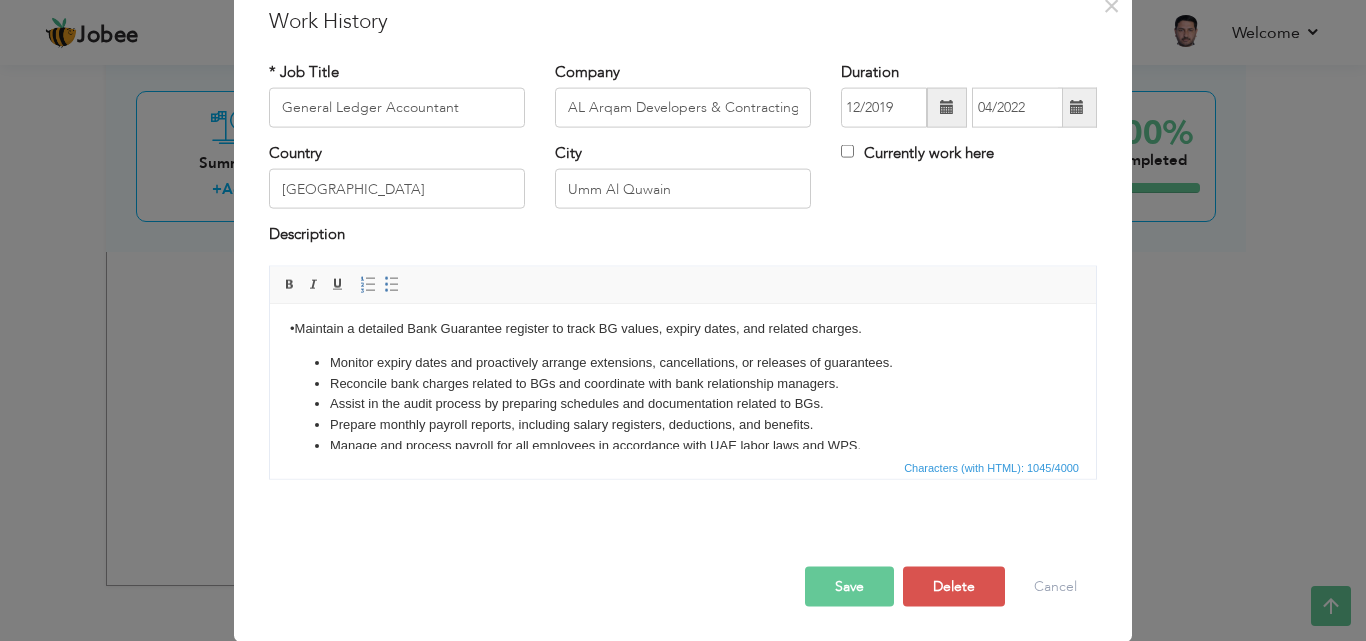 click on "Monitor expiry dates and proactively arrange extensions, cancellations, or releases of guarantees. Reconcile bank charges related to BGs and coordinate with bank relationship managers. Assist in the audit process by preparing schedules and documentation related to BGs. Prepare monthly payroll reports, including salary registers, deductions, and benefits. Manage and process payroll for all employees in accordance with UAE labor laws and WPS. Handle payroll for different categories of employees (office staff, laborers, site workers. Manage deductions, loans, and advances issued to employees. Ensure compliance with UAE VAT regulations, including timely filing of VAT returns. Manage collections, follow up on overdue accounts, and maintain AR aging reports. Monthly Payroll Working Such as WPS File Preparation, & Upload SIF File to Exchange." 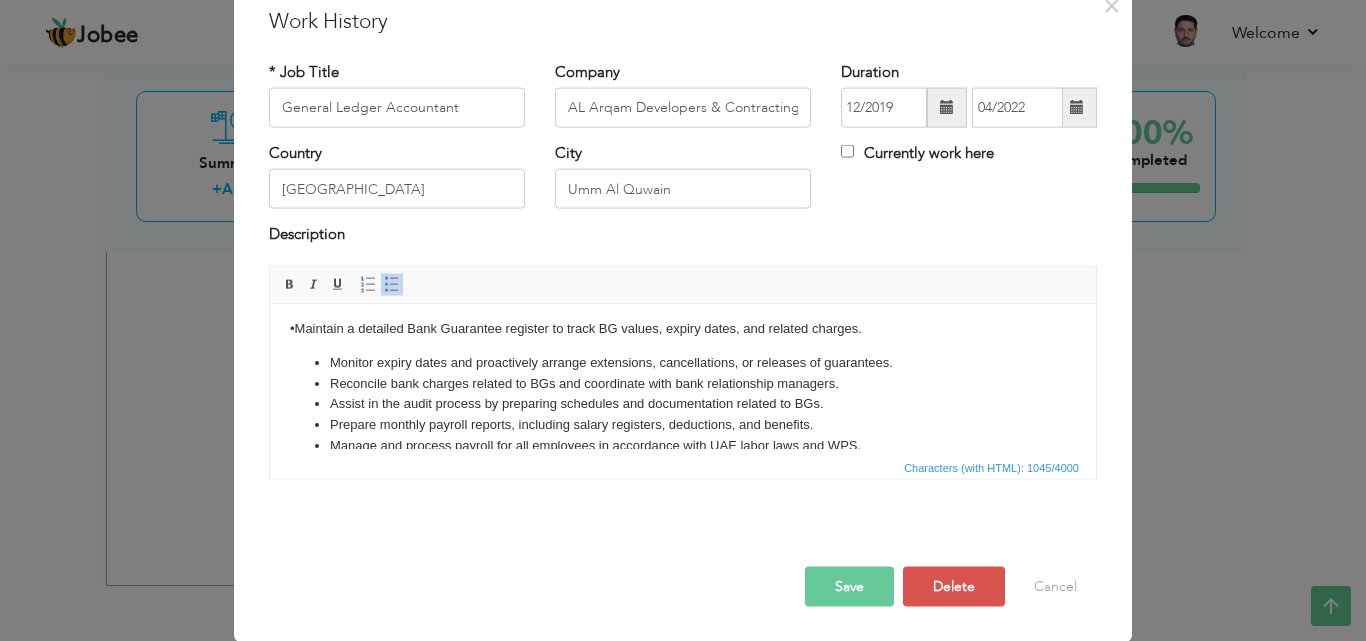 click on "• Maintain a detailed Bank Guarantee register to track BG values, expiry dates, and related charges. Monitor expiry dates and proactively arrange extensions, cancellations, or releases of guarantees. Reconcile bank charges related to BGs and coordinate with bank relationship managers. Assist in the audit process by preparing schedules and documentation related to BGs. Prepare monthly payroll reports, including salary registers, deductions, and benefits. Manage and process payroll for all employees in accordance with UAE labor laws and WPS. Handle payroll for different categories of employees (office staff, laborers, site workers. Manage deductions, loans, and advances issued to employees. Ensure compliance with UAE VAT regulations, including timely filing of VAT returns. Manage collections, follow up on overdue accounts, and maintain AR aging reports. Monthly Payroll Working Such as WPS File Preparation, & Upload SIF File to Exchange." at bounding box center (683, 439) 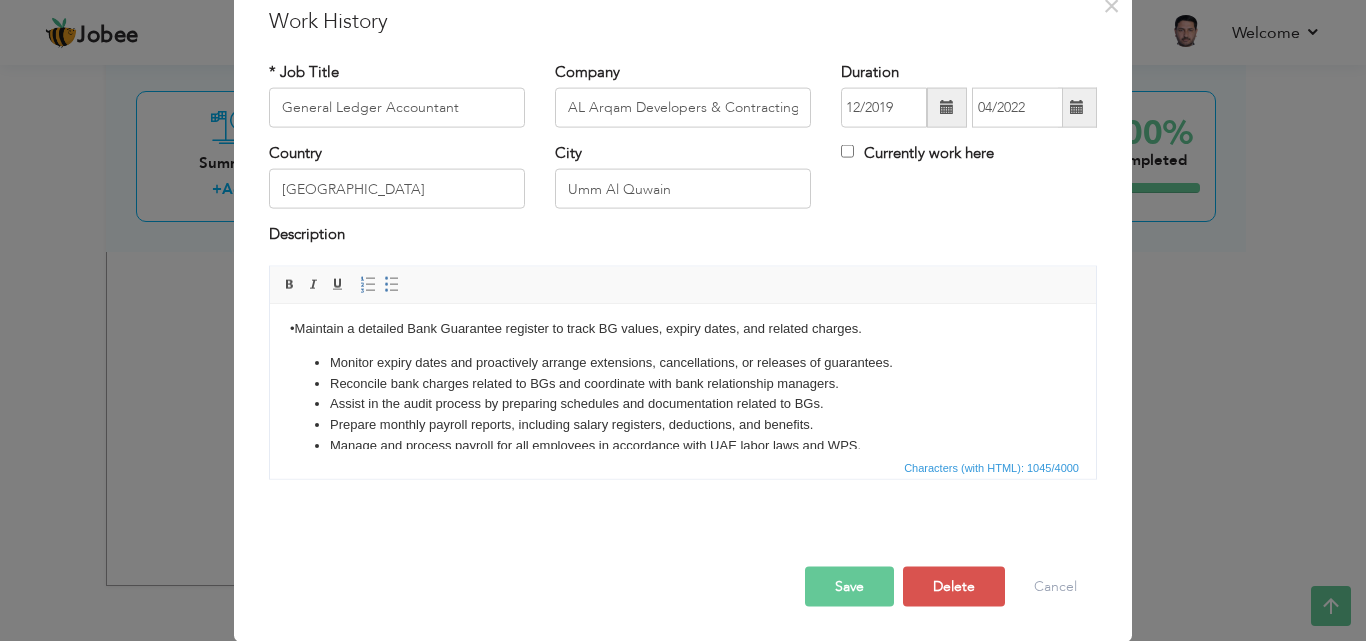 click on "• Maintain a detailed Bank Guarantee register to track BG values, expiry dates, and related charges. Monitor expiry dates and proactively arrange extensions, cancellations, or releases of guarantees. Reconcile bank charges related to BGs and coordinate with bank relationship managers. Assist in the audit process by preparing schedules and documentation related to BGs. Prepare monthly payroll reports, including salary registers, deductions, and benefits. Manage and process payroll for all employees in accordance with UAE labor laws and WPS. Handle payroll for different categories of employees (office staff, laborers, site workers. Manage deductions, loans, and advances issued to employees. Ensure compliance with UAE VAT regulations, including timely filing of VAT returns. Manage collections, follow up on overdue accounts, and maintain AR aging reports. Monthly Payroll Working Such as WPS File Preparation, & Upload SIF File to Exchange." at bounding box center (683, 439) 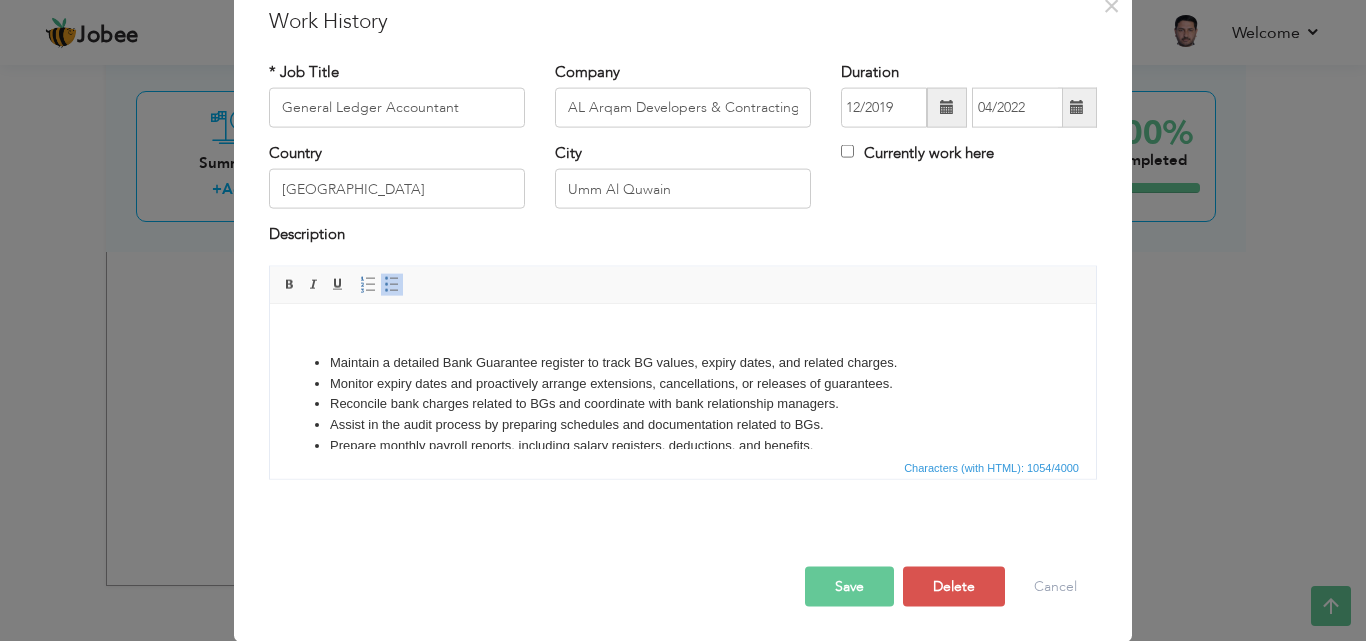 click on "Maintain a detailed Bank Guarantee register to track BG values, expiry dates, and related charges. Monitor expiry dates and proactively arrange extensions, cancellations, or releases of guarantees. Reconcile bank charges related to BGs and coordinate with bank relationship managers. Assist in the audit process by preparing schedules and documentation related to BGs. Prepare monthly payroll reports, including salary registers, deductions, and benefits. Manage and process payroll for all employees in accordance with UAE labor laws and WPS. Handle payroll for different categories of employees (office staff, laborers, site workers. Manage deductions, loans, and advances issued to employees. Ensure compliance with UAE VAT regulations, including timely filing of VAT returns. Manage collections, follow up on overdue accounts, and maintain AR aging reports. Monthly Payroll Working Such as WPS File Preparation, & Upload SIF File to Exchange." at bounding box center [683, 449] 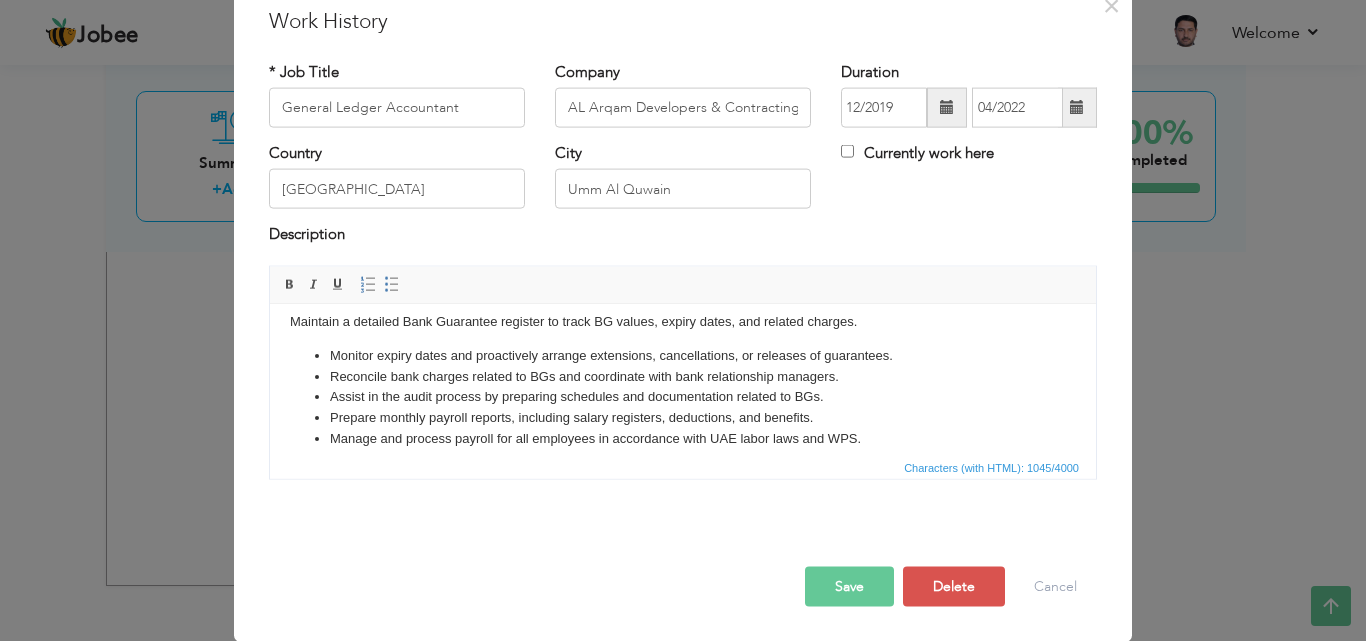 scroll, scrollTop: 0, scrollLeft: 0, axis: both 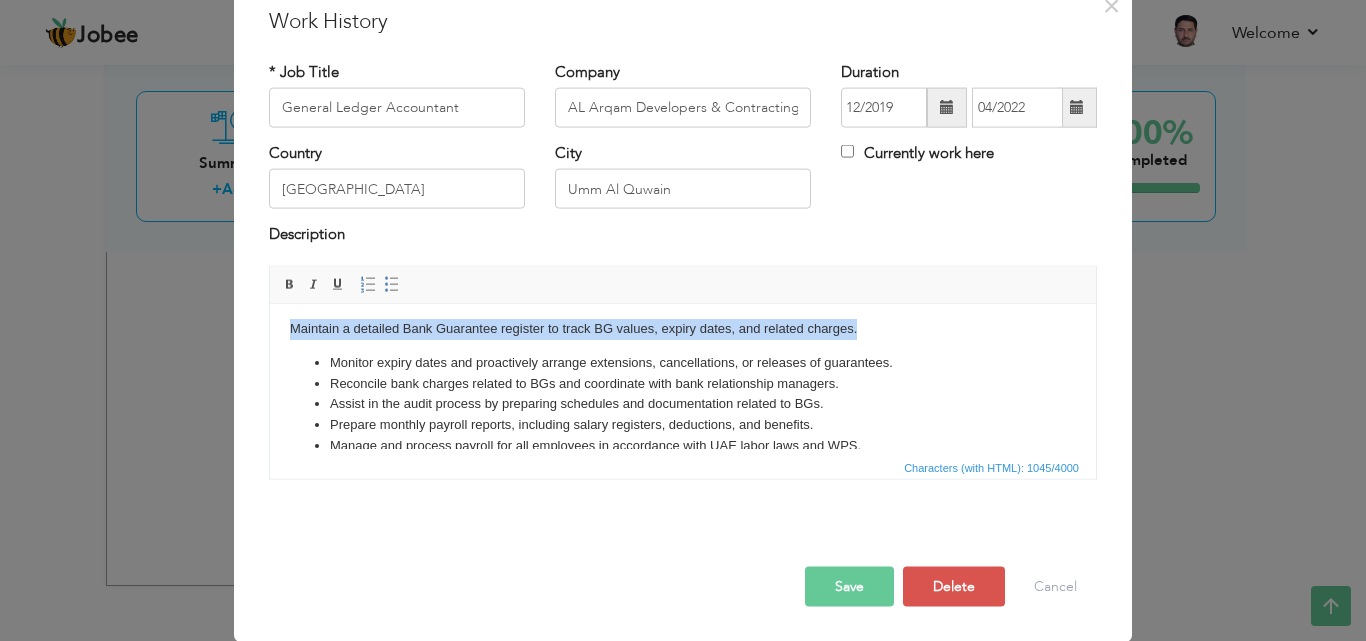 drag, startPoint x: 862, startPoint y: 332, endPoint x: 263, endPoint y: 319, distance: 599.14105 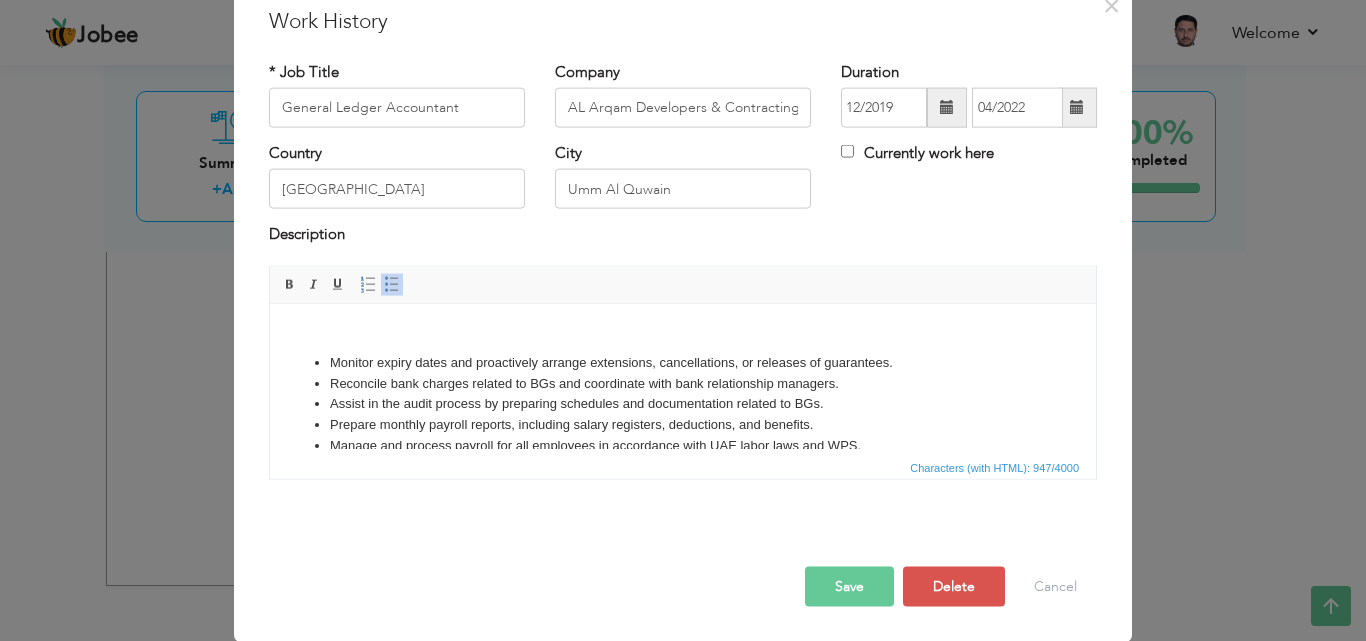 scroll, scrollTop: 132, scrollLeft: 0, axis: vertical 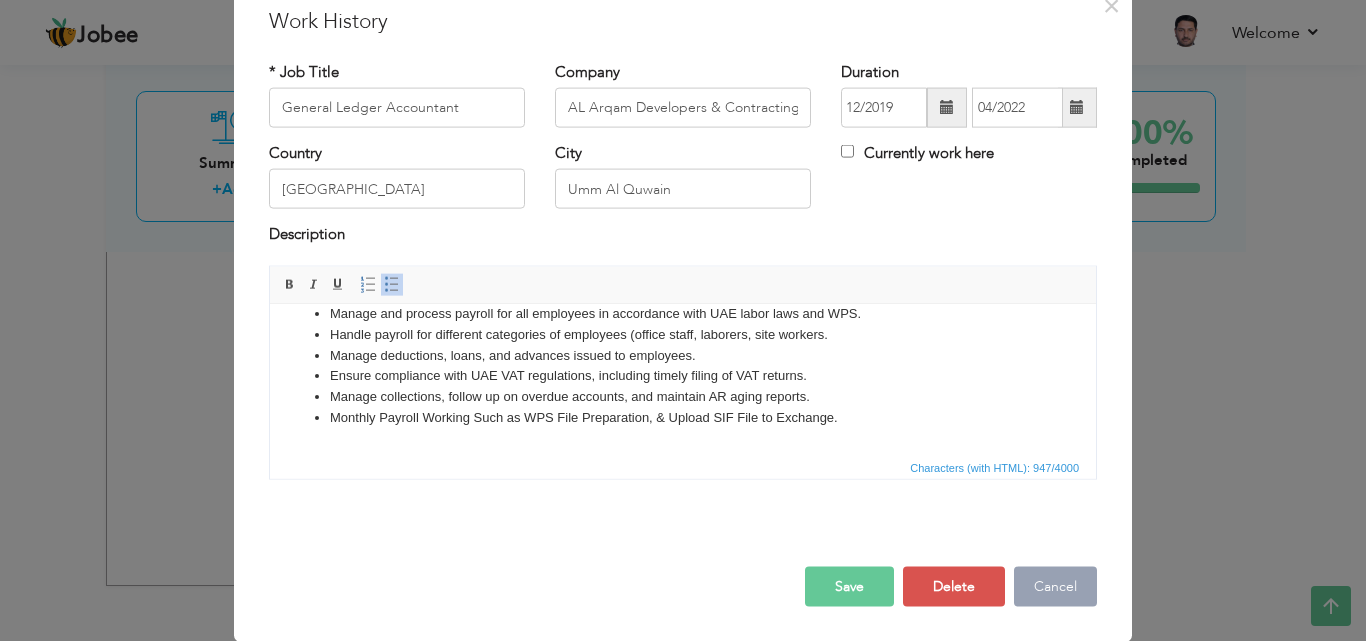 click on "Cancel" at bounding box center (1055, 586) 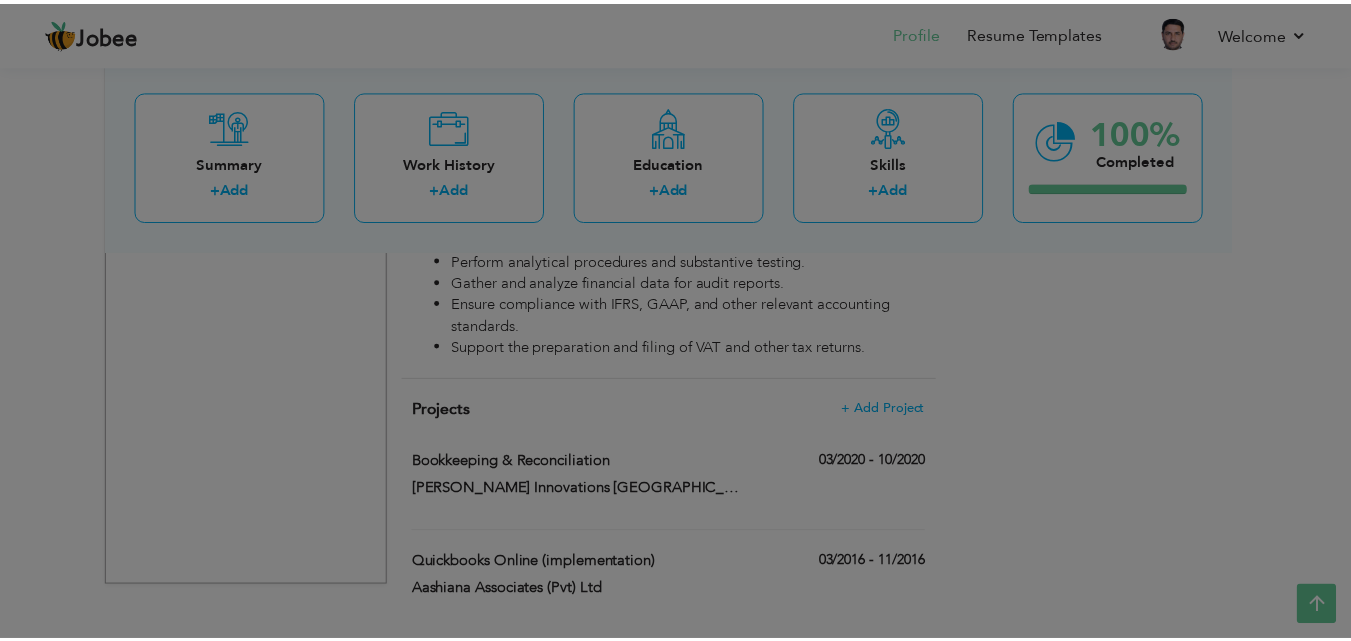 scroll, scrollTop: 0, scrollLeft: 0, axis: both 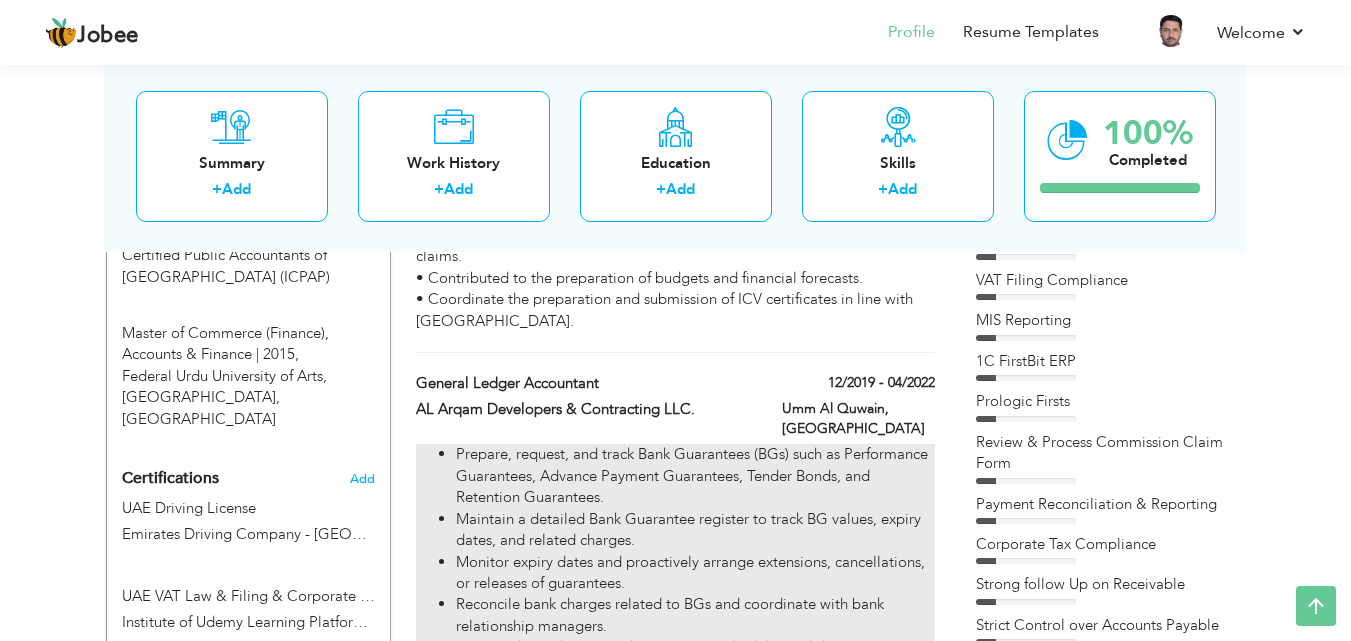 click on "Prepare, request, and track Bank Guarantees (BGs) such as Performance Guarantees, Advance Payment Guarantees, Tender Bonds, and Retention Guarantees." at bounding box center [695, 476] 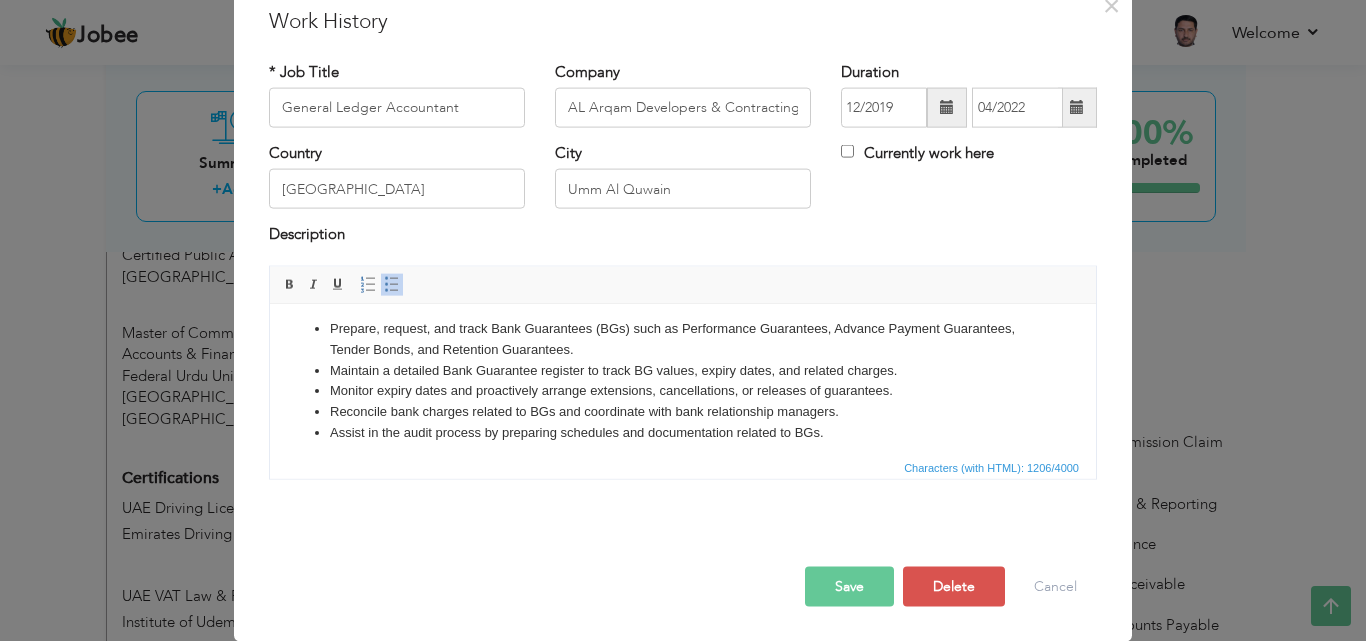 scroll, scrollTop: 0, scrollLeft: 0, axis: both 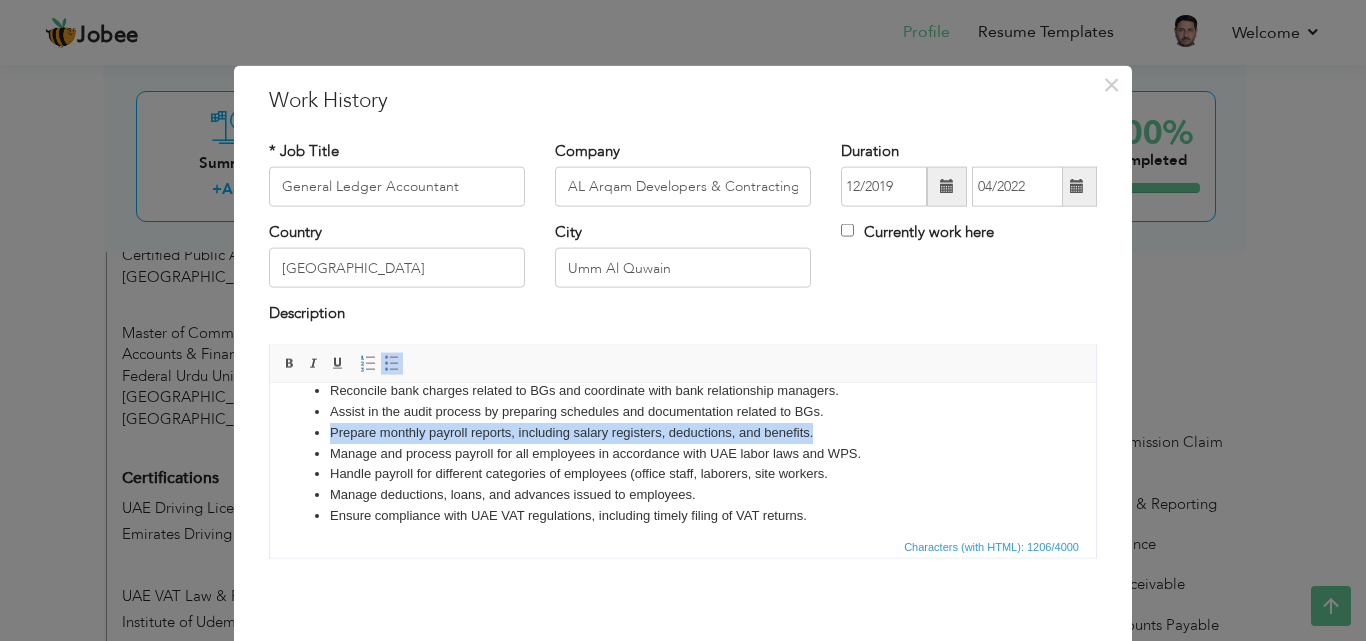 drag, startPoint x: 814, startPoint y: 431, endPoint x: 328, endPoint y: 432, distance: 486.00104 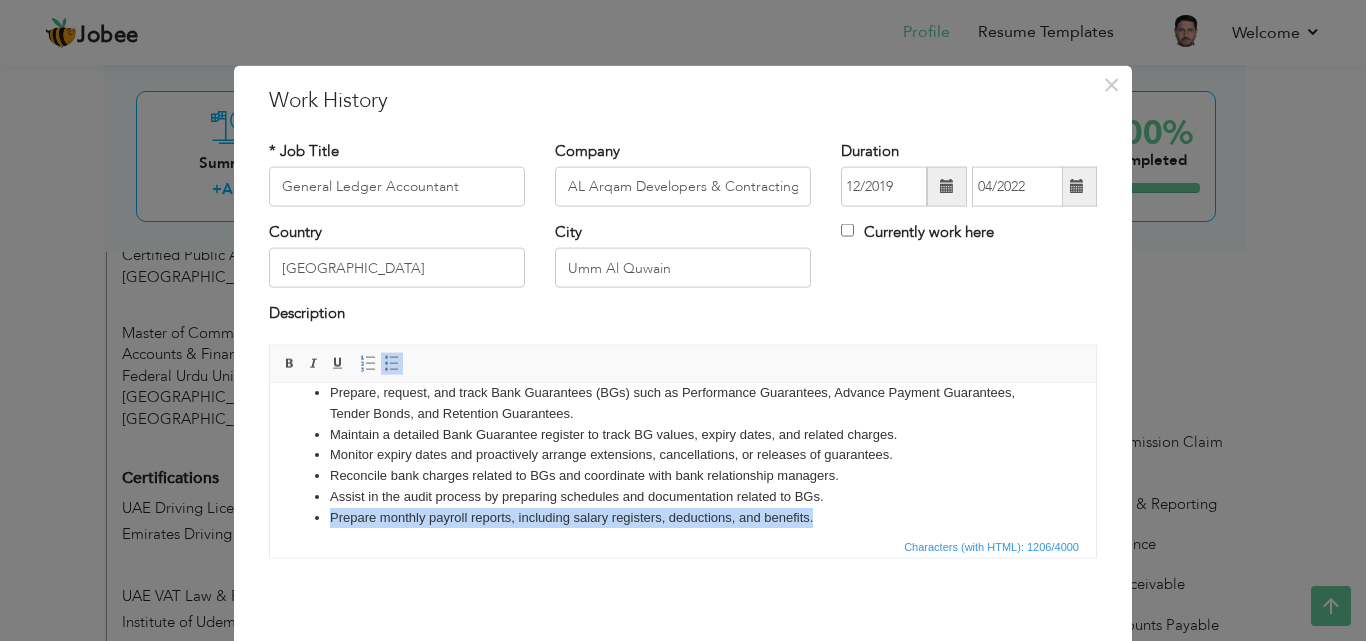 scroll, scrollTop: 0, scrollLeft: 0, axis: both 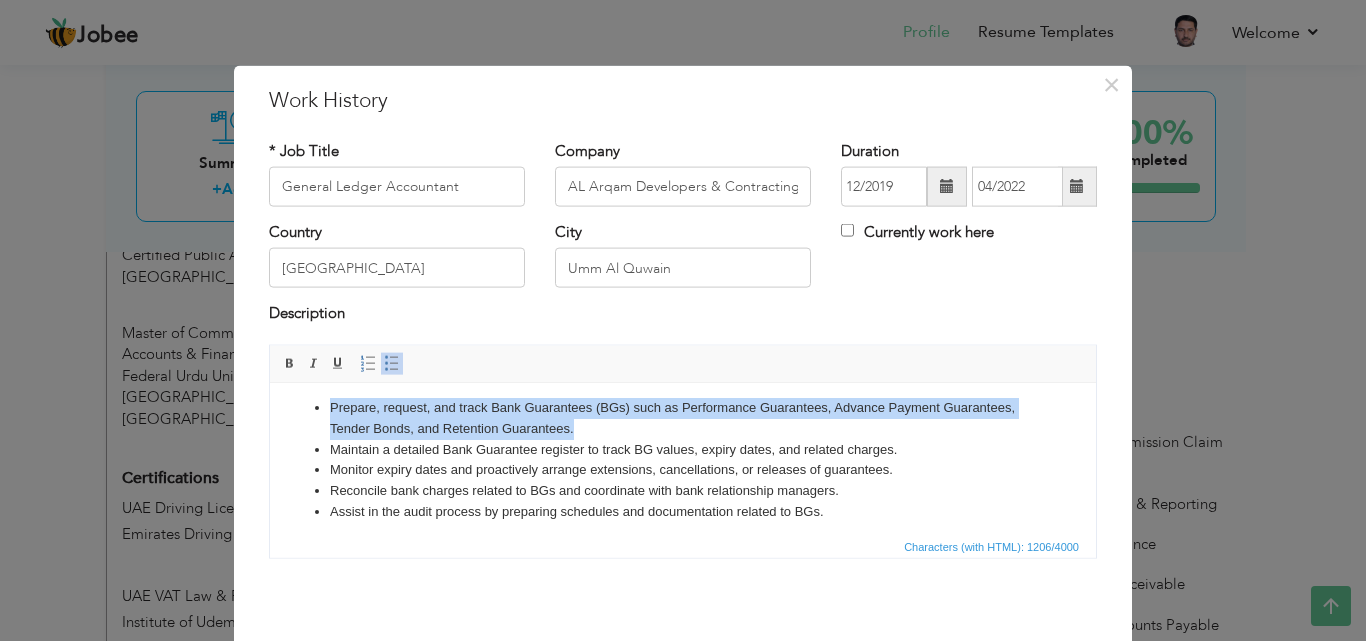 drag, startPoint x: 565, startPoint y: 429, endPoint x: 331, endPoint y: 412, distance: 234.61671 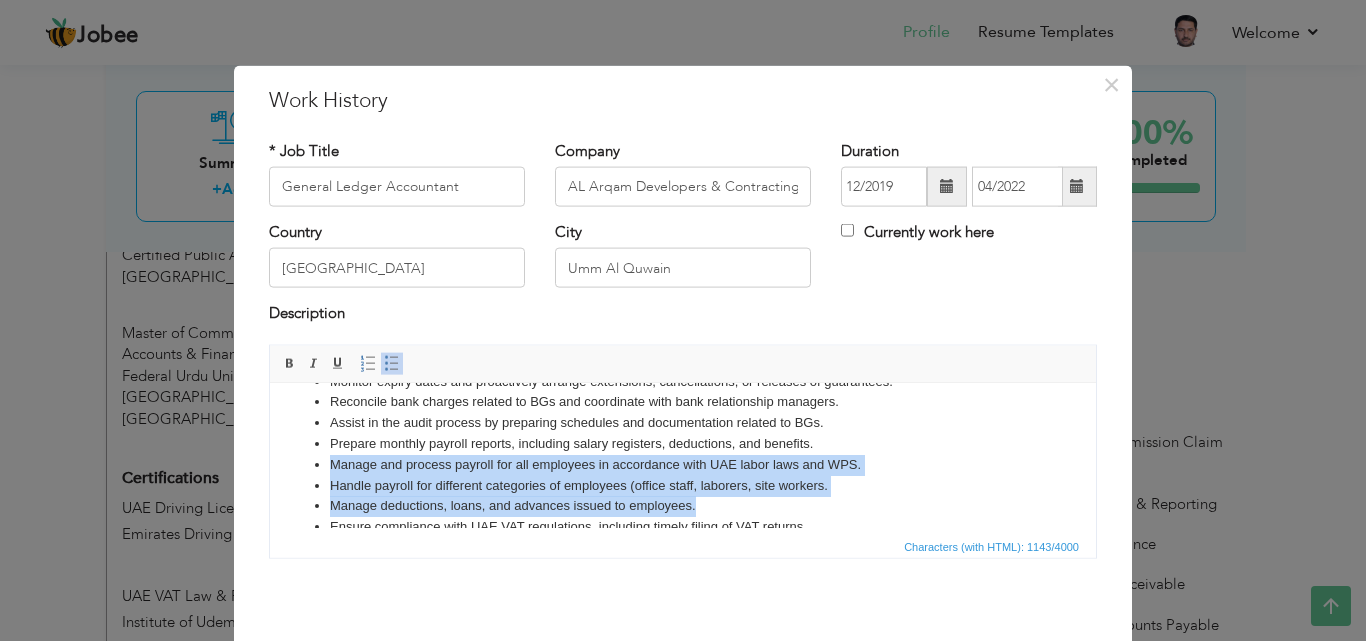 scroll, scrollTop: 107, scrollLeft: 0, axis: vertical 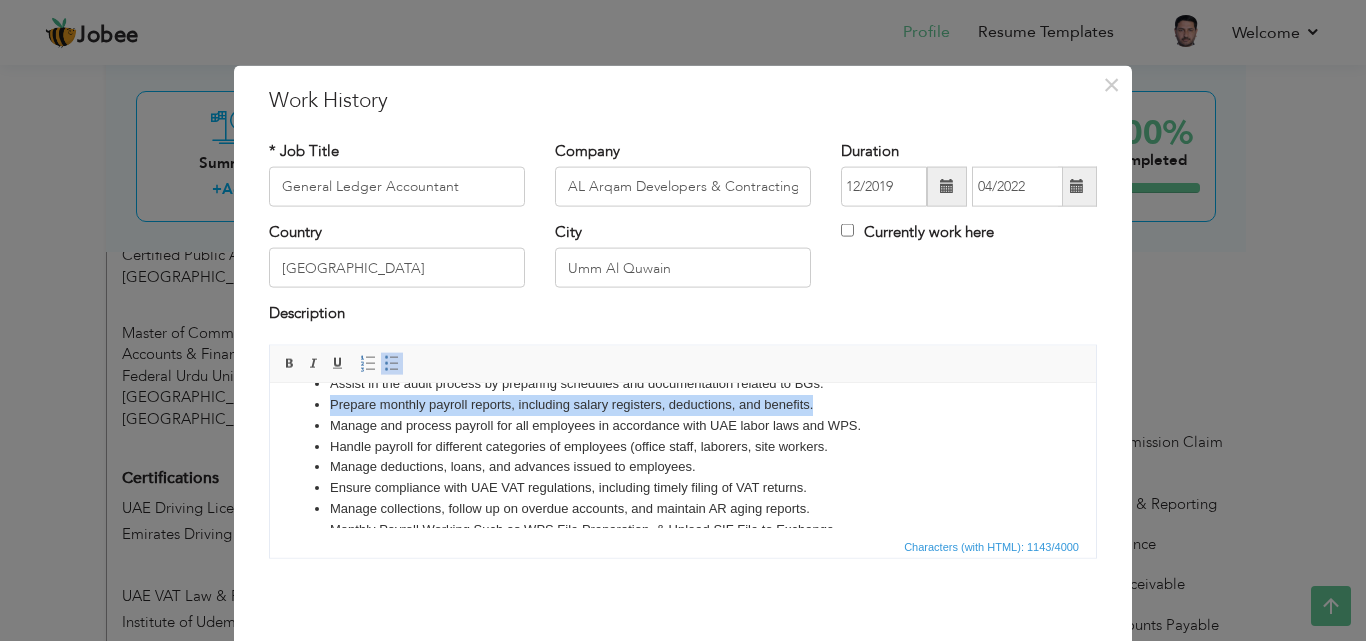 drag, startPoint x: 815, startPoint y: 515, endPoint x: 327, endPoint y: 402, distance: 500.91217 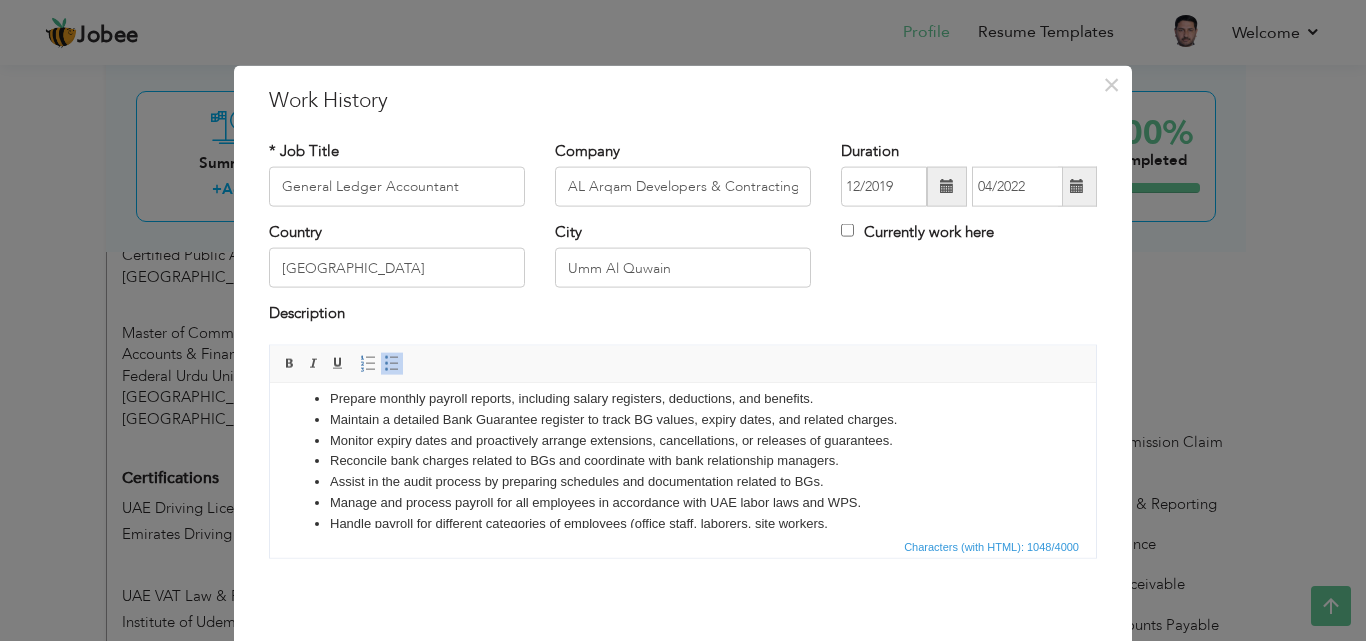 scroll, scrollTop: 0, scrollLeft: 0, axis: both 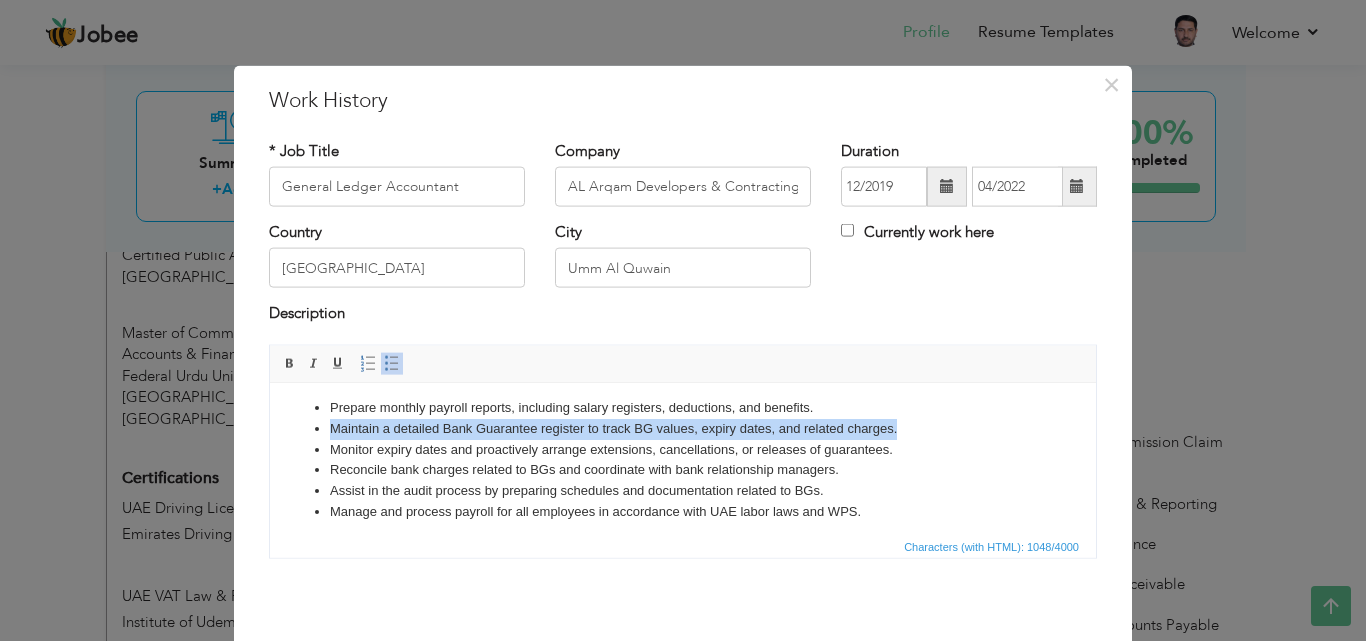 drag, startPoint x: 906, startPoint y: 427, endPoint x: 332, endPoint y: 425, distance: 574.0035 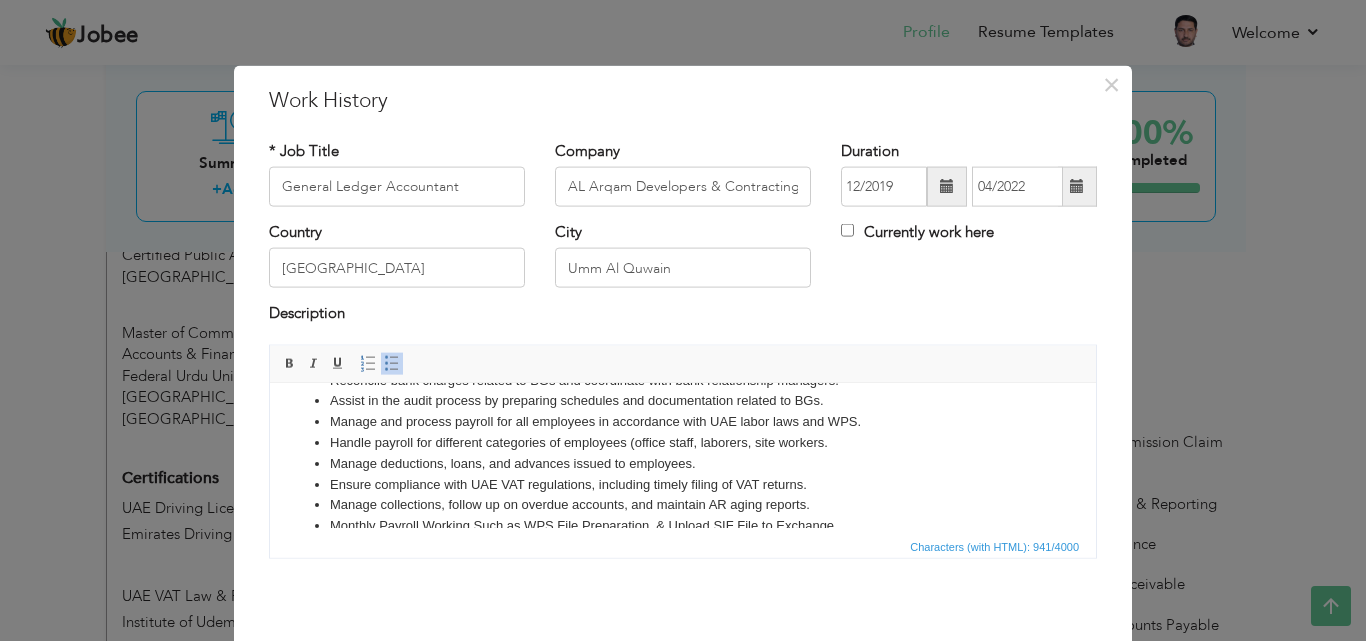 scroll, scrollTop: 98, scrollLeft: 0, axis: vertical 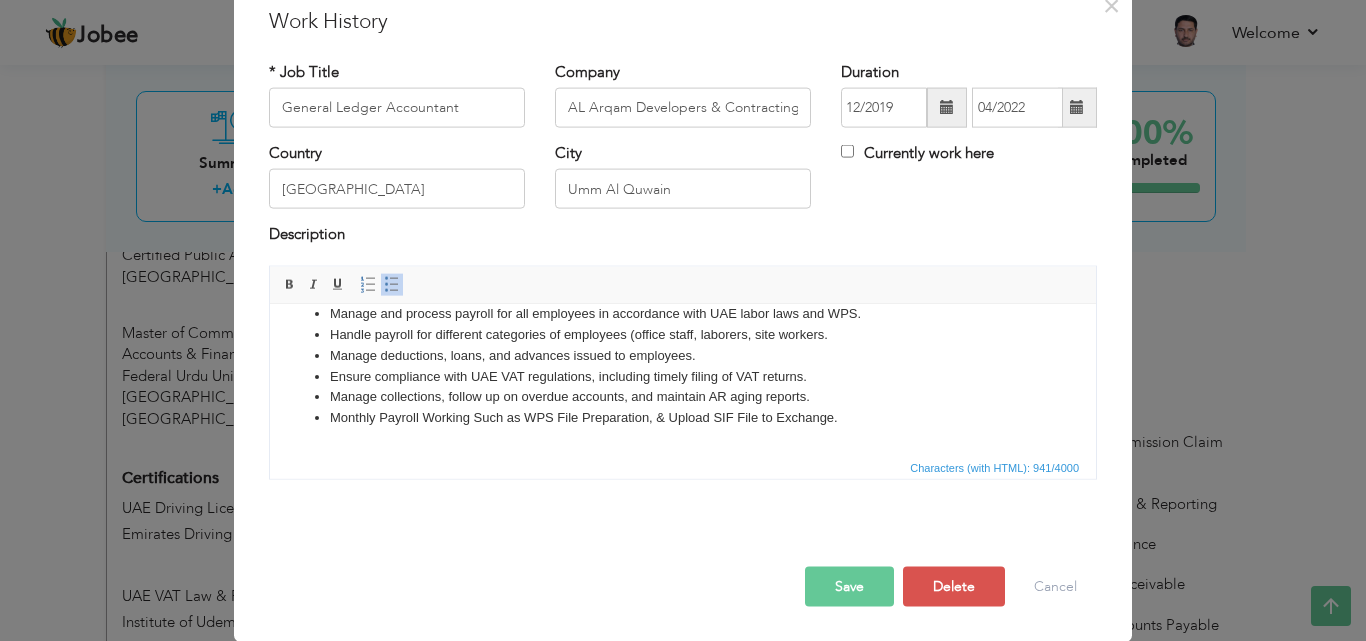 click on "Save" at bounding box center [849, 586] 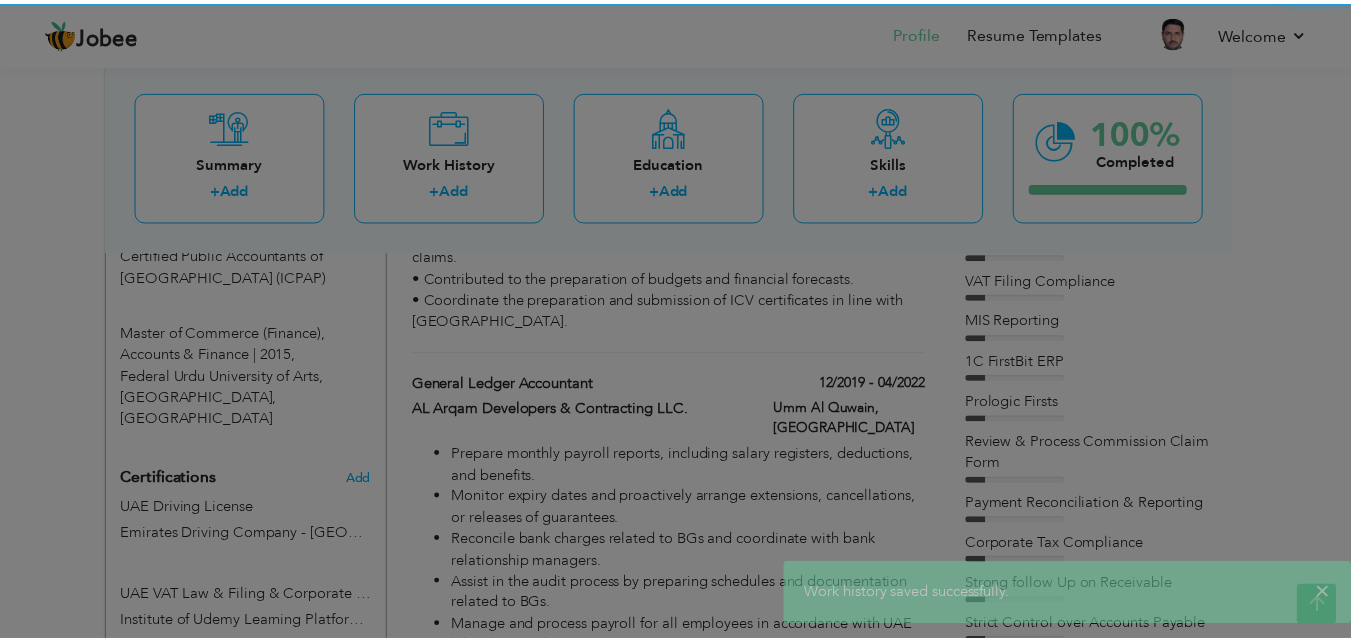 scroll, scrollTop: 0, scrollLeft: 0, axis: both 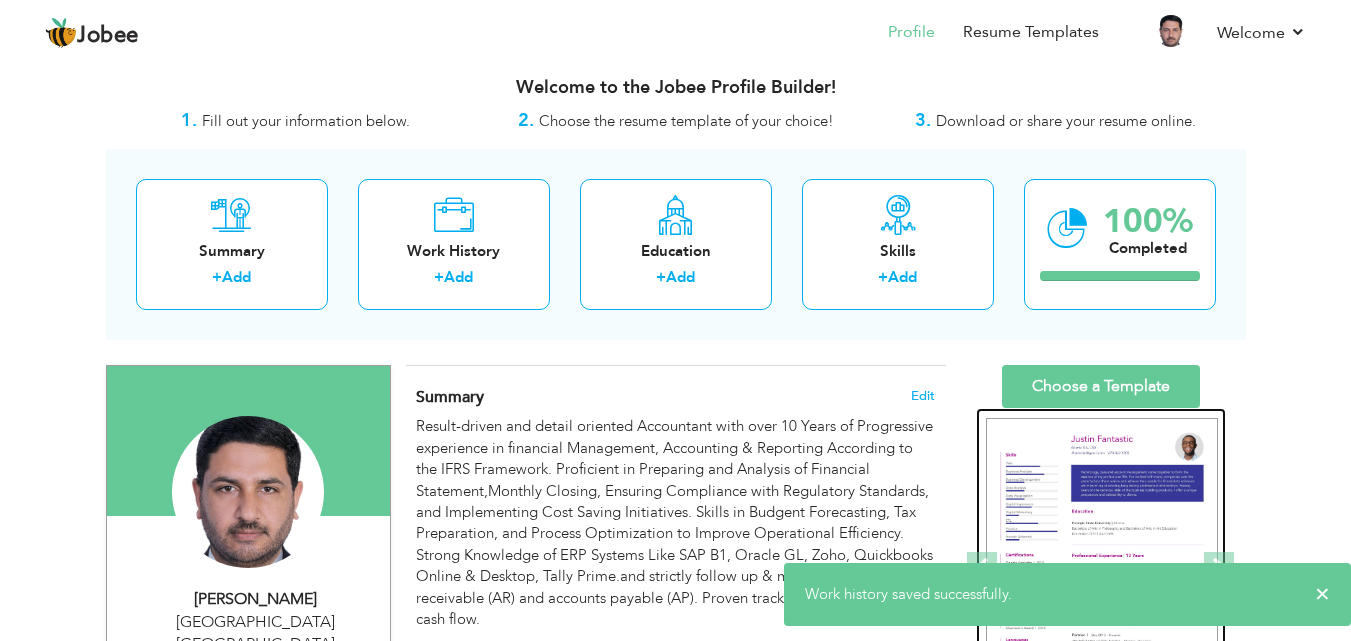click at bounding box center [1102, 568] 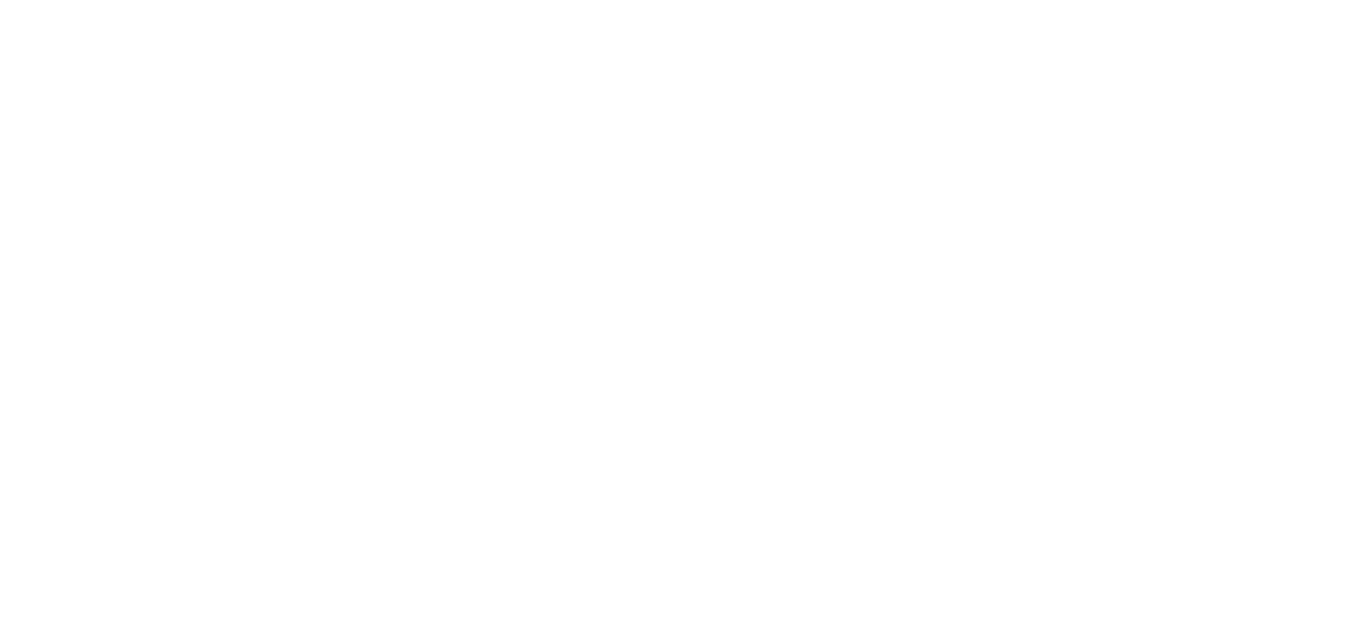 scroll, scrollTop: 0, scrollLeft: 0, axis: both 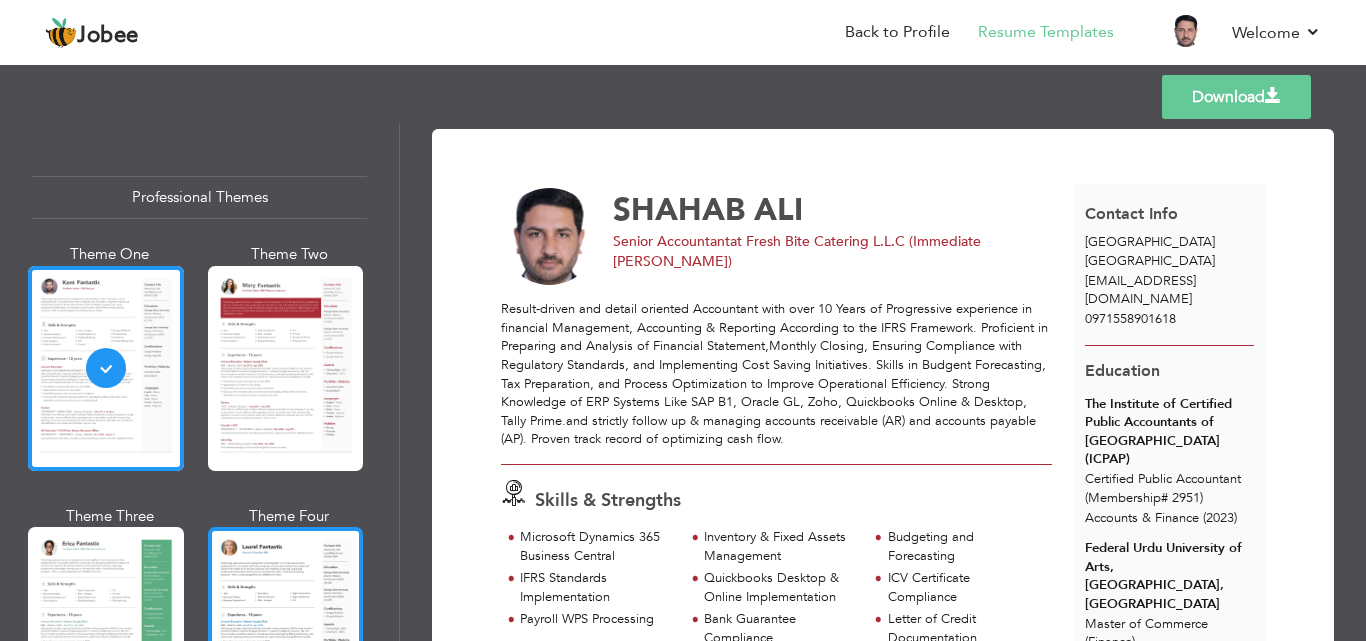 click at bounding box center [286, 629] 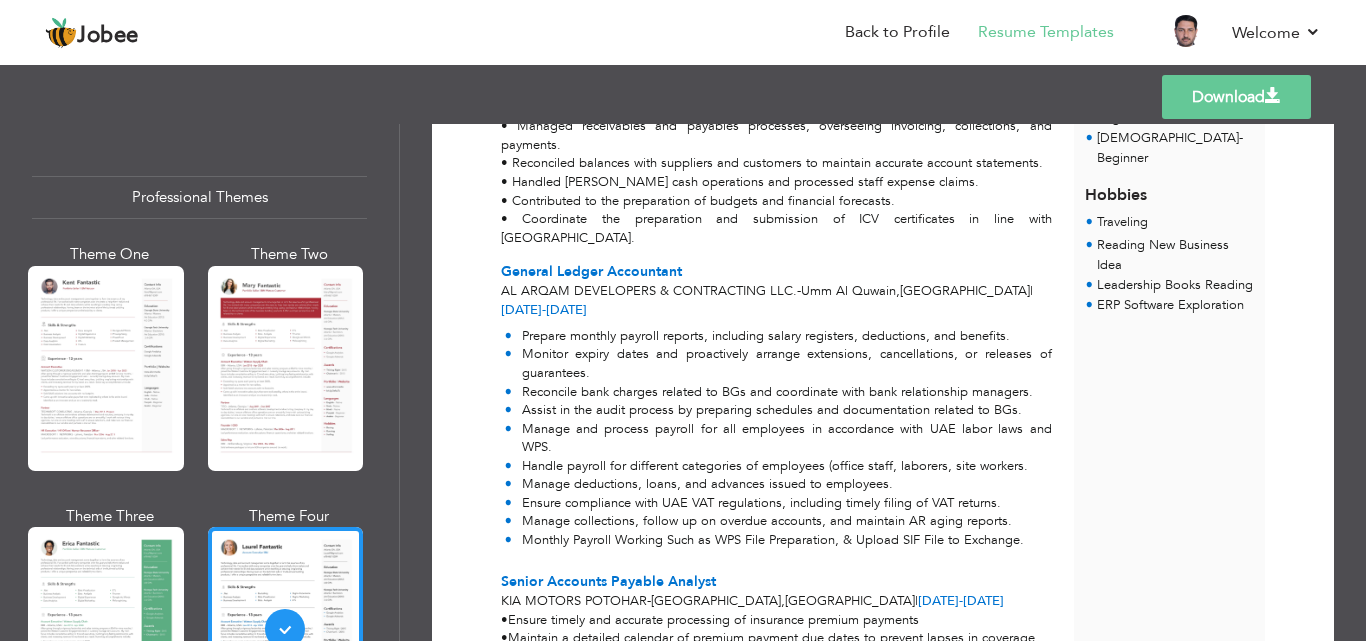 scroll, scrollTop: 1600, scrollLeft: 0, axis: vertical 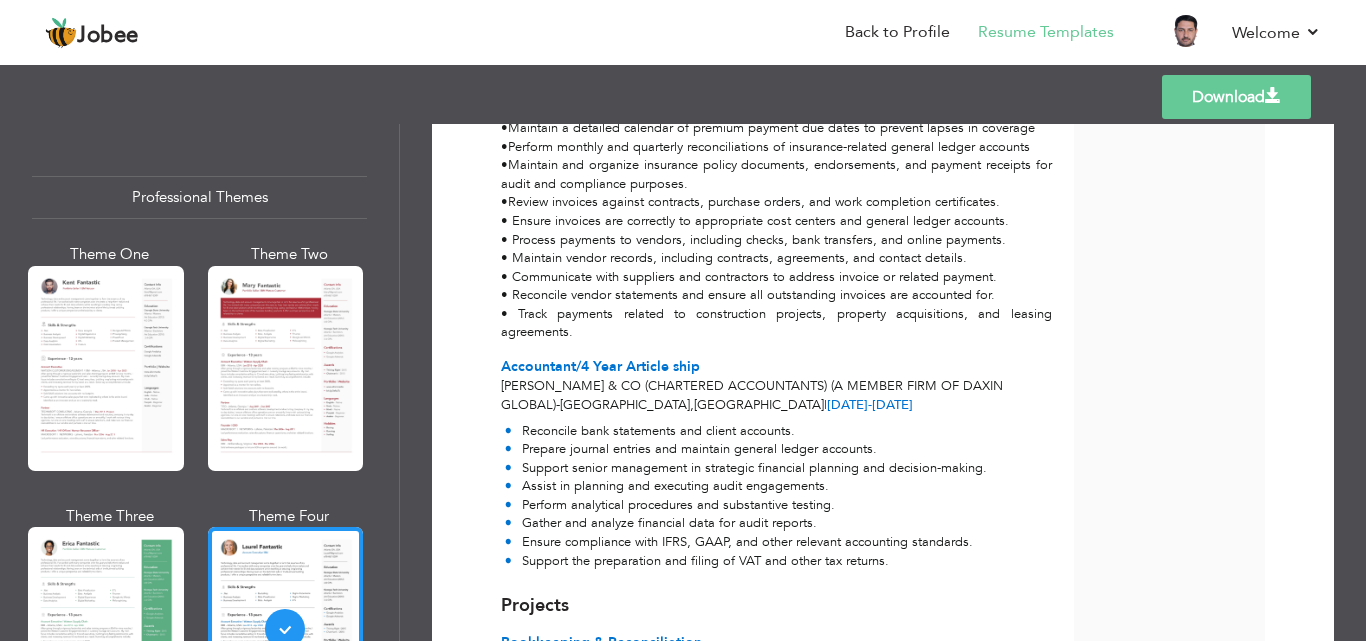 click on "Download" at bounding box center (1236, 97) 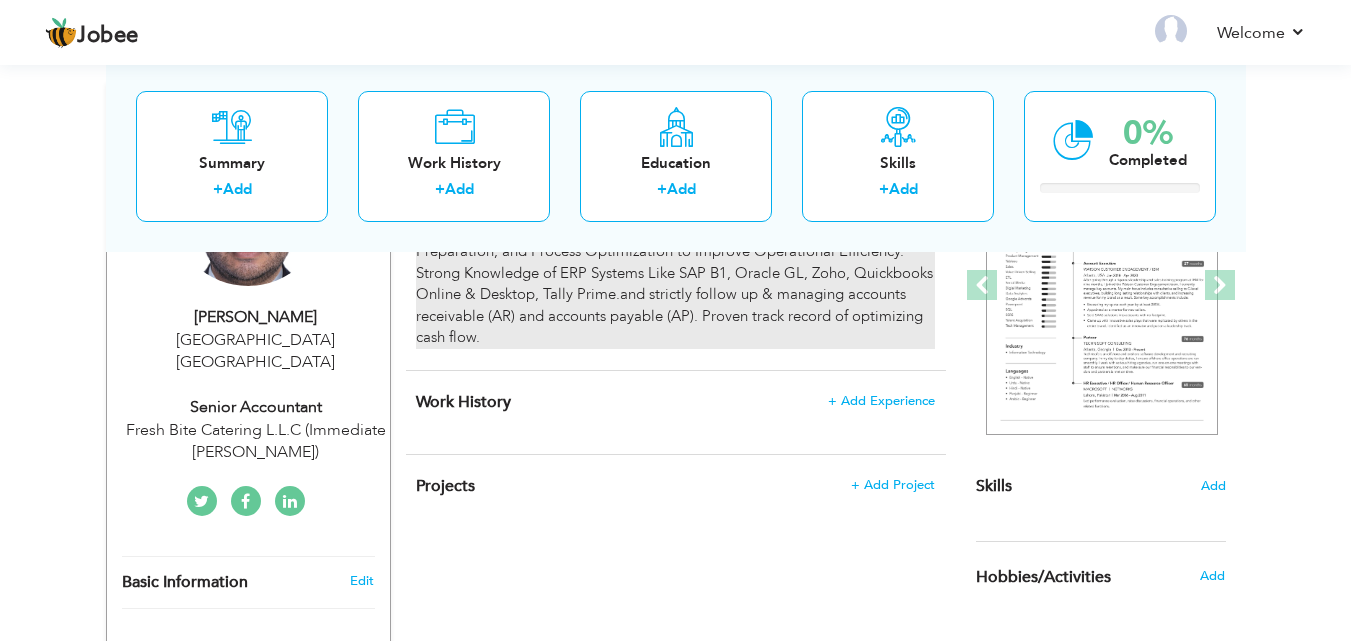 scroll, scrollTop: 294, scrollLeft: 0, axis: vertical 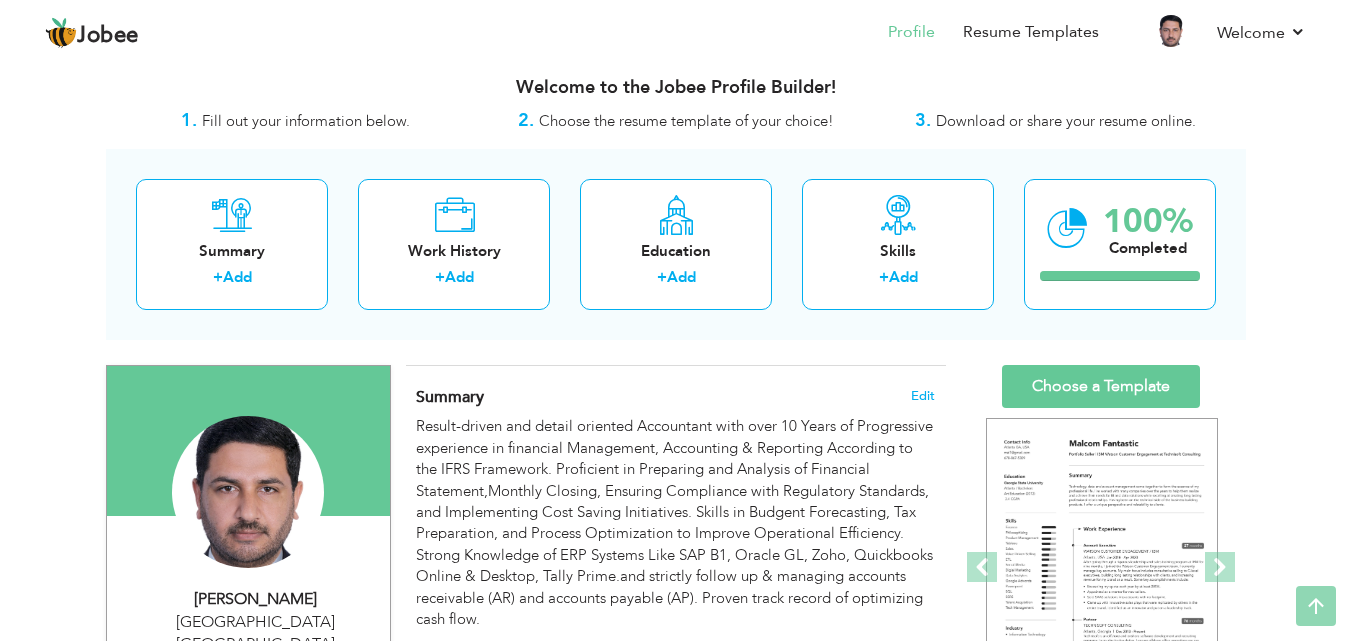 click on "Summary
+  Add
Work History
+  Add
Education
+  Add
Skills
+  Add
100%
Completed" at bounding box center (676, 244) 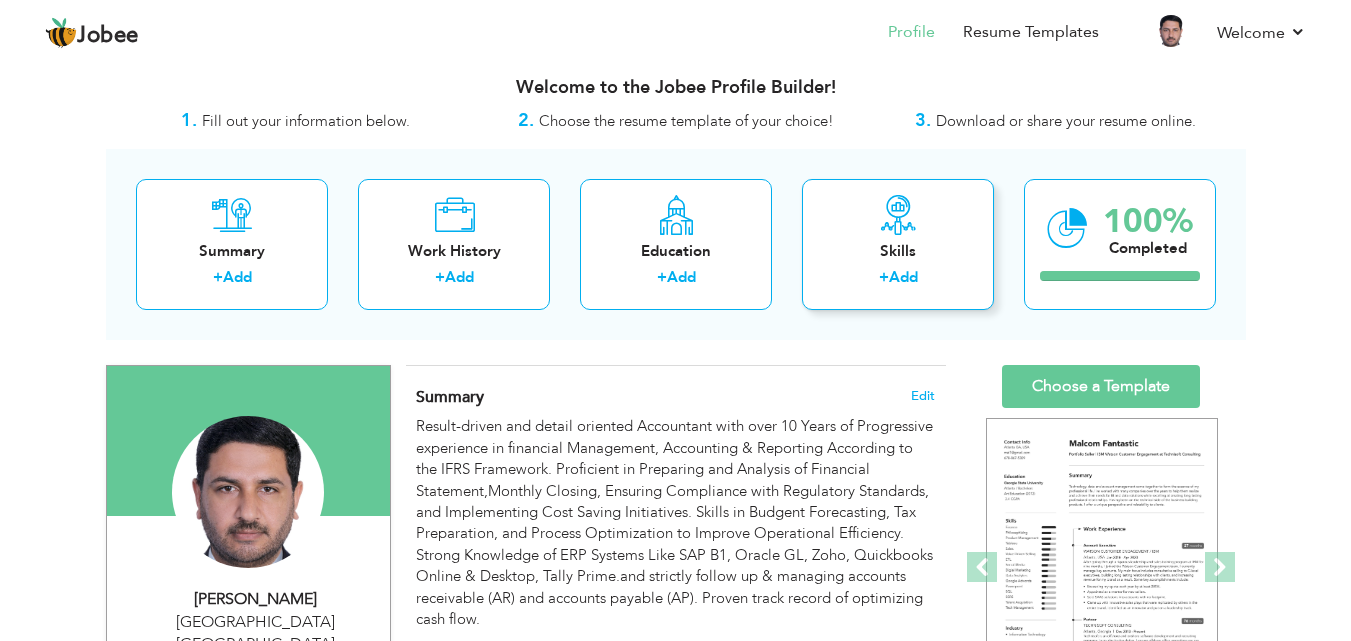 click on "Skills" at bounding box center (898, 251) 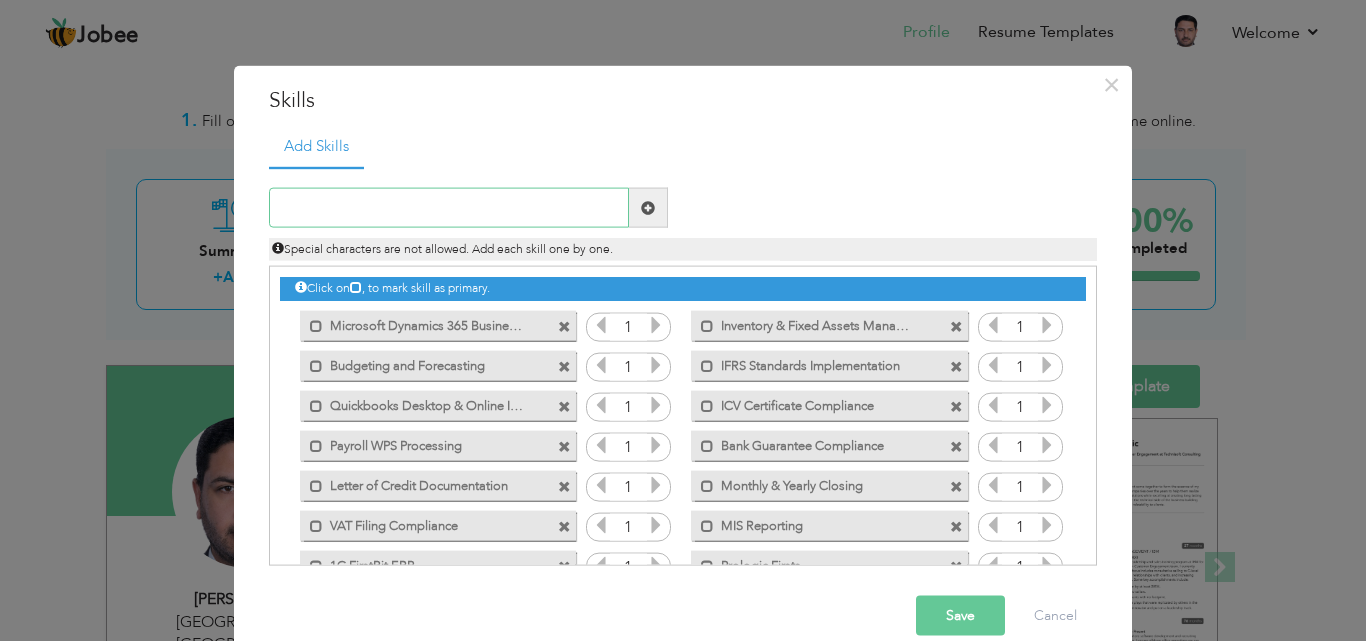 scroll, scrollTop: 285, scrollLeft: 0, axis: vertical 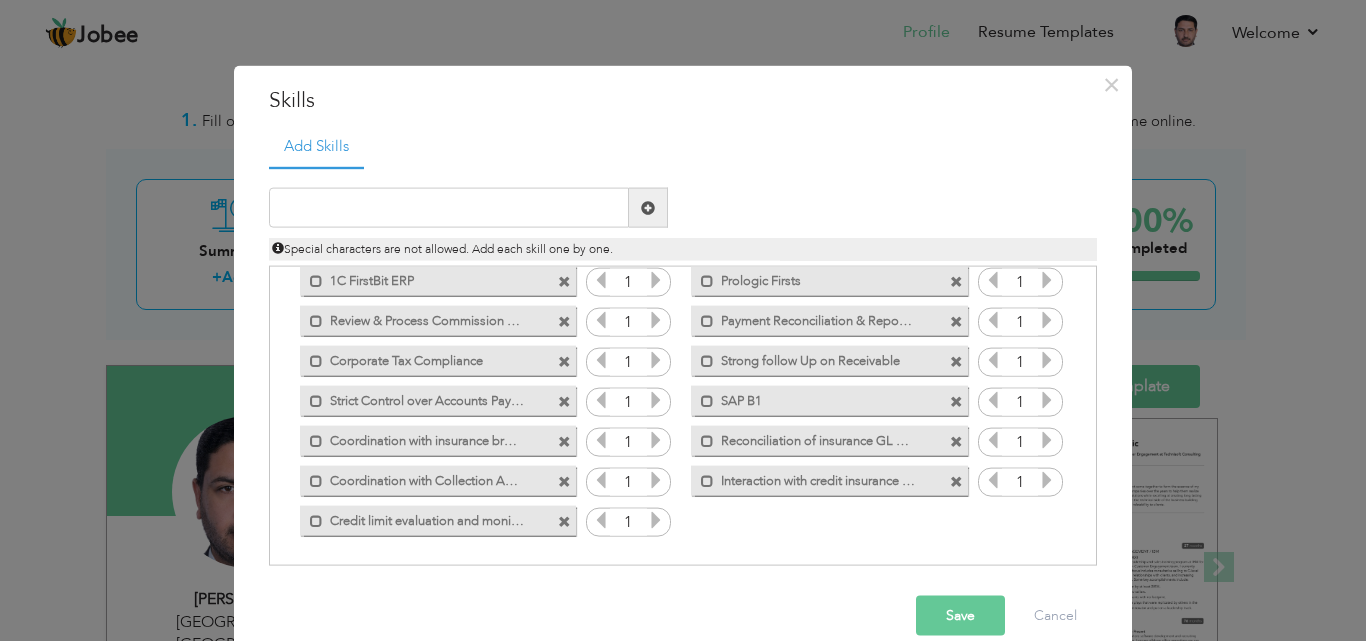 click at bounding box center [564, 521] 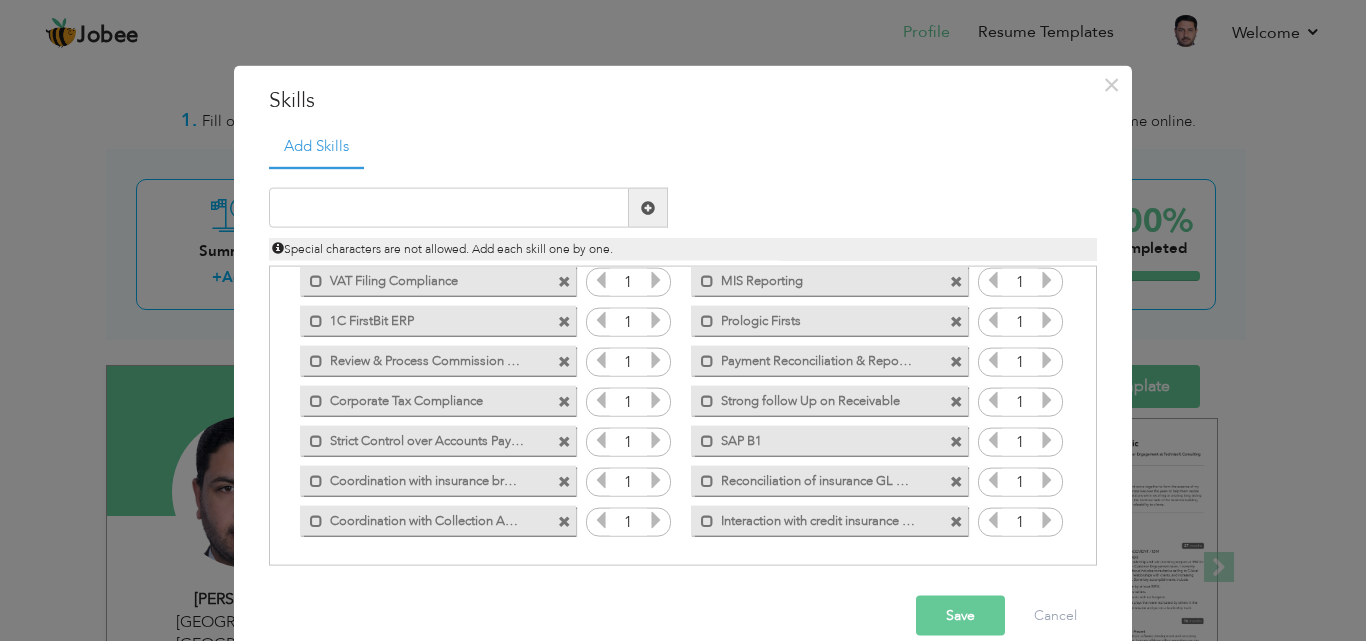 scroll, scrollTop: 245, scrollLeft: 0, axis: vertical 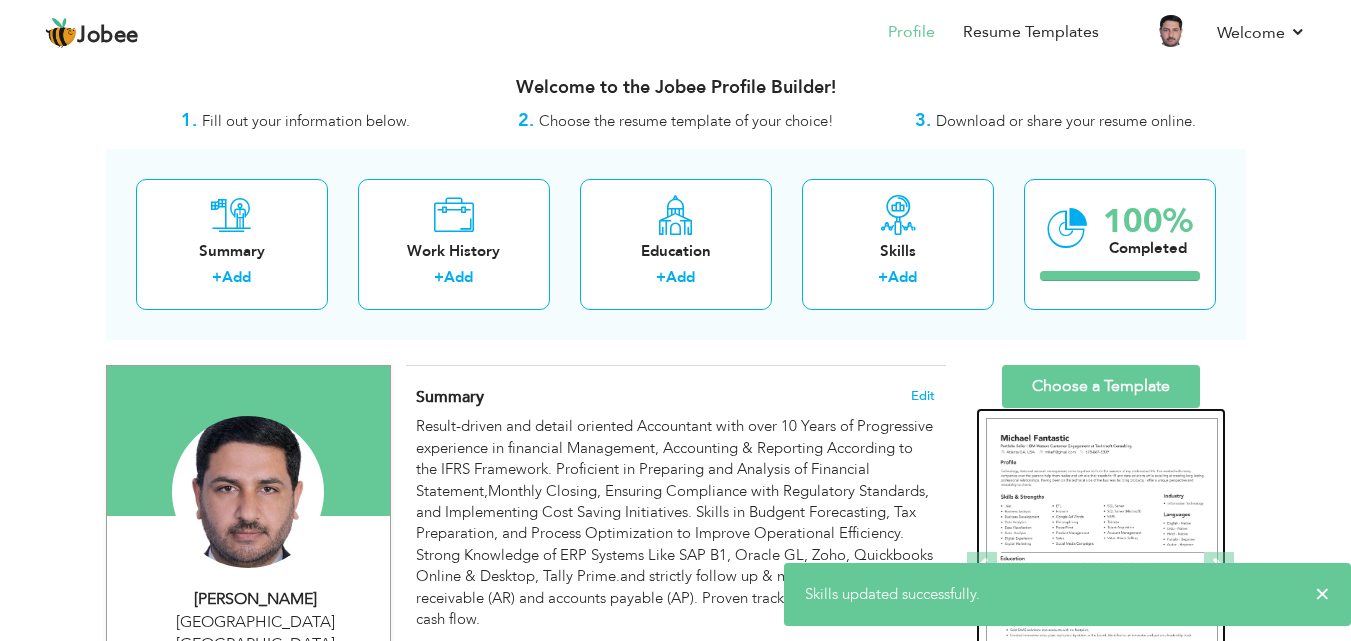 click at bounding box center (1102, 568) 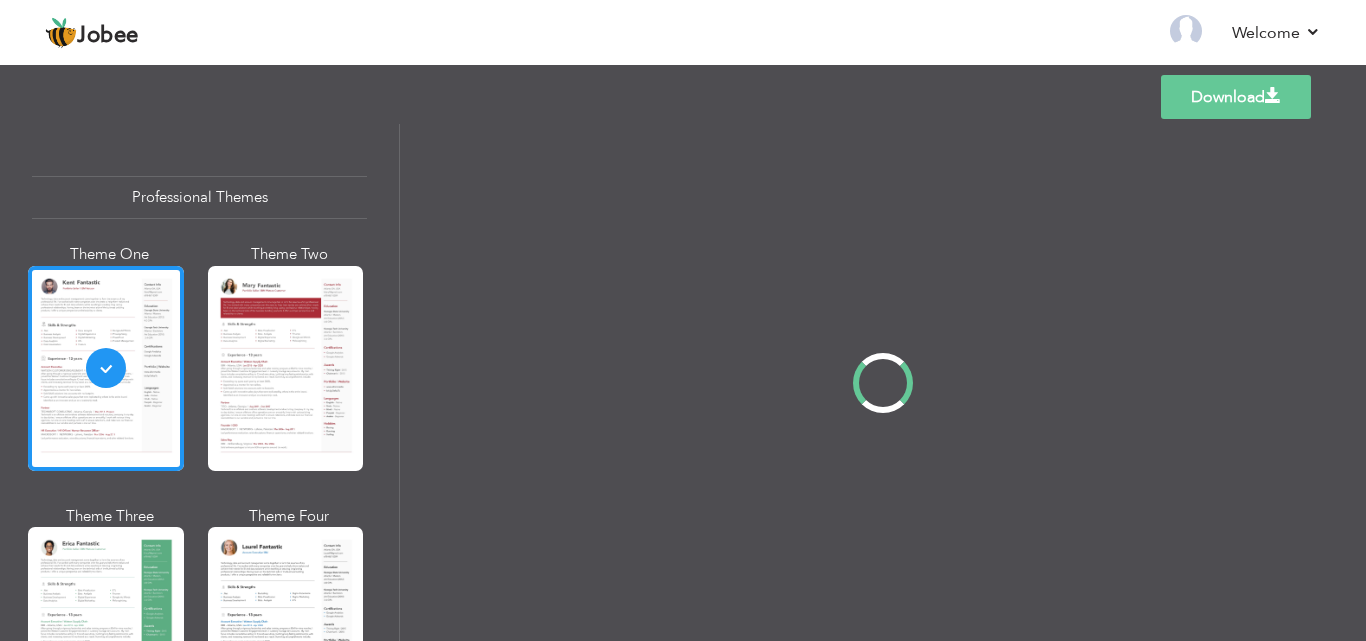 scroll, scrollTop: 0, scrollLeft: 0, axis: both 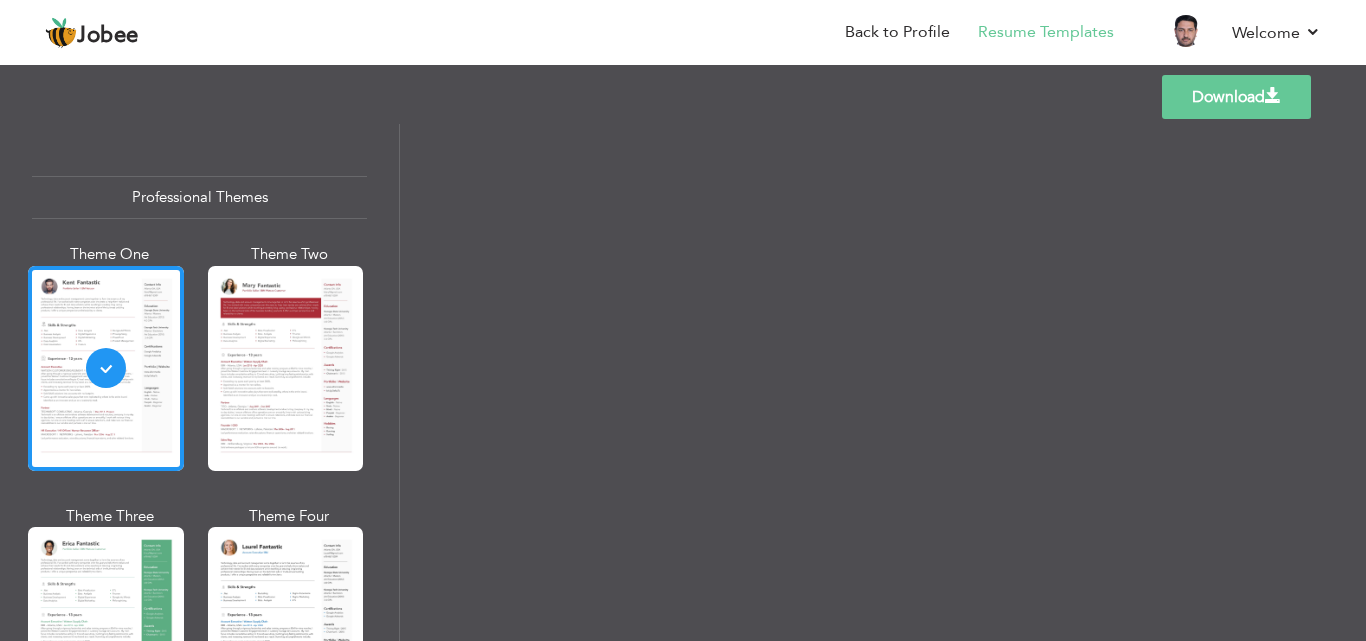 click at bounding box center (286, 629) 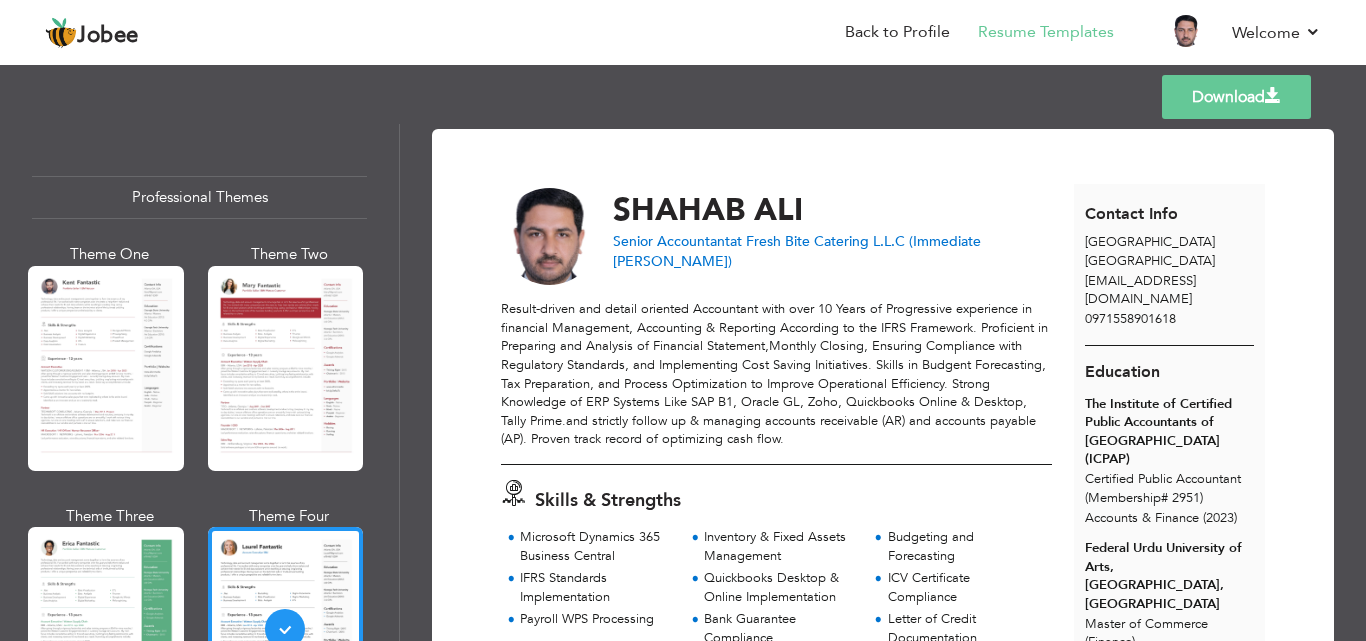 click on "Download" at bounding box center [1236, 97] 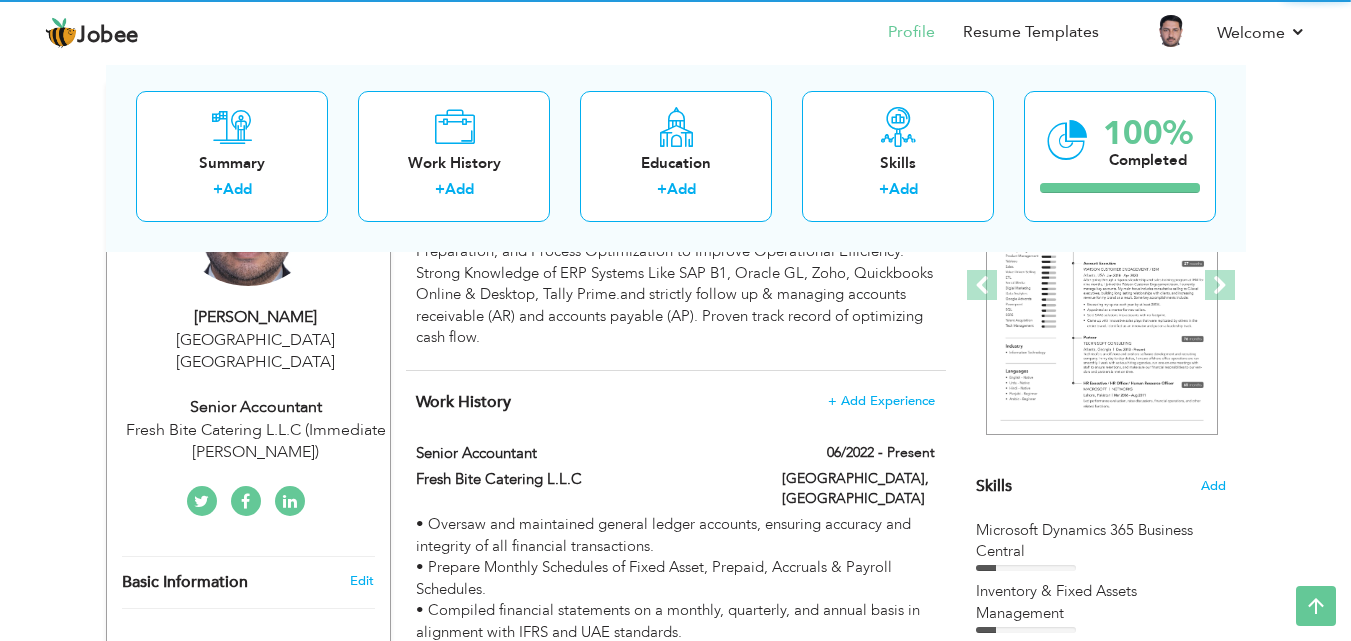 scroll, scrollTop: 12, scrollLeft: 0, axis: vertical 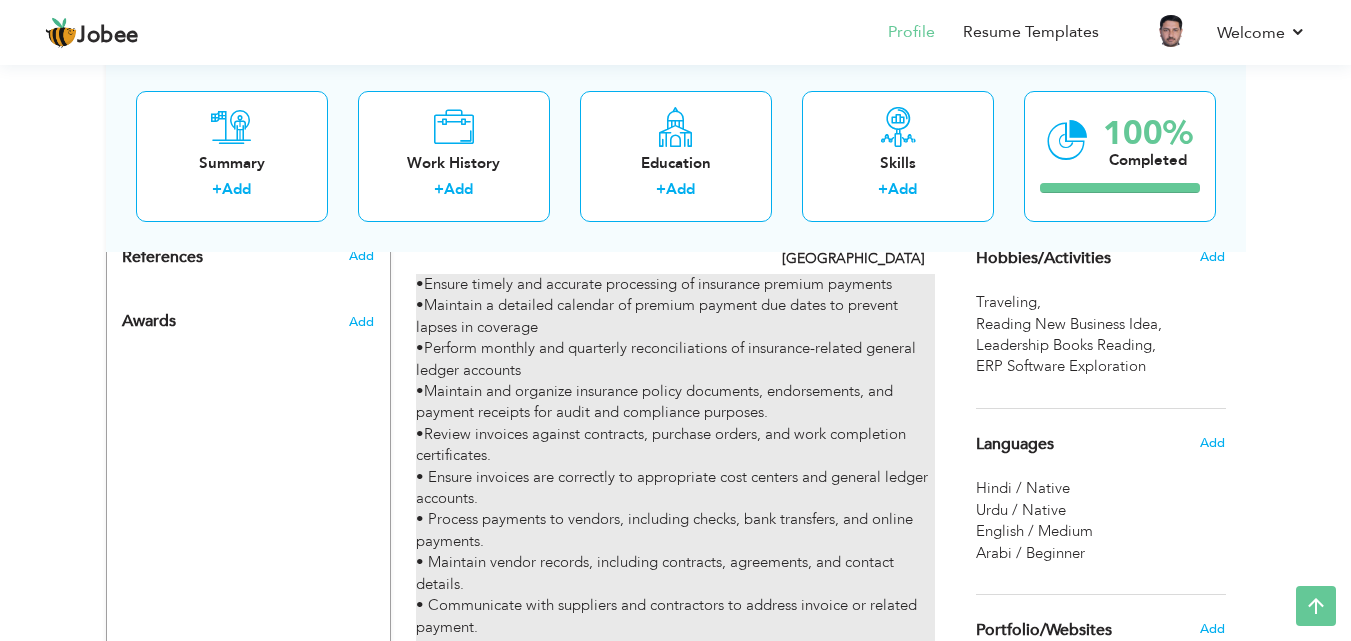click on "•Ensure timely and accurate processing of insurance premium payments
•Maintain a detailed calendar of premium payment due dates to prevent lapses in coverage
•Perform monthly and quarterly reconciliations of insurance-related general ledger accounts
•Maintain and organize insurance policy documents, endorsements, and payment receipts for audit and compliance purposes.
•Review invoices against contracts, purchase orders, and work completion certificates.
• Ensure invoices are correctly to appropriate cost centers and general ledger accounts.
• Process payments to vendors, including checks, bank transfers, and online payments.
• Maintain vendor records, including contracts, agreements, and contact details.
• Communicate with suppliers and contractors to address invoice or related payment.
• Reconcile vendor statements and ensure all outstanding invoices are accounted for.
• Track payments related to construction projects, property acquisitions, and leasing agreements." at bounding box center (675, 499) 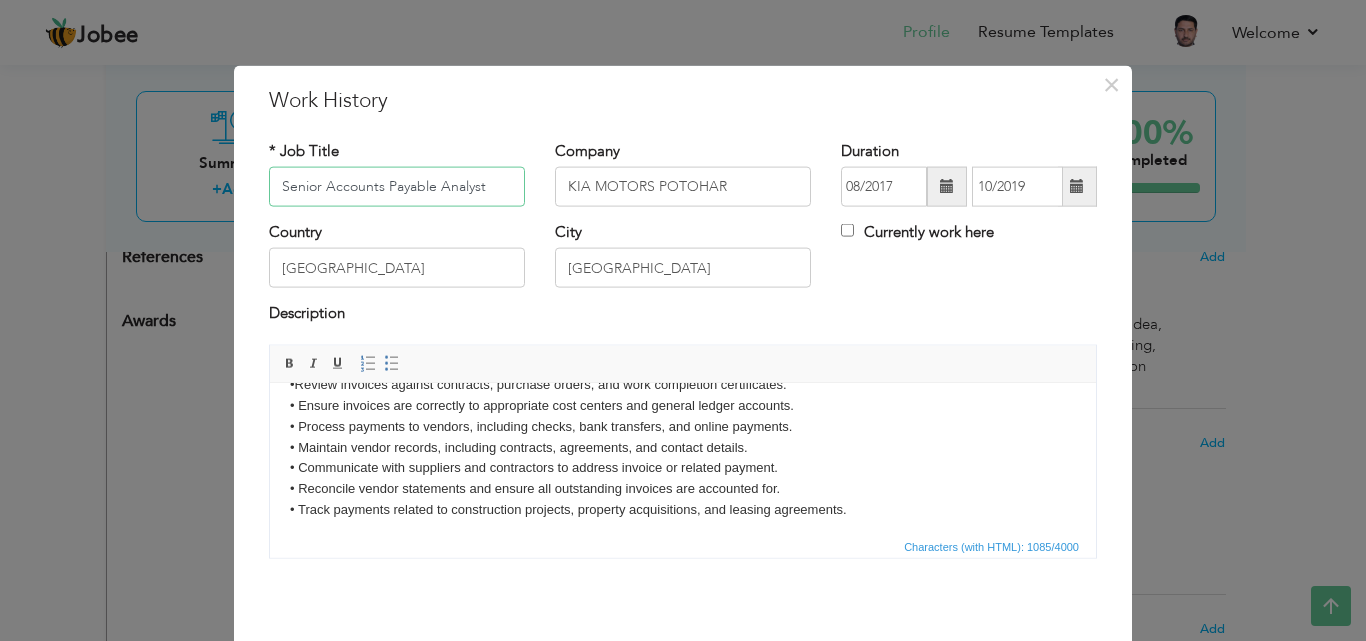 scroll, scrollTop: 119, scrollLeft: 0, axis: vertical 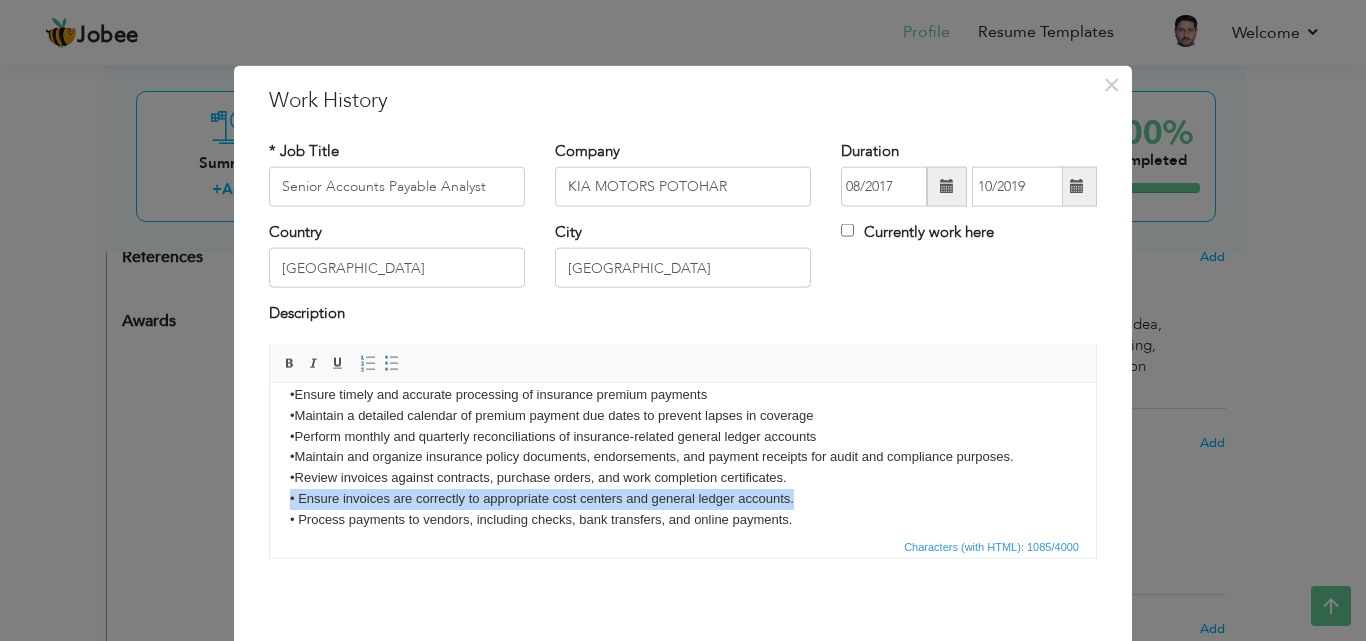 drag, startPoint x: 795, startPoint y: 497, endPoint x: 266, endPoint y: 494, distance: 529.0085 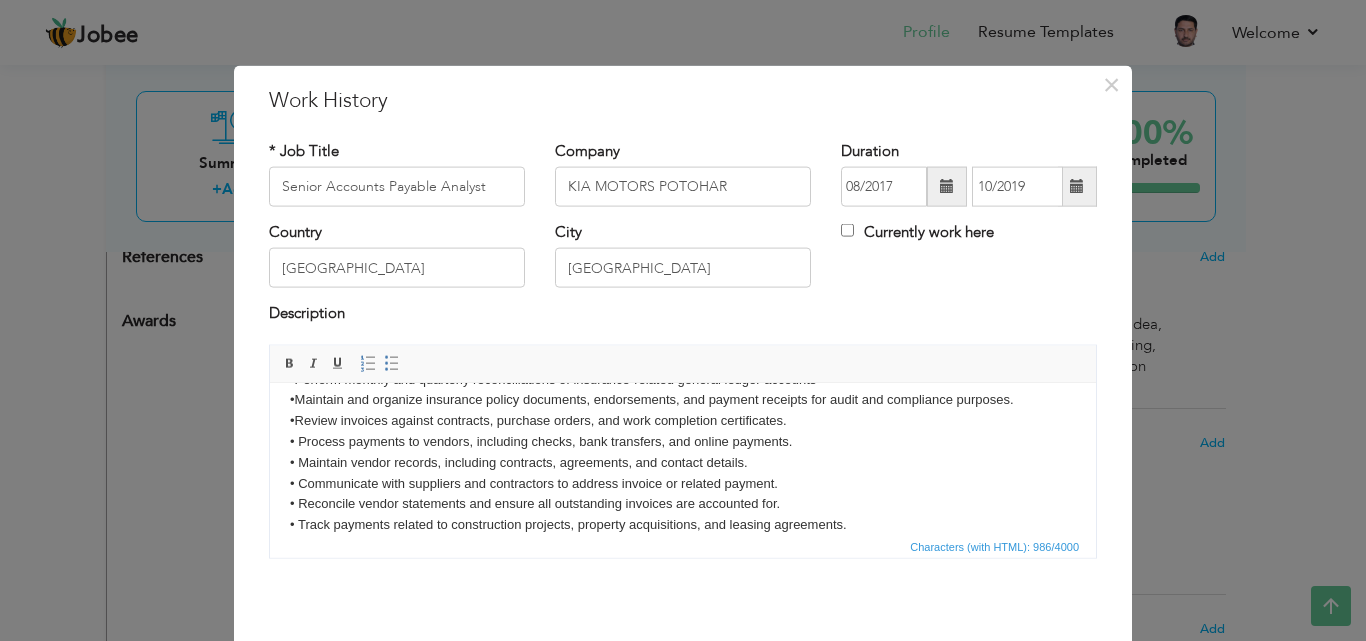 scroll, scrollTop: 98, scrollLeft: 0, axis: vertical 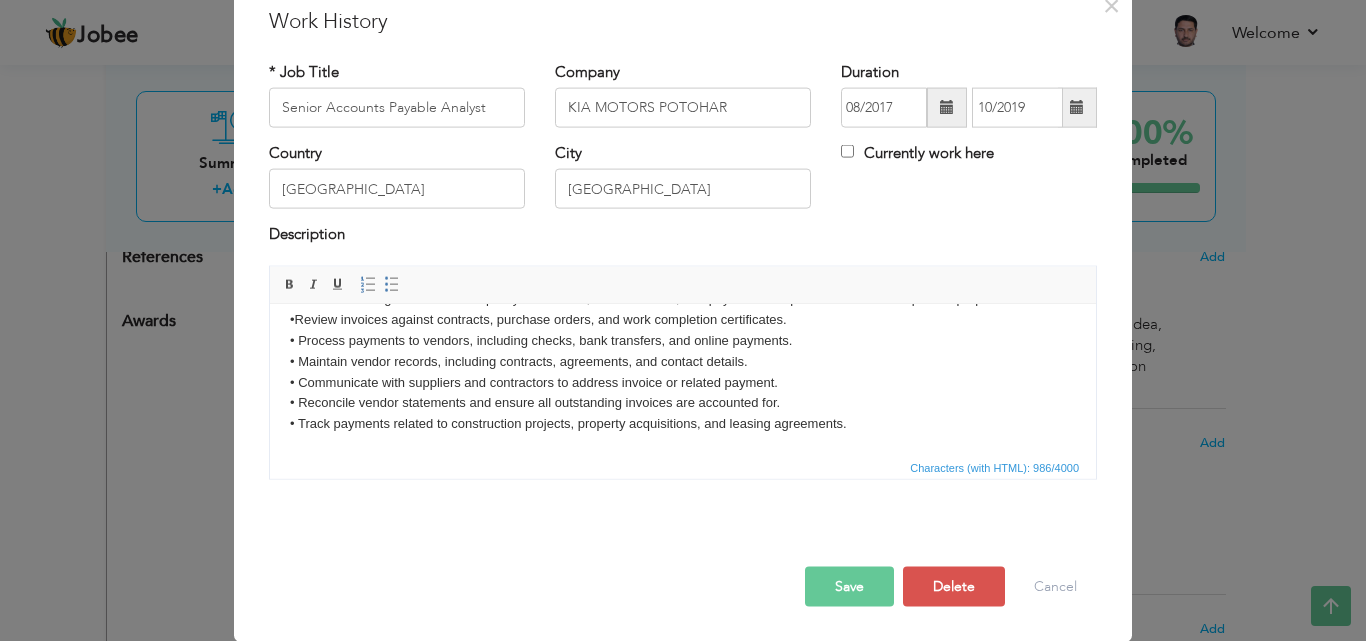 click on "Save" at bounding box center (849, 586) 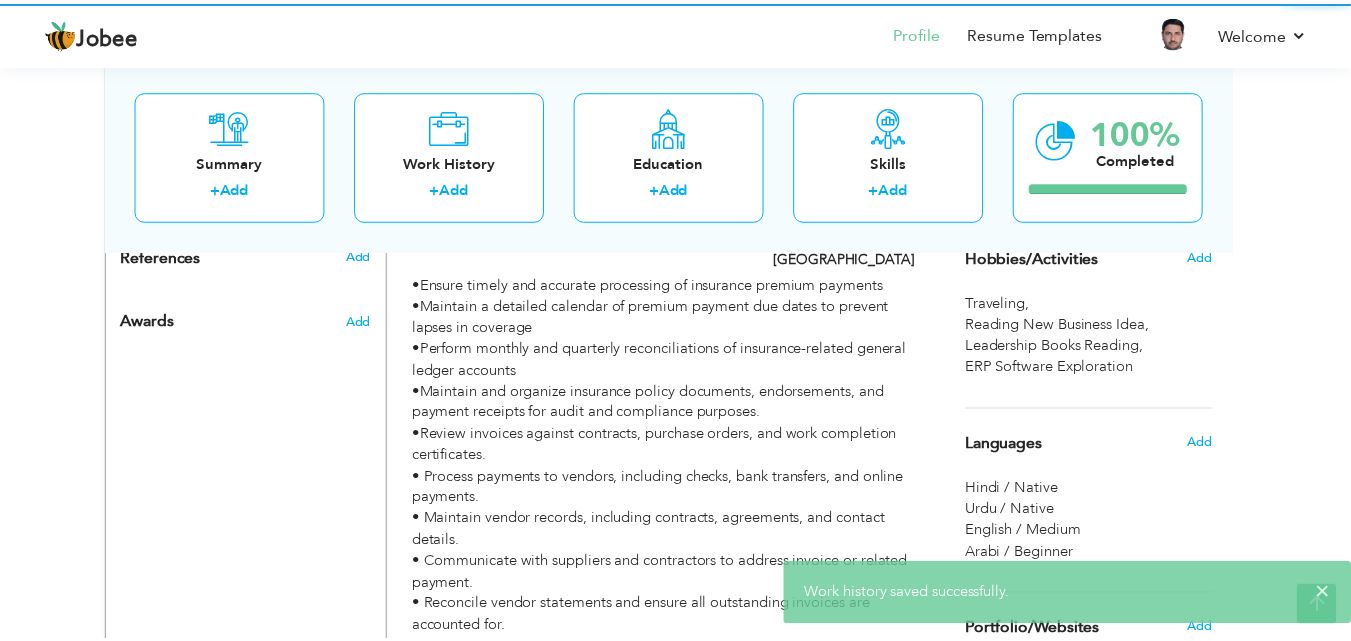 scroll, scrollTop: 0, scrollLeft: 0, axis: both 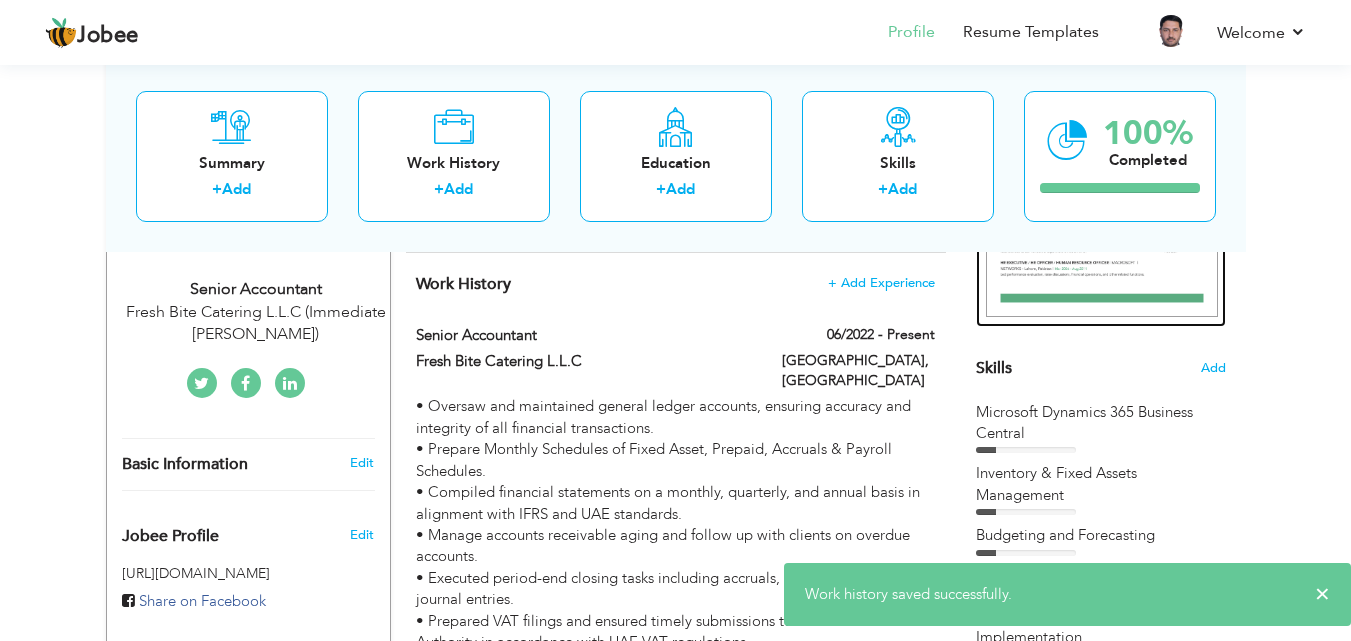 click at bounding box center (1102, 168) 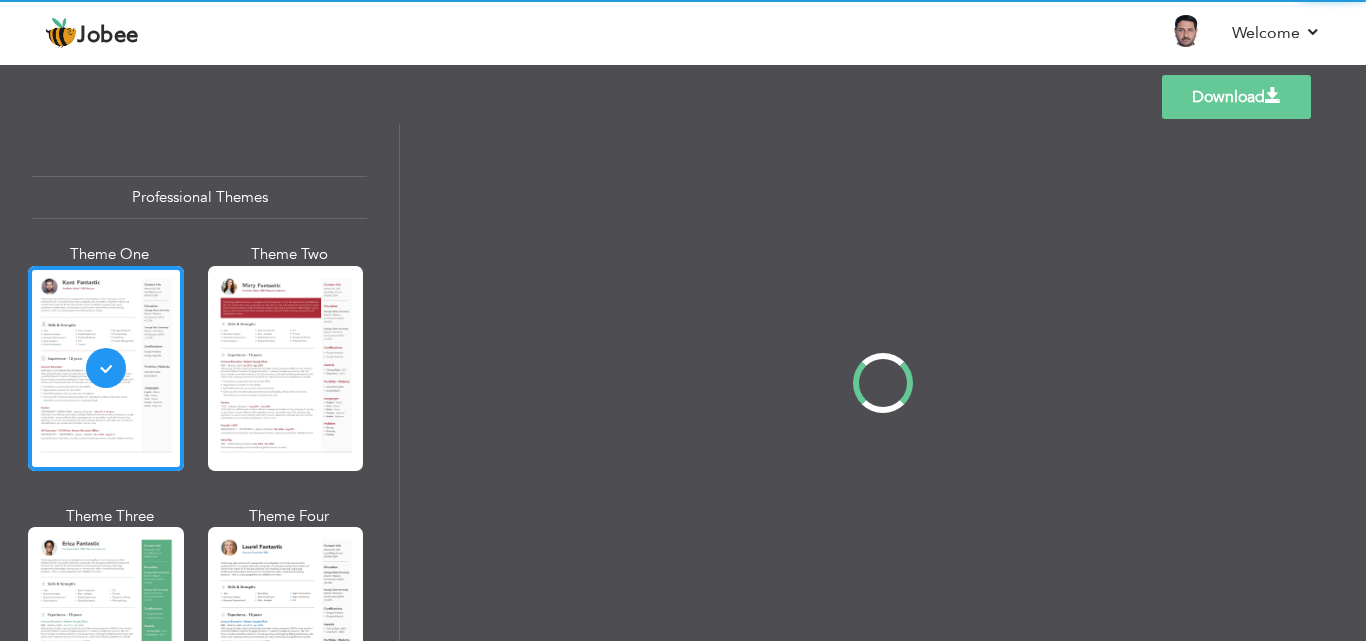 scroll, scrollTop: 0, scrollLeft: 0, axis: both 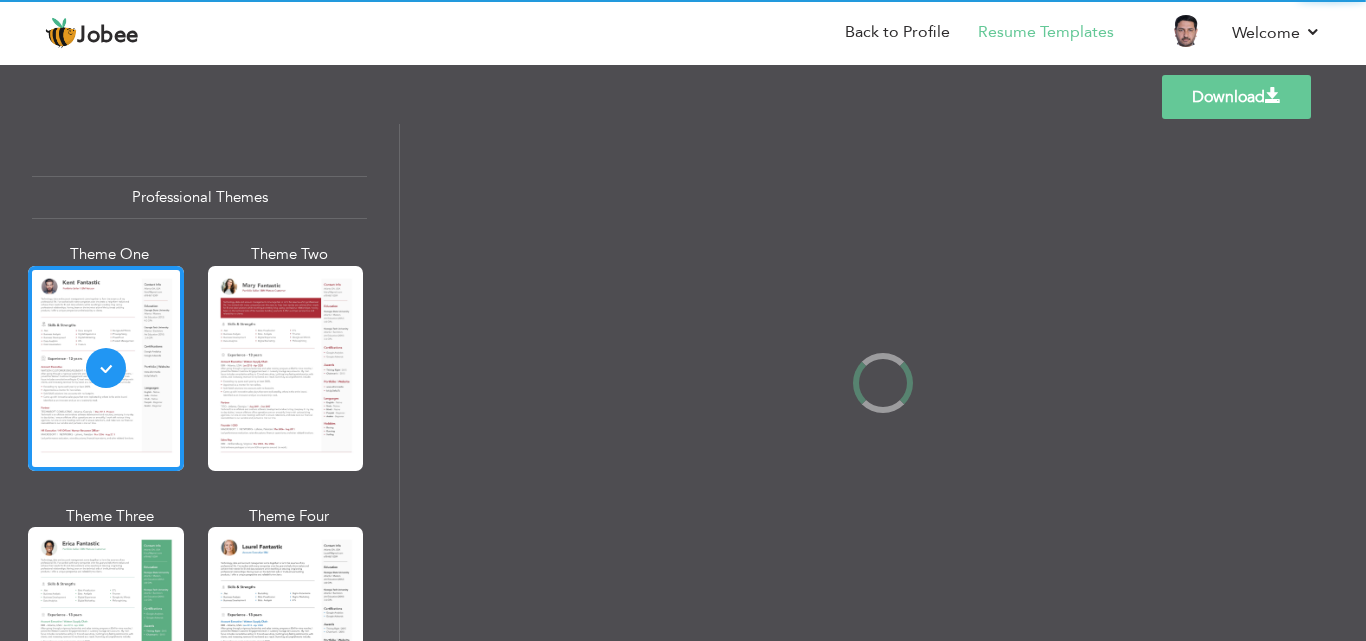 click at bounding box center [286, 629] 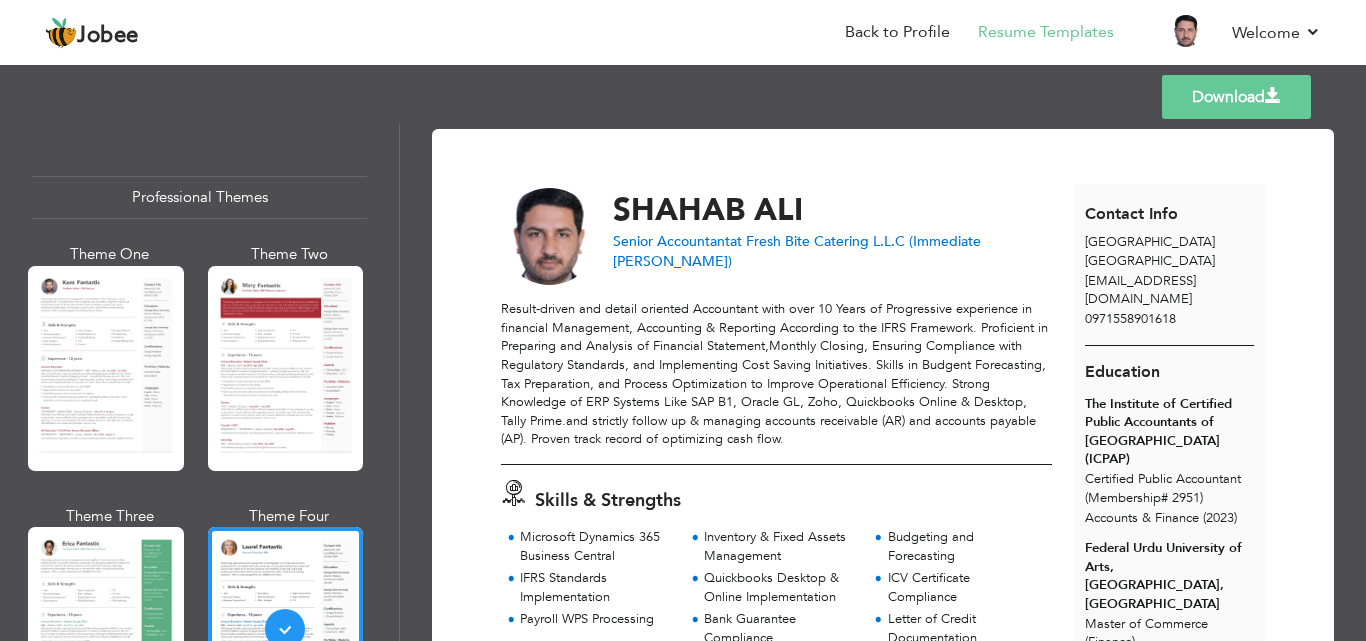 click on "Download" at bounding box center [1236, 97] 